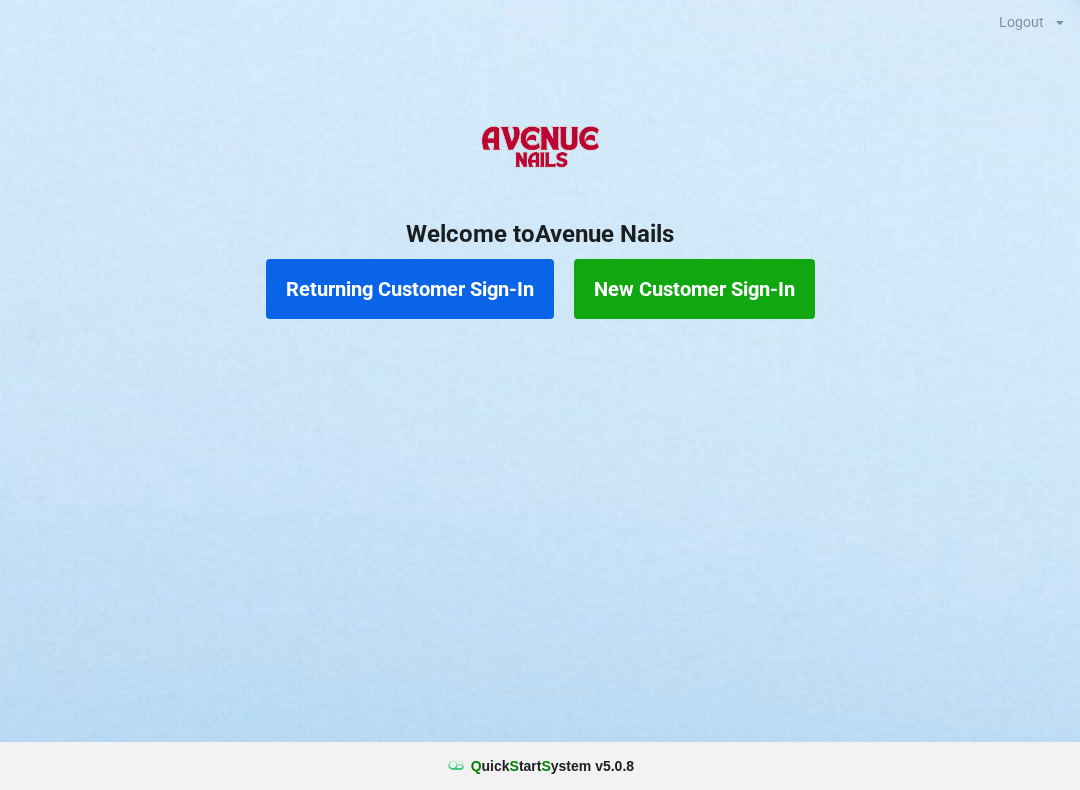 scroll, scrollTop: 0, scrollLeft: 0, axis: both 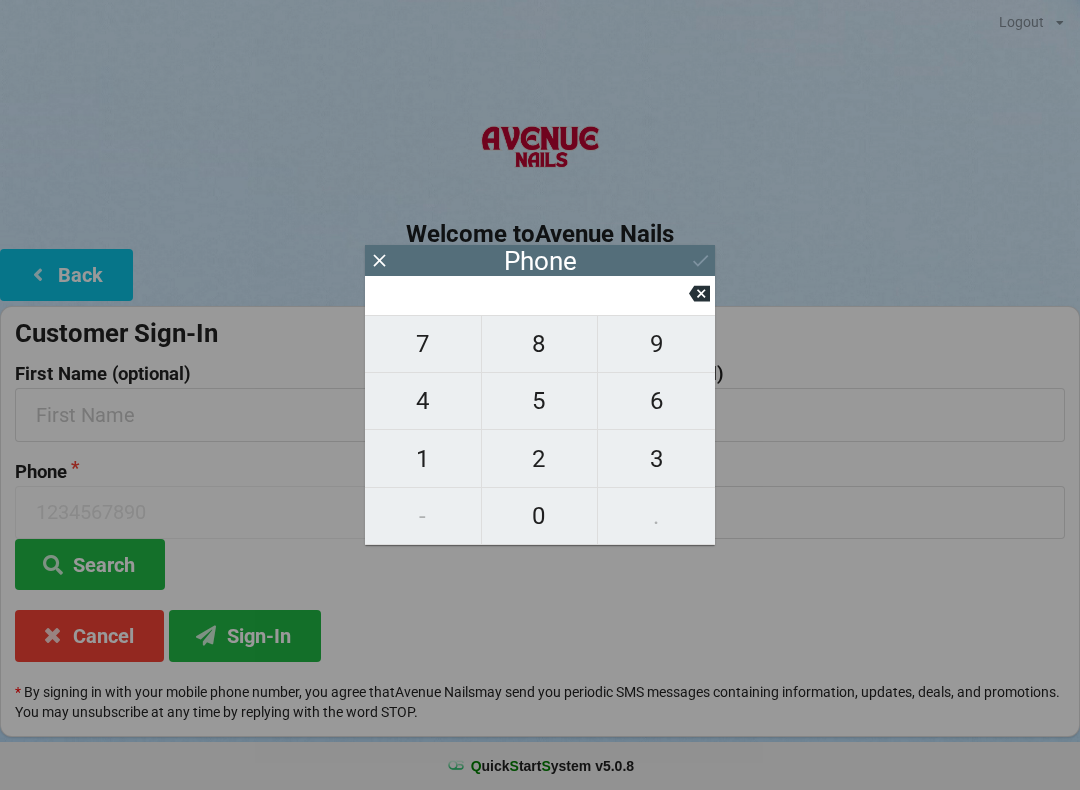 click on "1" at bounding box center [423, 459] 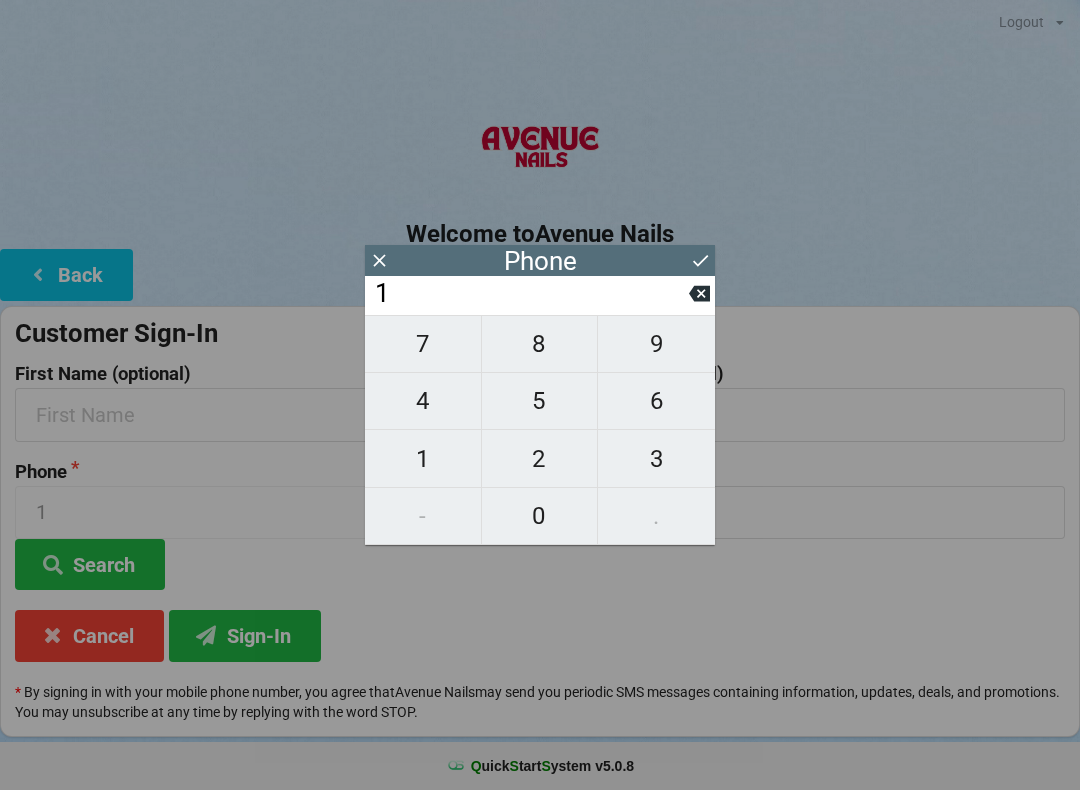 click 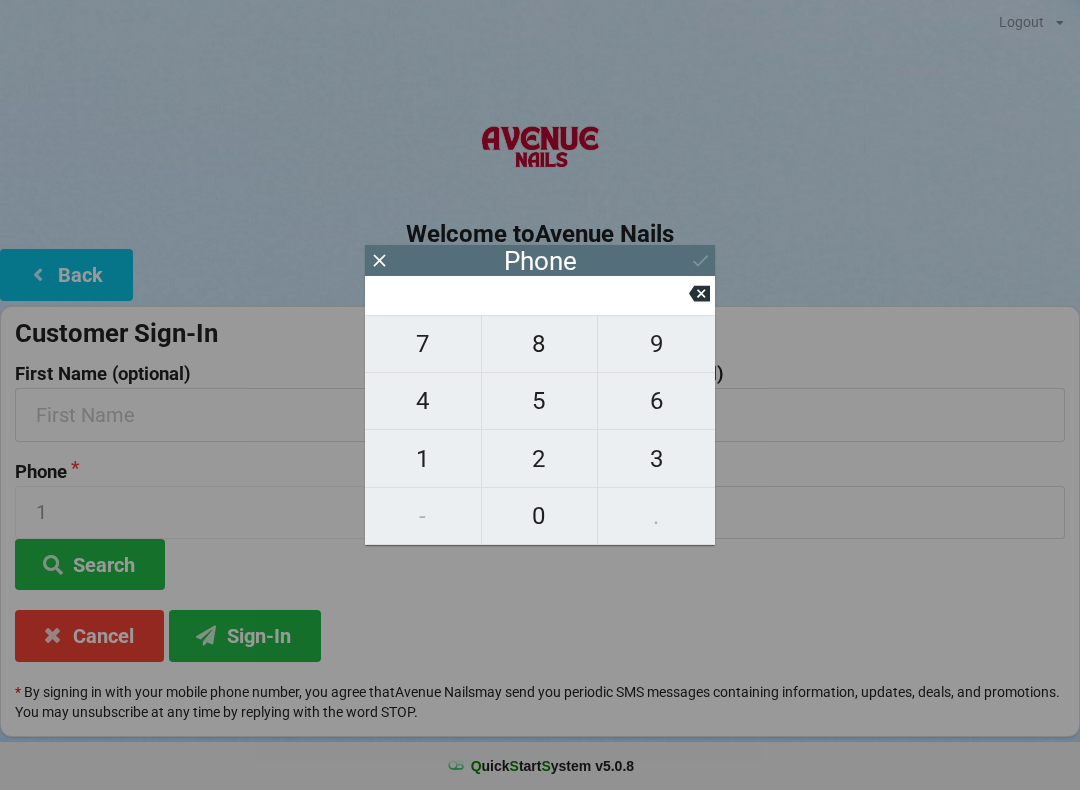 click on "7" at bounding box center [423, 344] 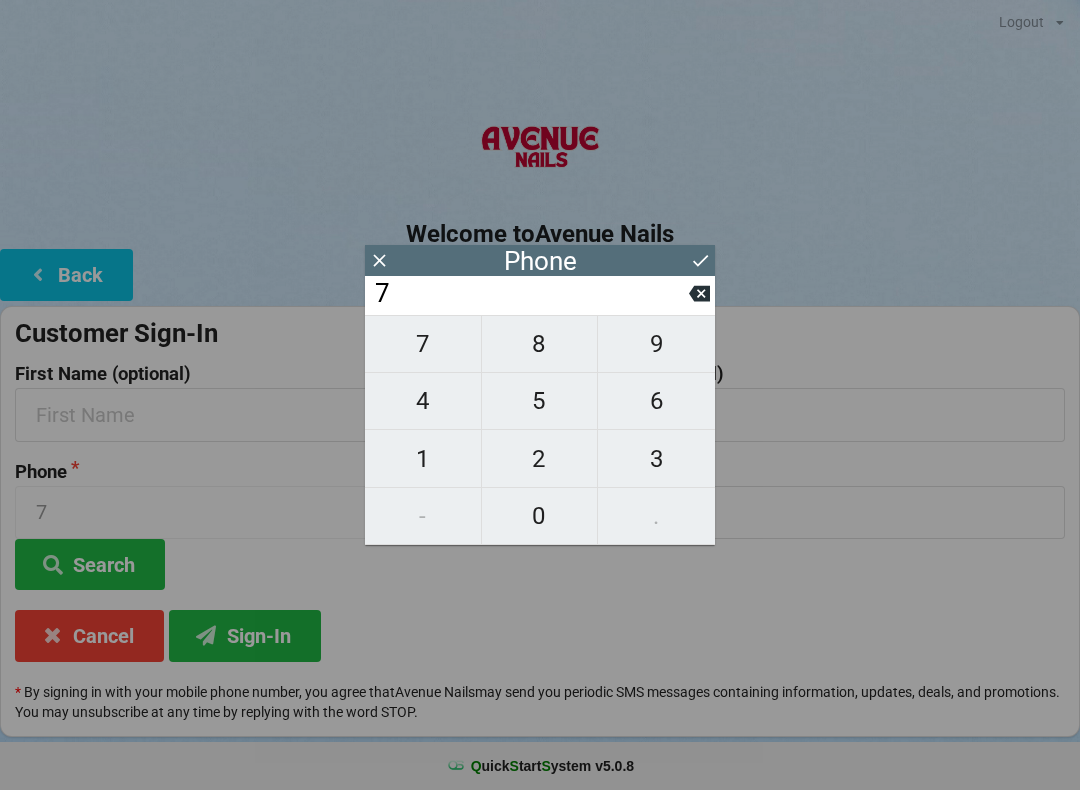click on "1" at bounding box center [423, 459] 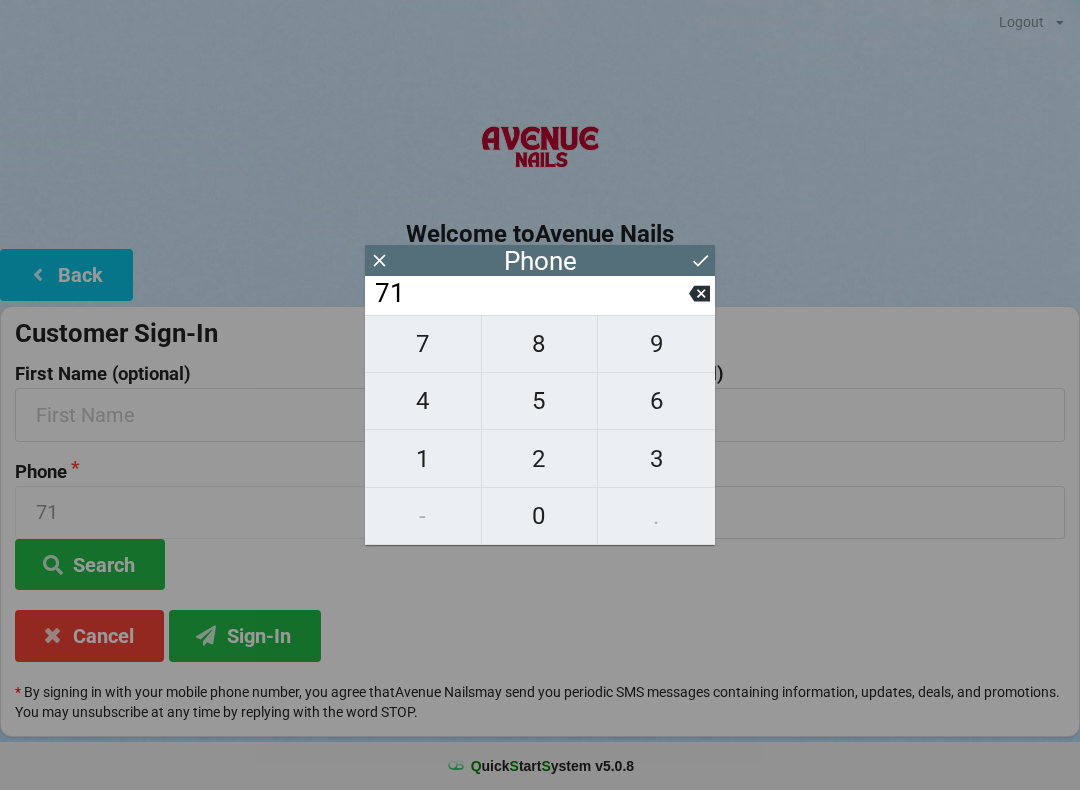 click on "8" at bounding box center (540, 344) 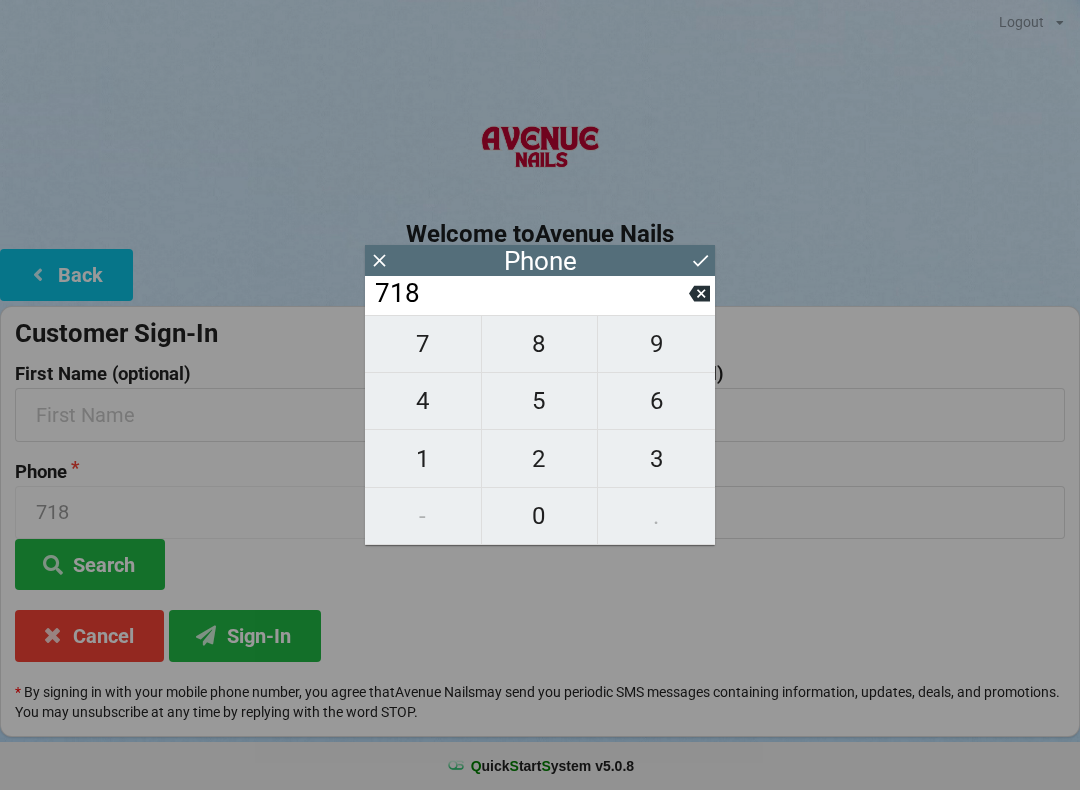click on "6" at bounding box center [656, 401] 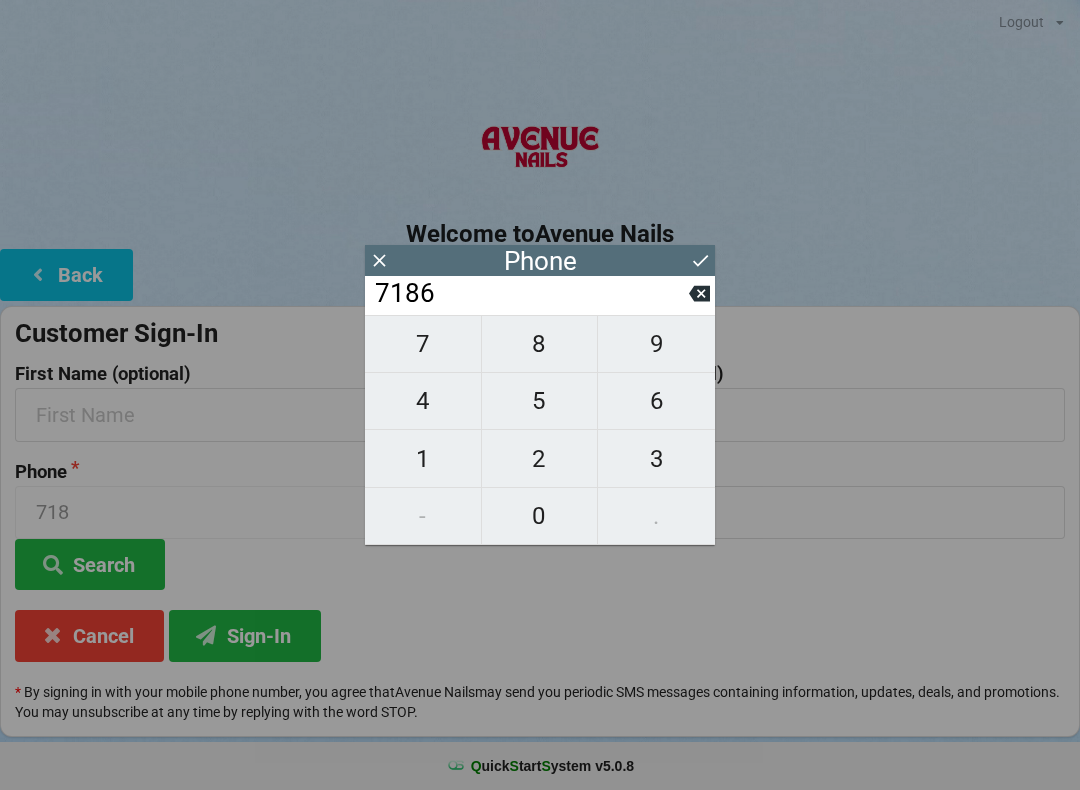 type on "7186" 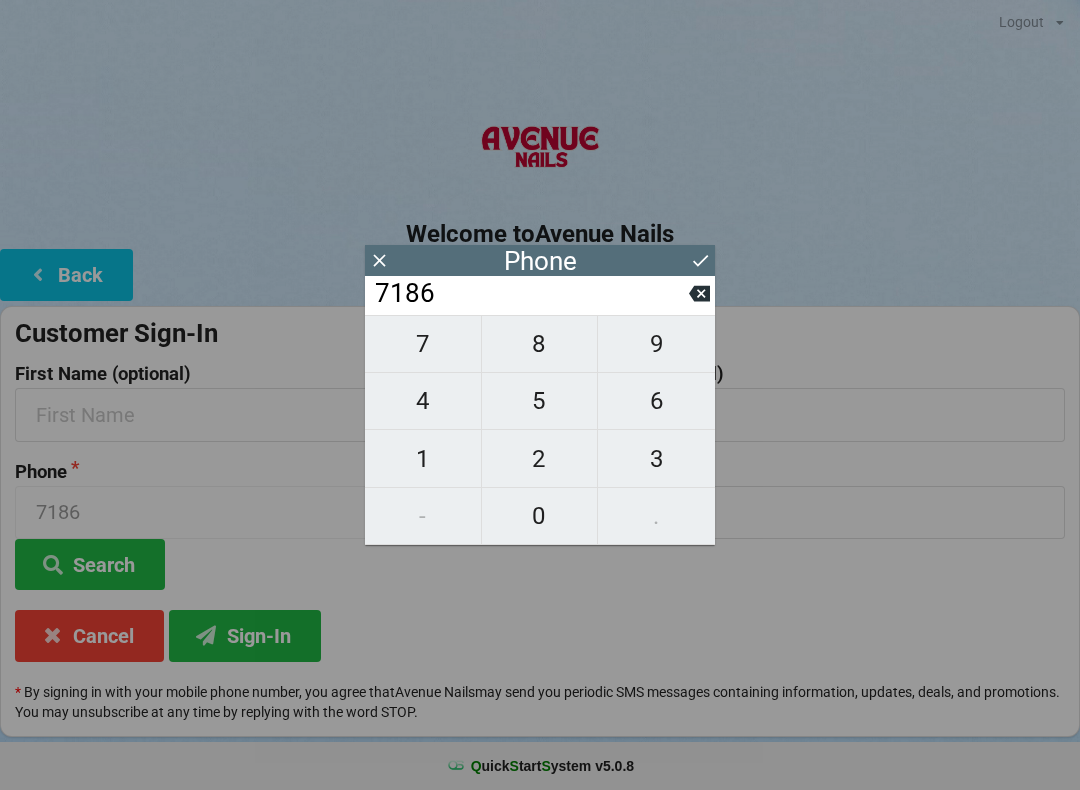 click on "7" at bounding box center [423, 344] 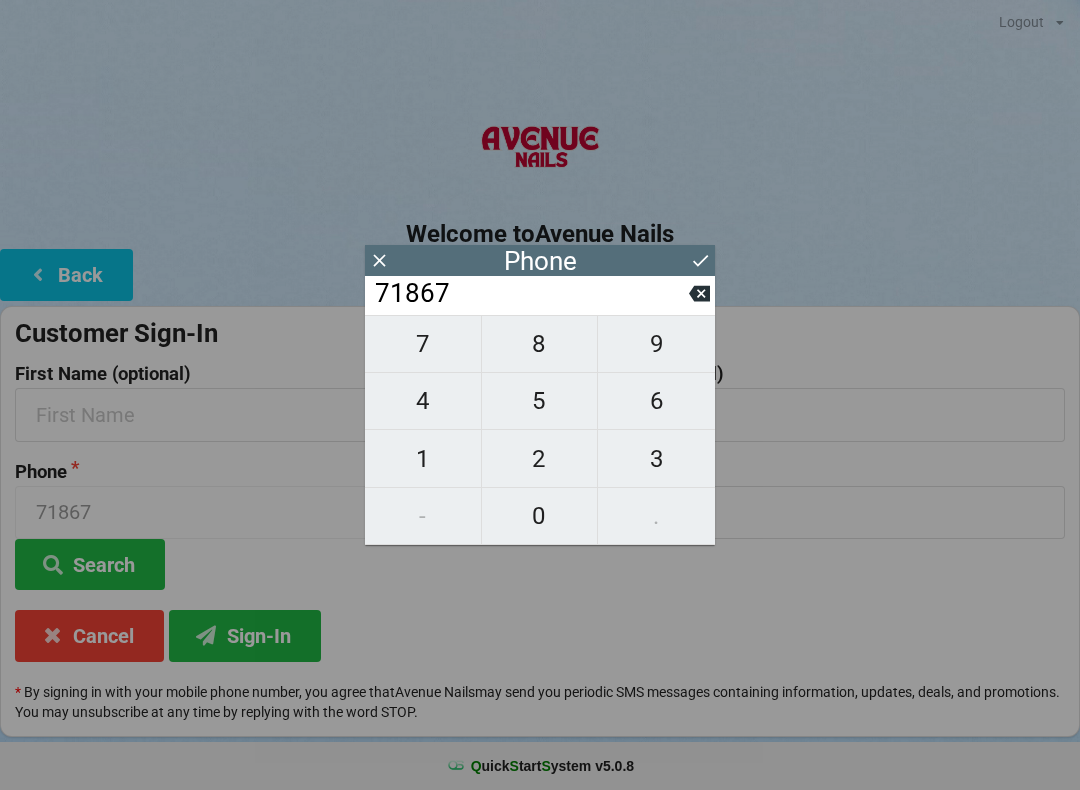 click on "9" at bounding box center [656, 344] 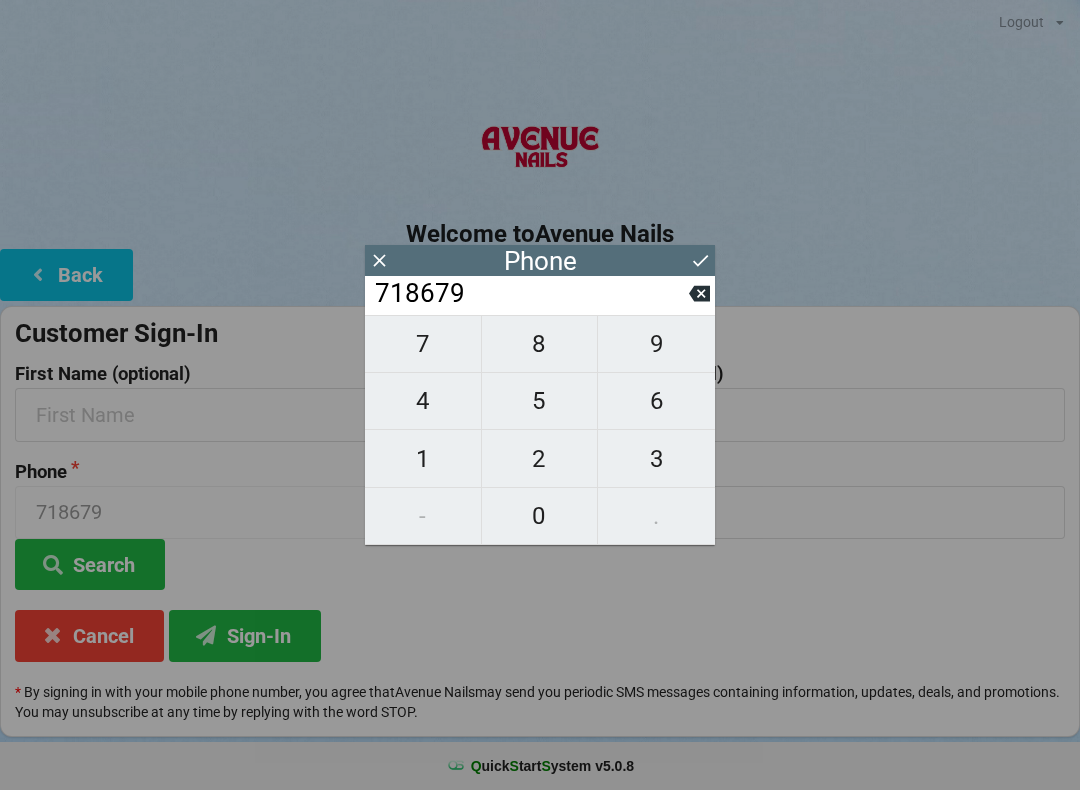click on "4" at bounding box center (423, 401) 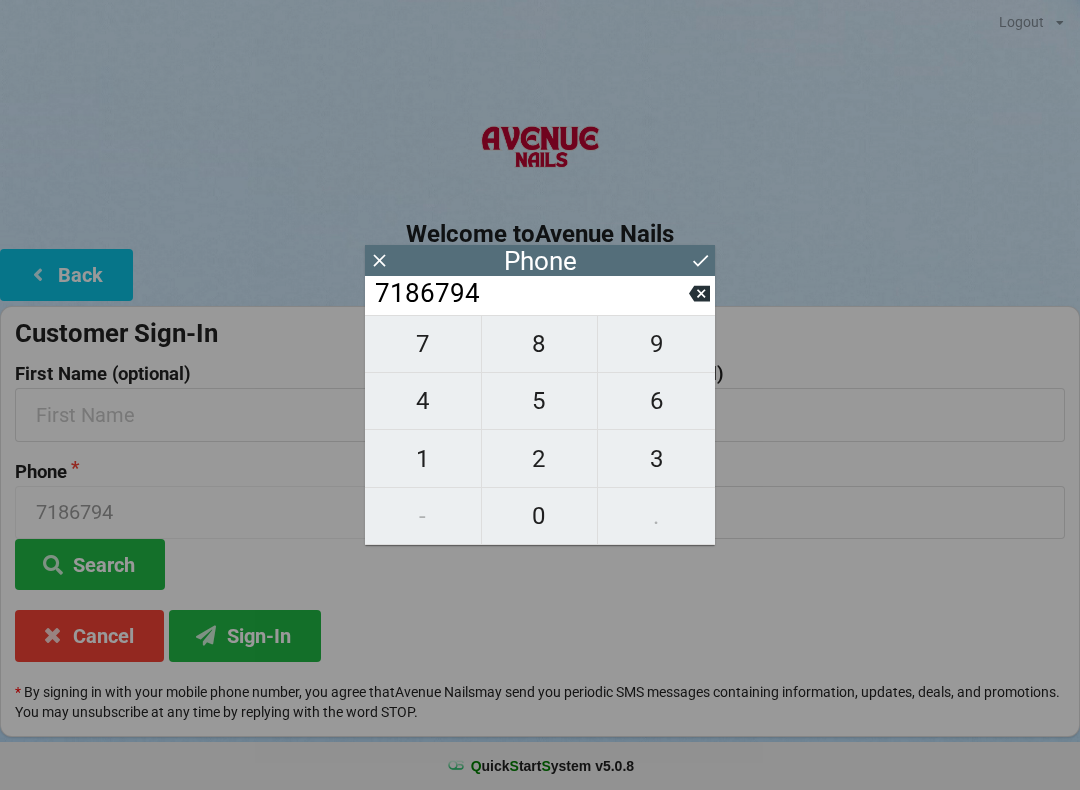 click 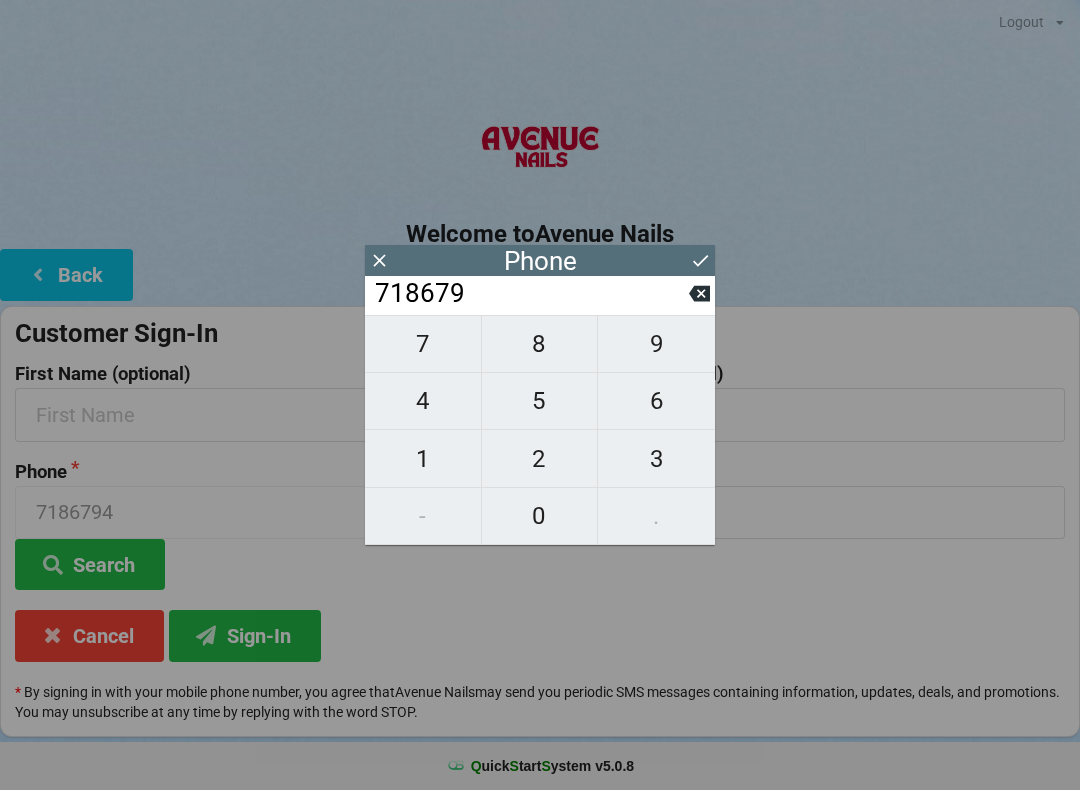click 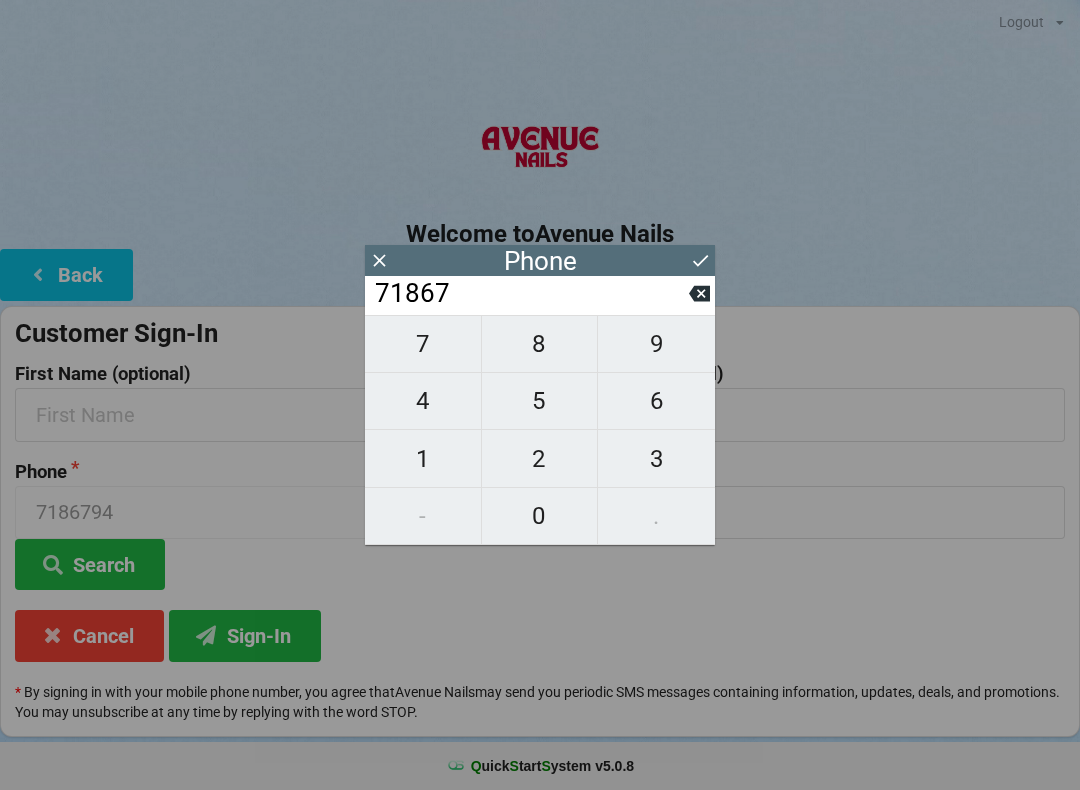 click 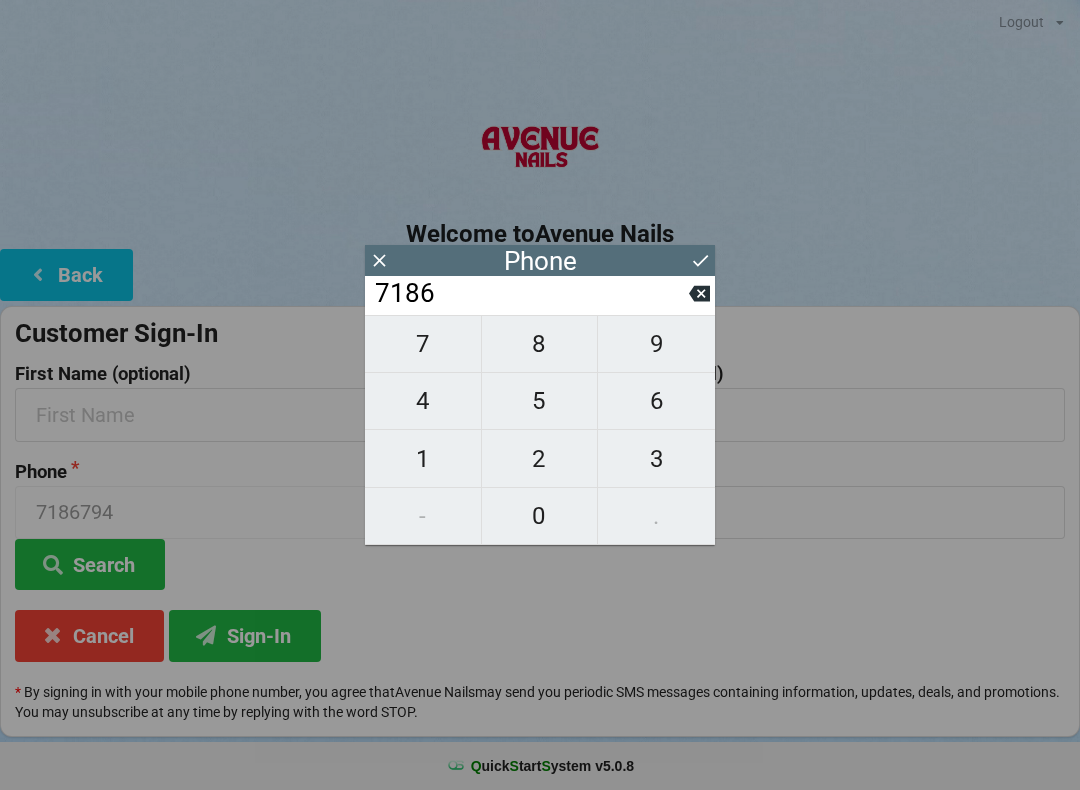 click on "1" at bounding box center [423, 459] 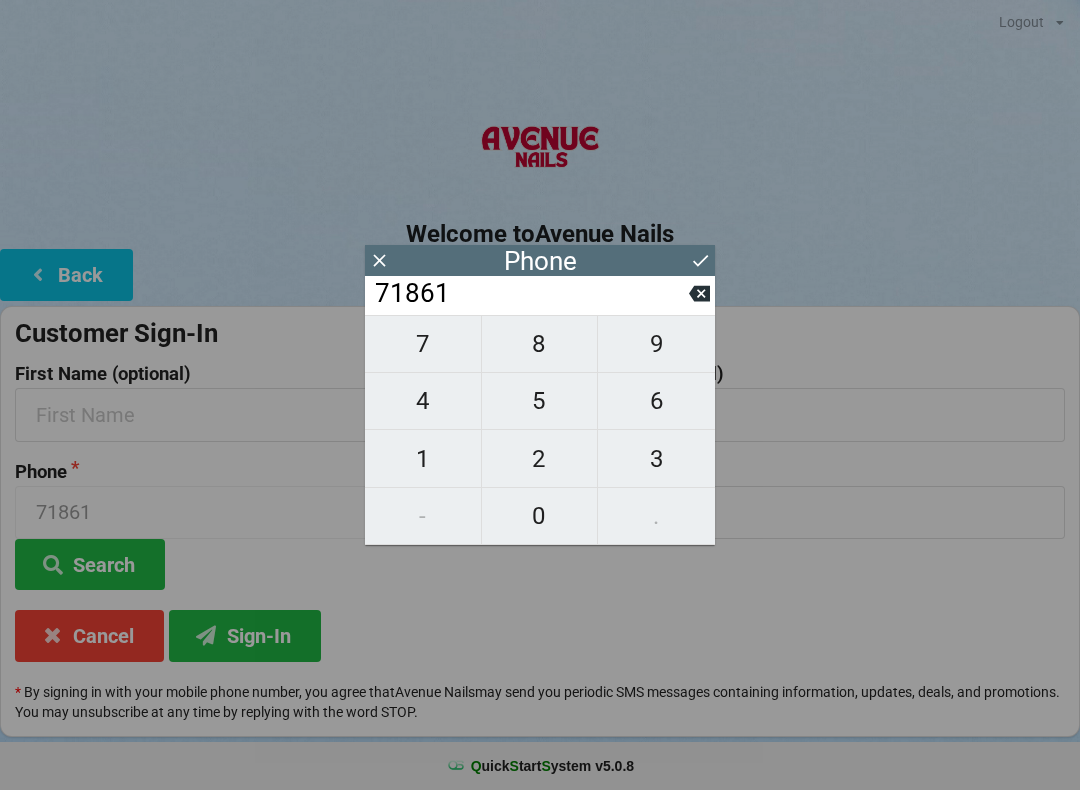 click on "9" at bounding box center [656, 344] 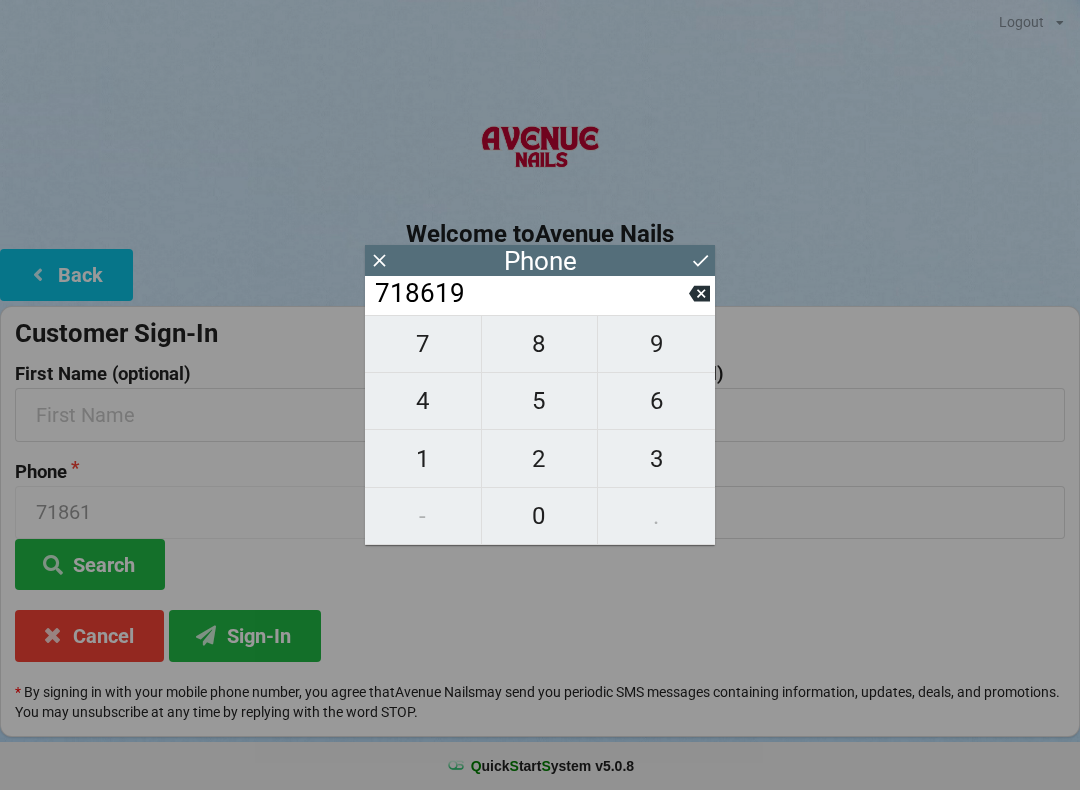 type on "718619" 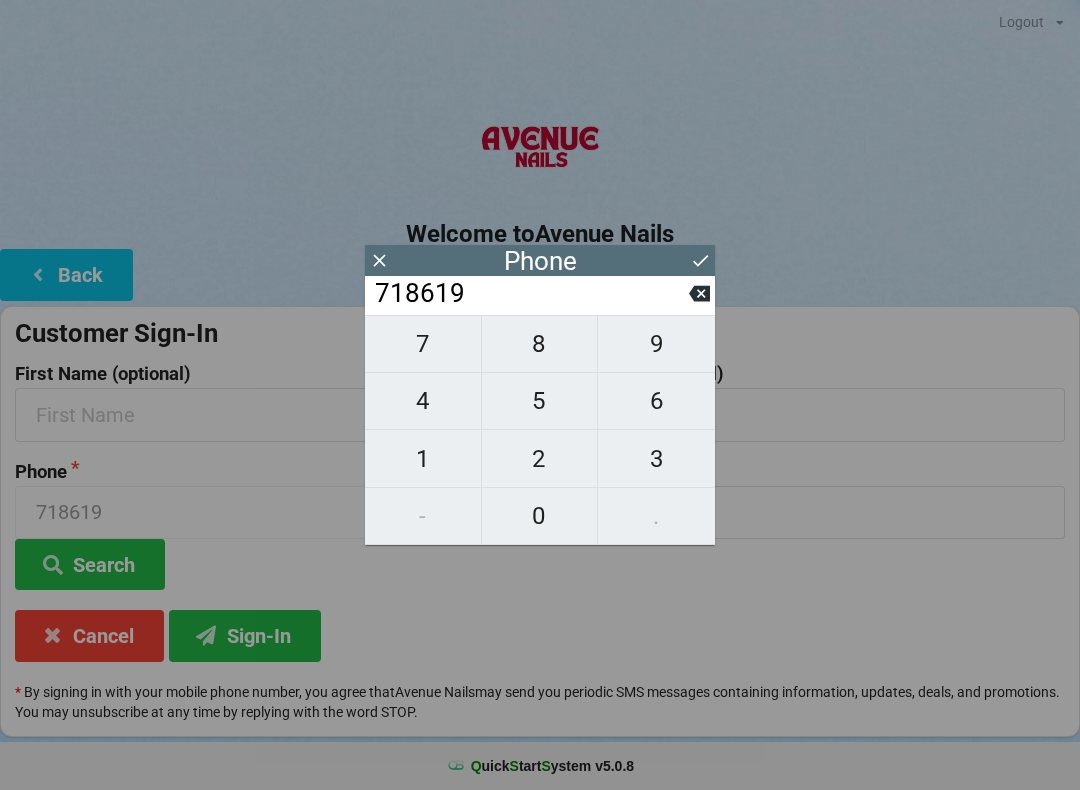 click on "1" at bounding box center (423, 459) 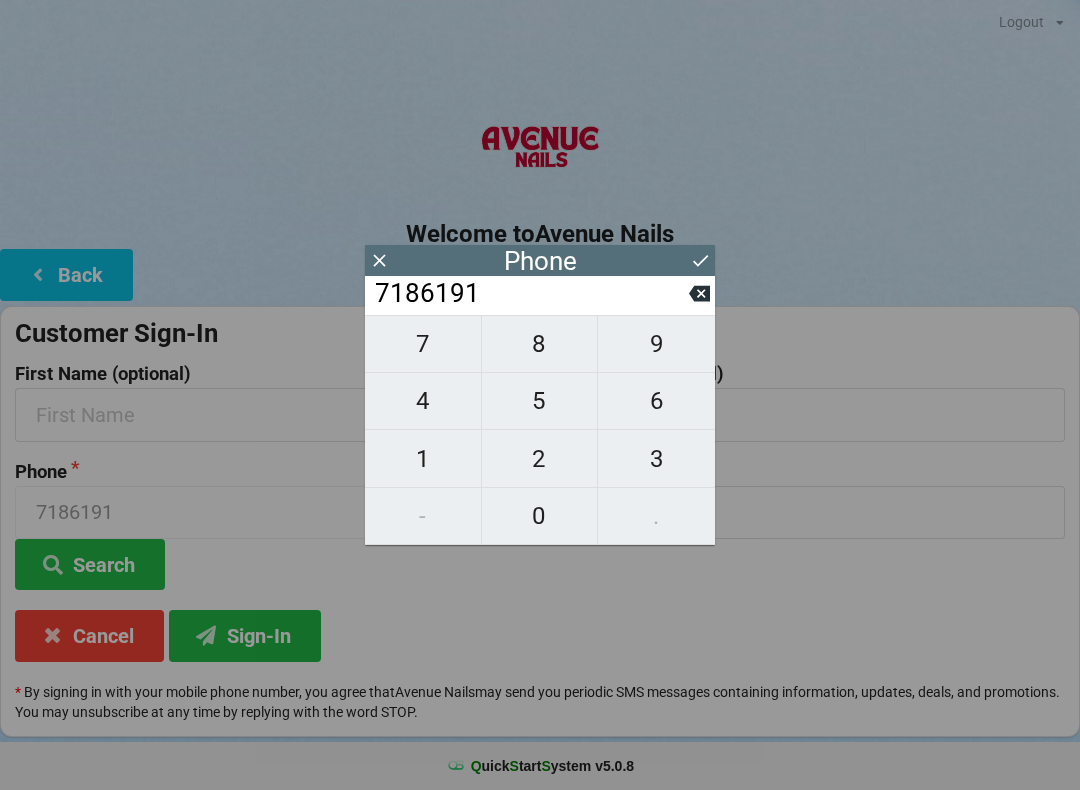 click on "1" at bounding box center [423, 459] 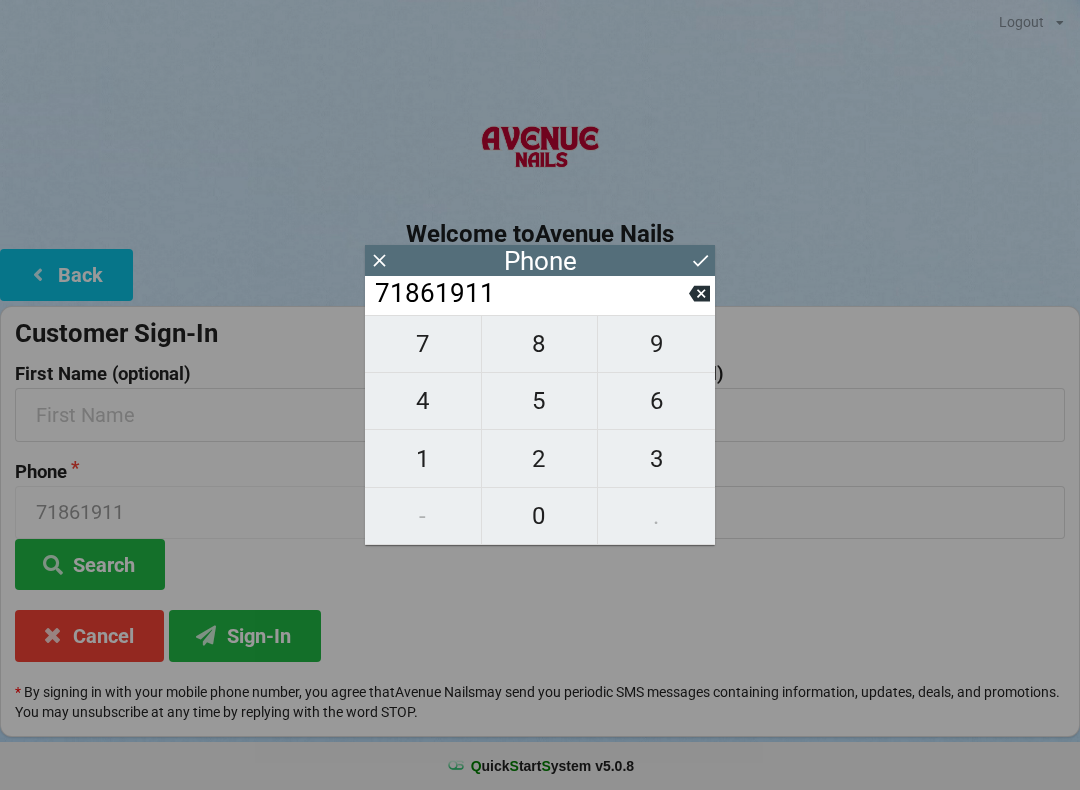 click on "4" at bounding box center [423, 401] 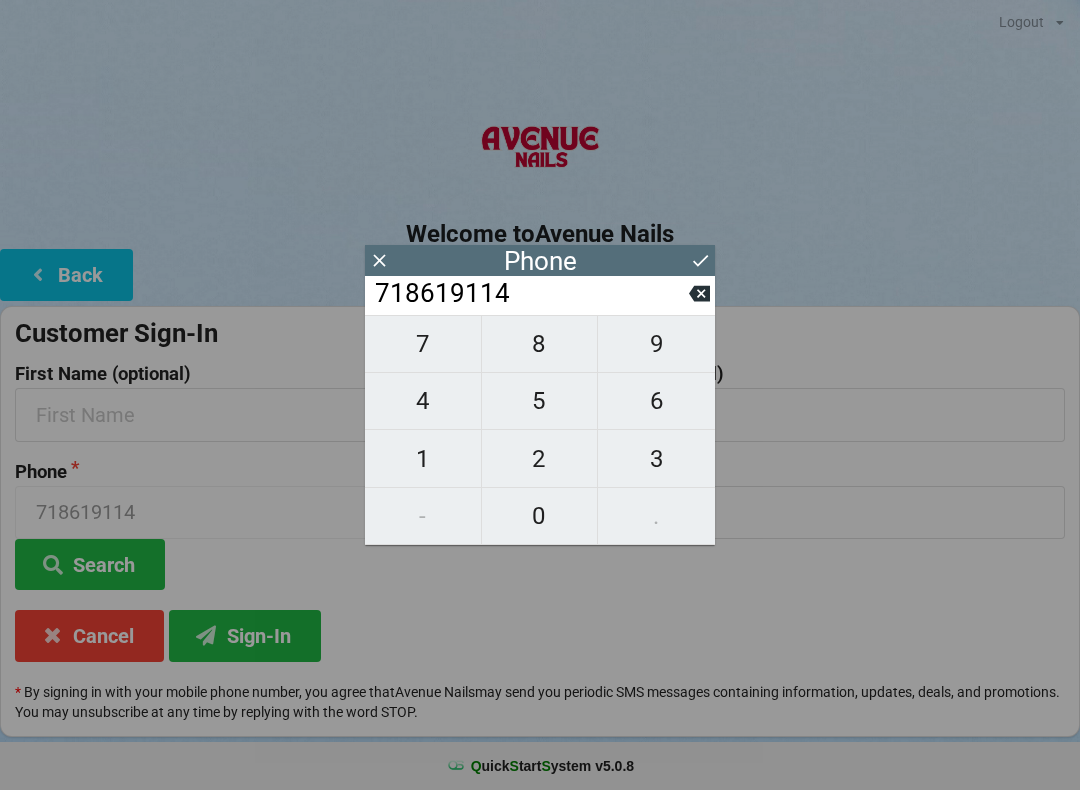 click on "7" at bounding box center [423, 344] 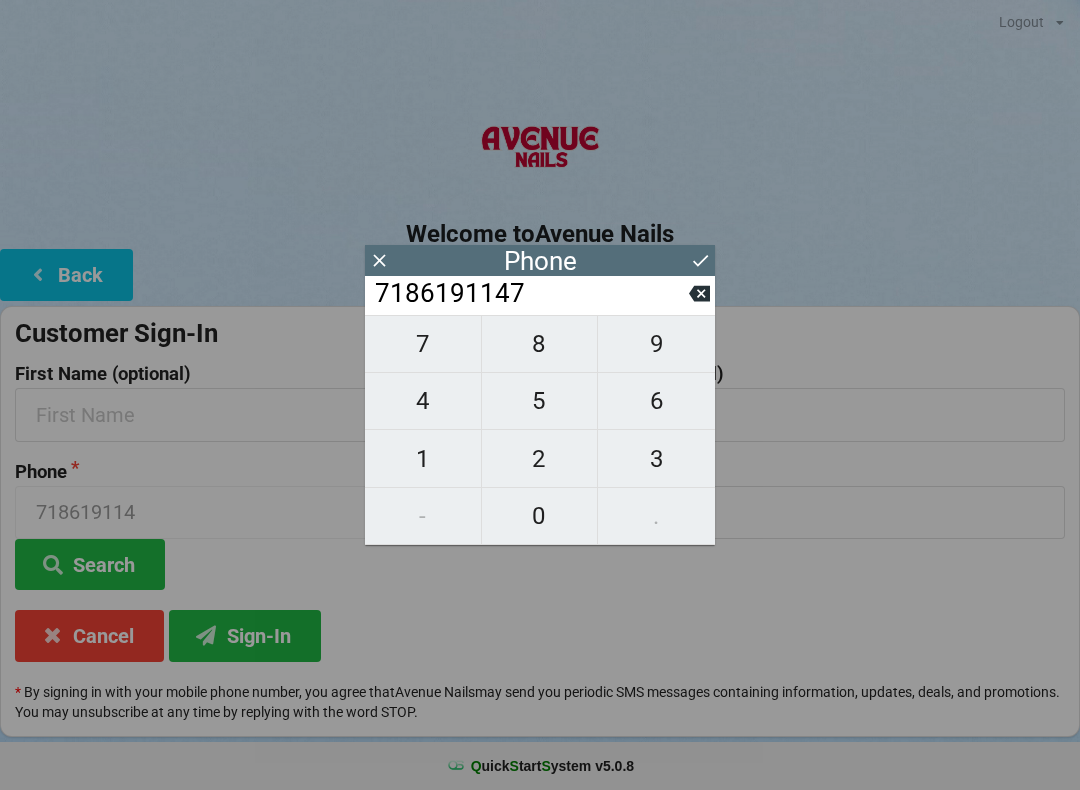 type on "7186191147" 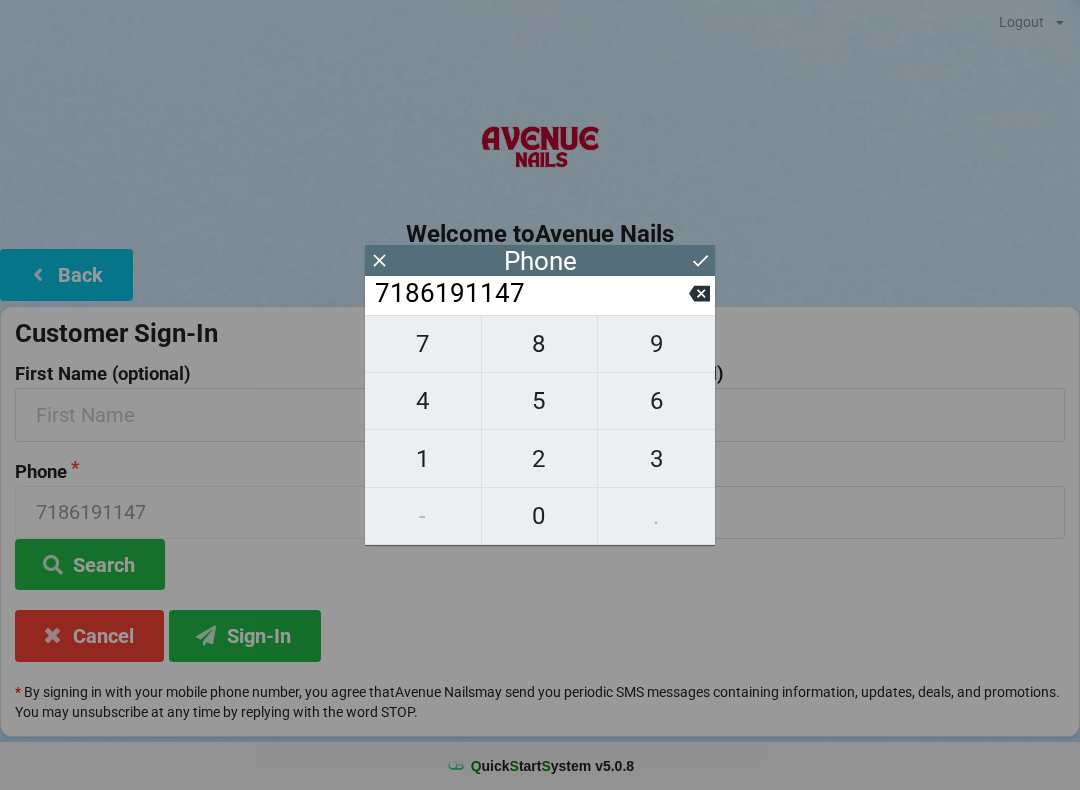 click 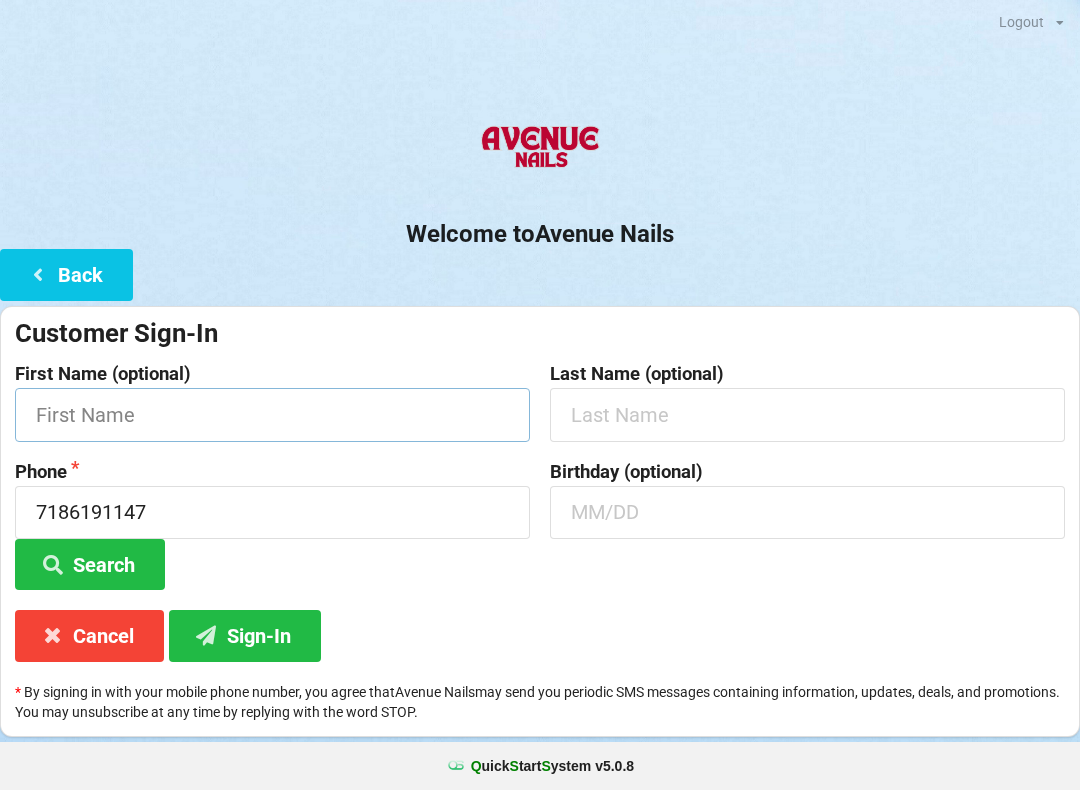 click at bounding box center (272, 414) 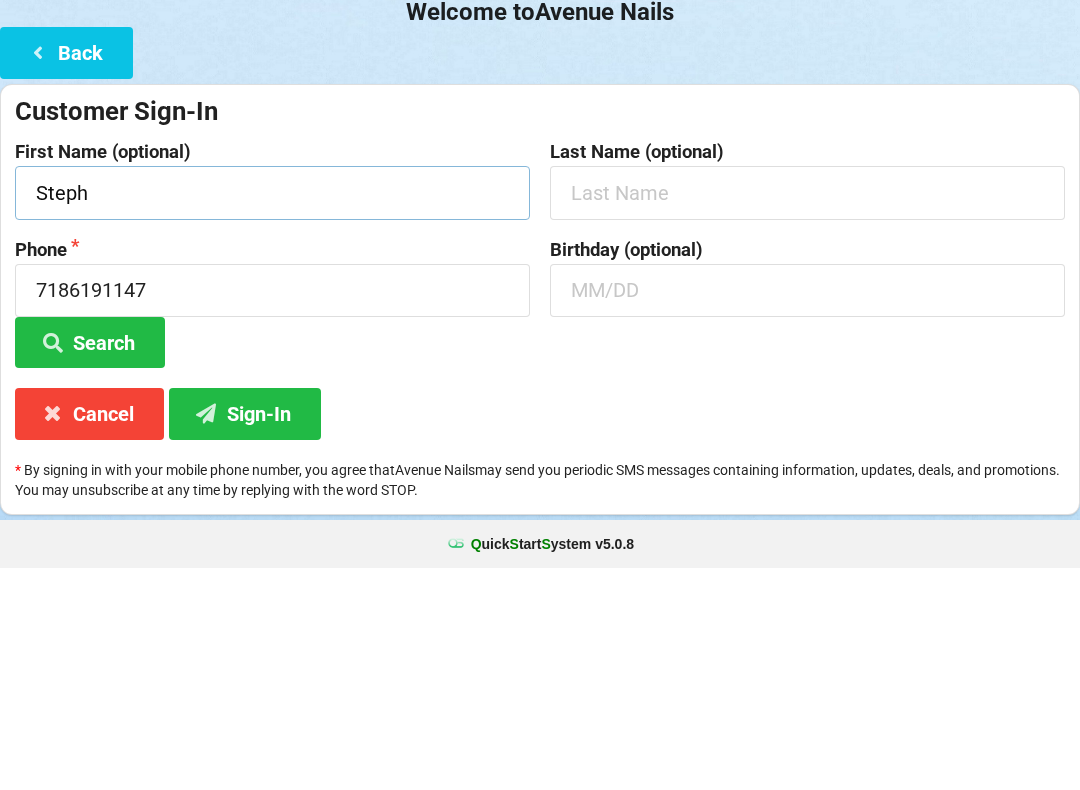 type on "Steph" 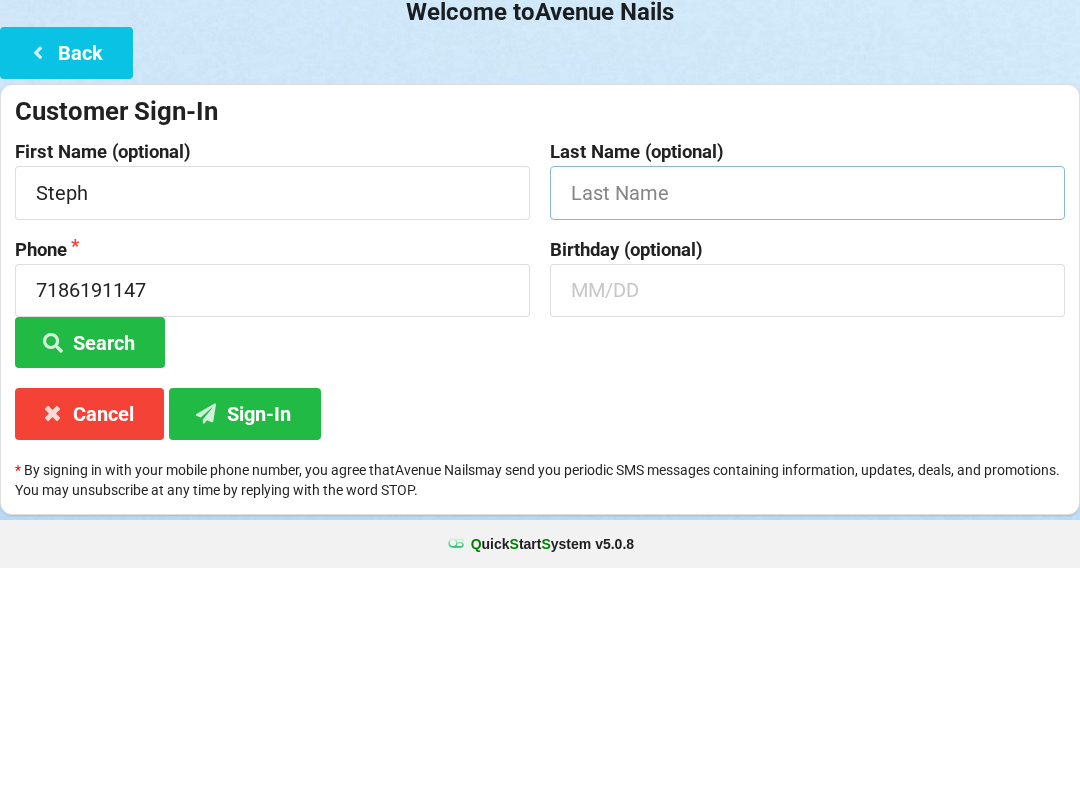 click at bounding box center (807, 414) 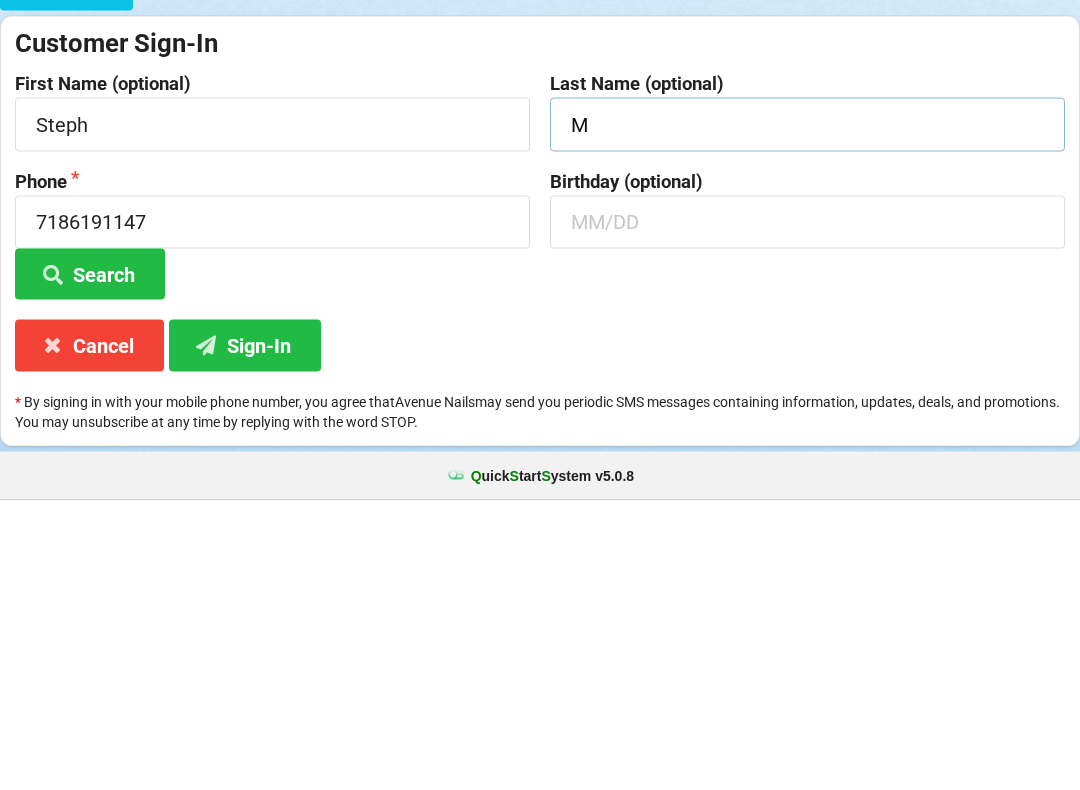 type on "M" 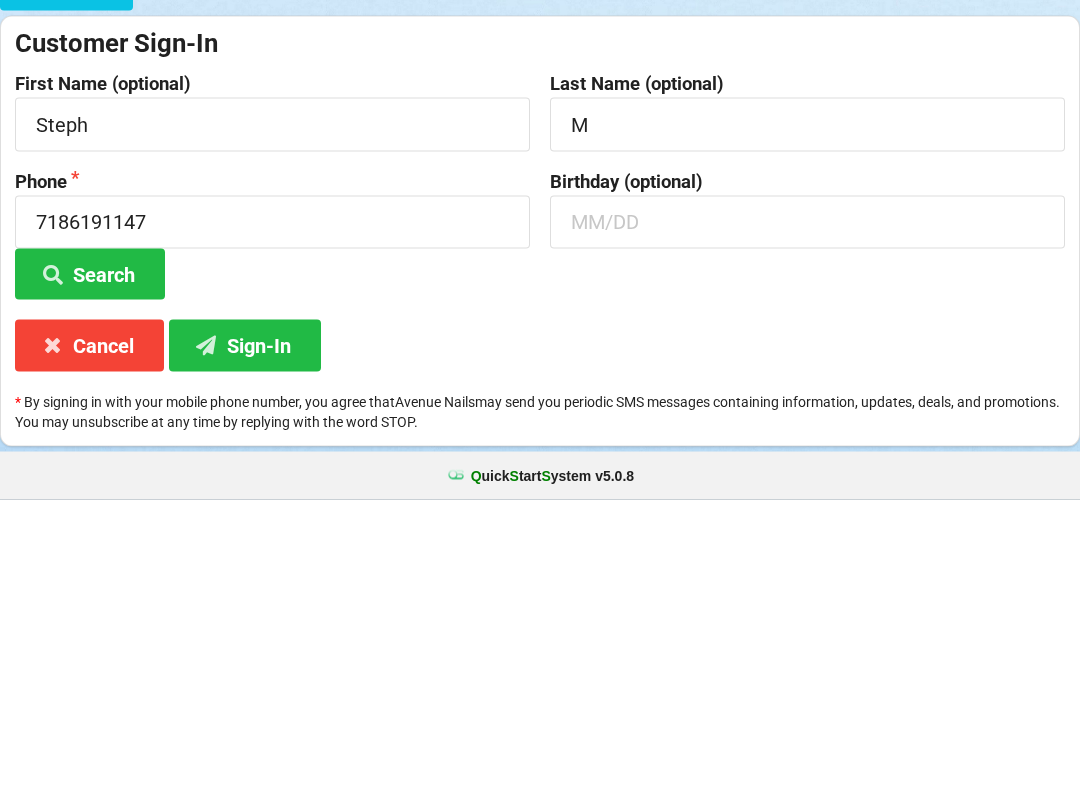 click on "Sign-In" at bounding box center [245, 635] 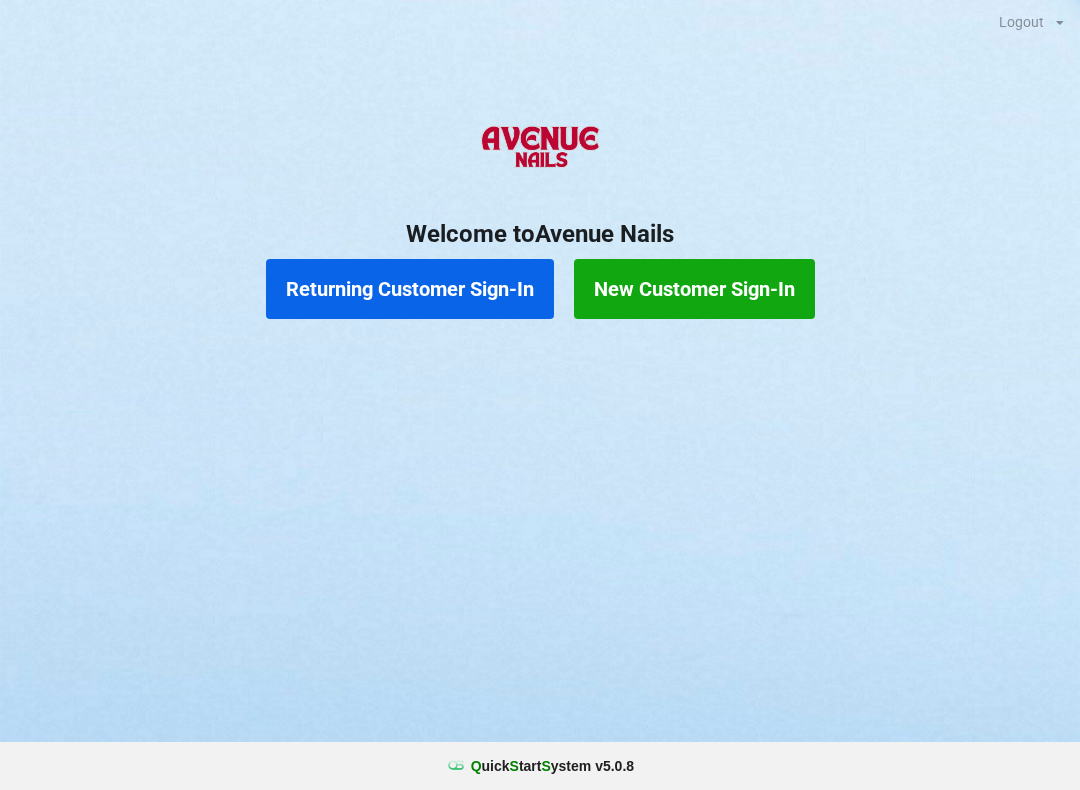 click on "New Customer Sign-In" at bounding box center [694, 289] 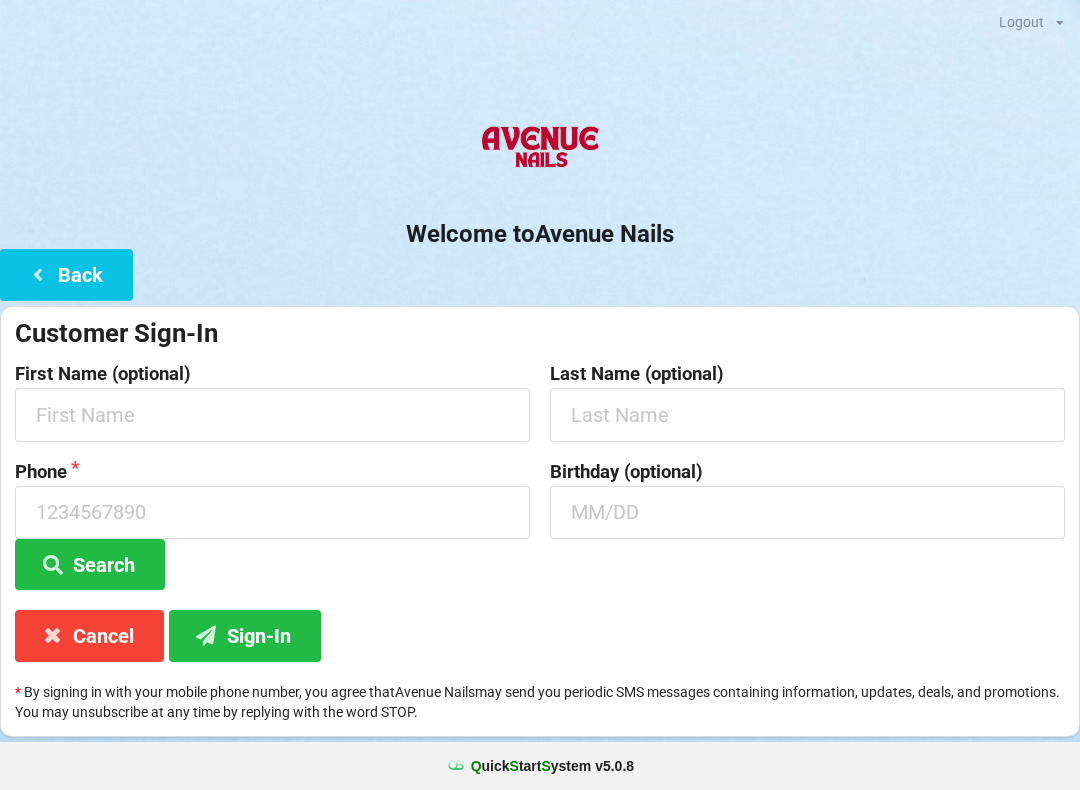 click on "Back" at bounding box center [66, 274] 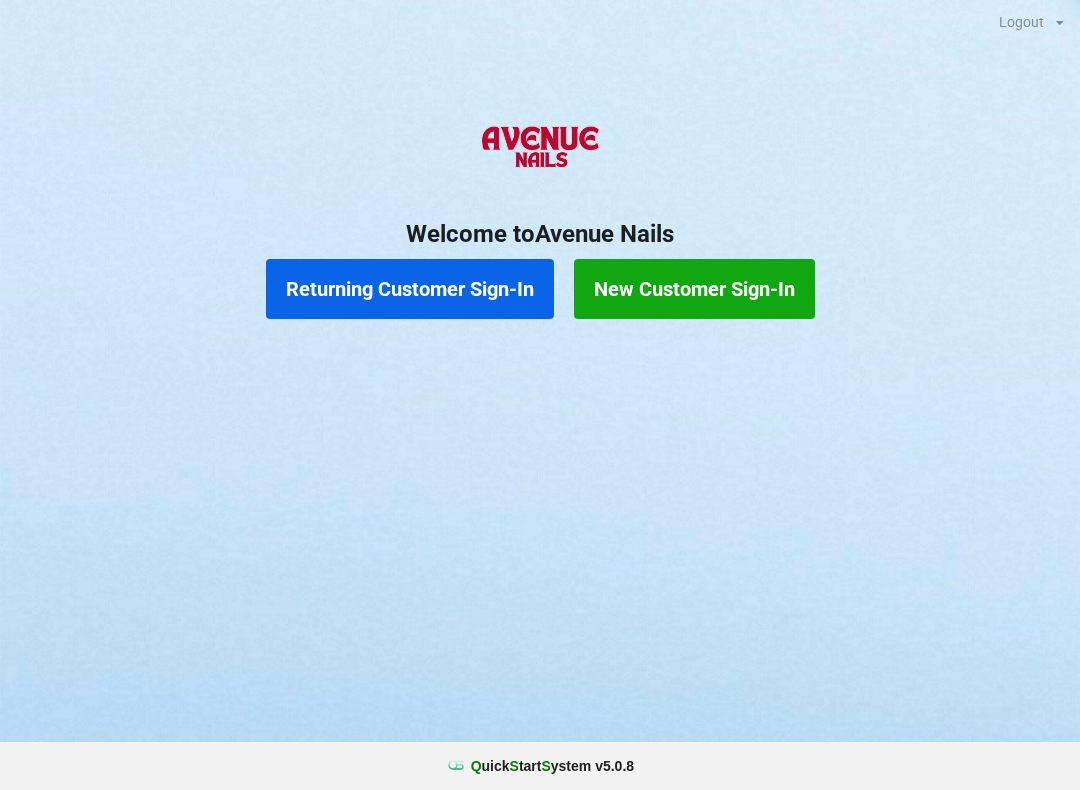 click on "Returning Customer Sign-In" at bounding box center [410, 289] 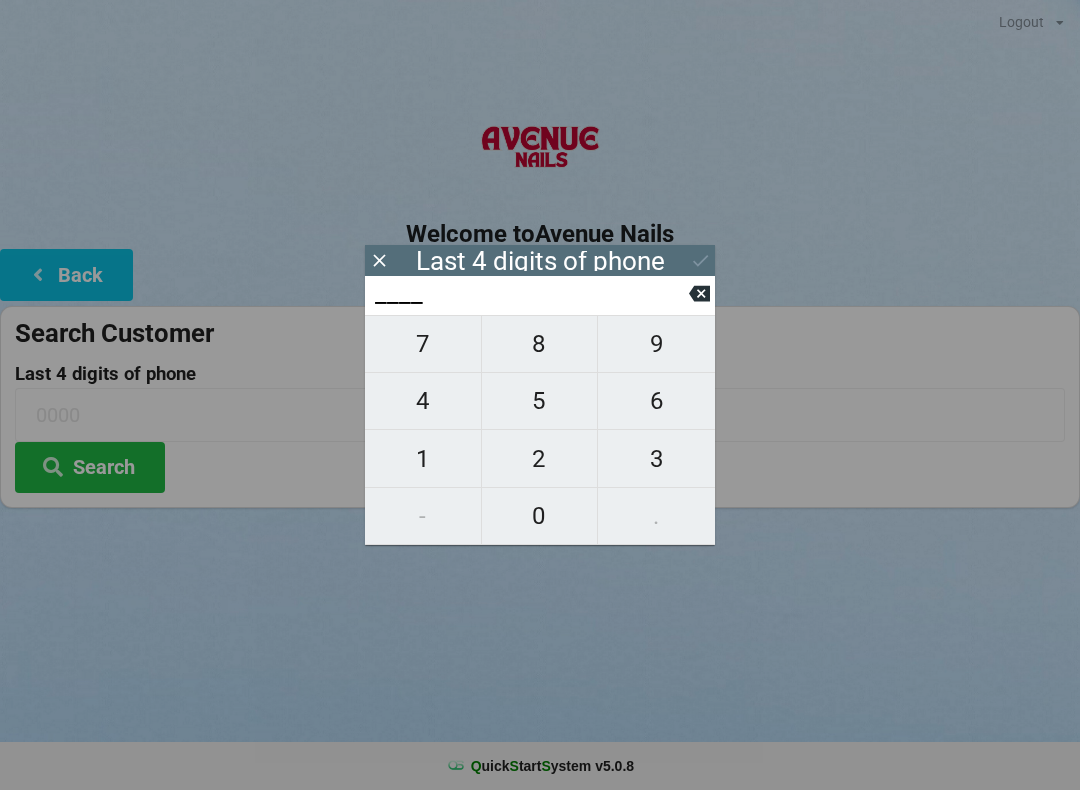 click on "7" at bounding box center [423, 344] 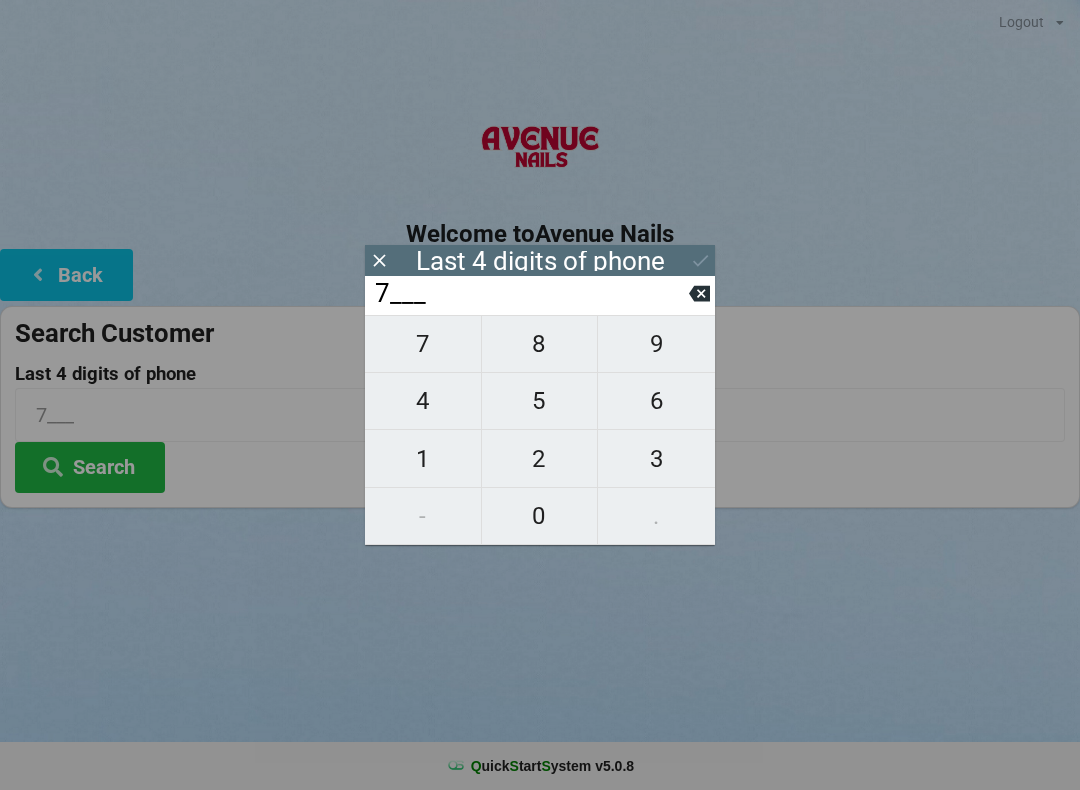 click on "1" at bounding box center [423, 458] 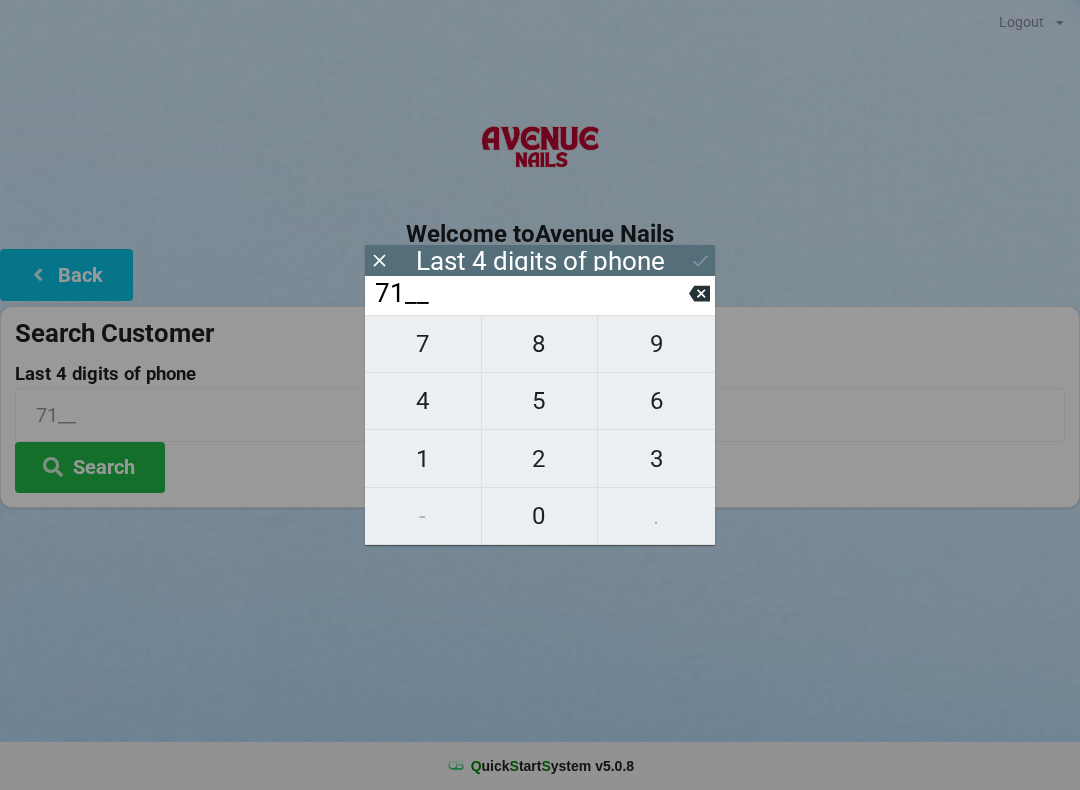click on "8" at bounding box center (540, 344) 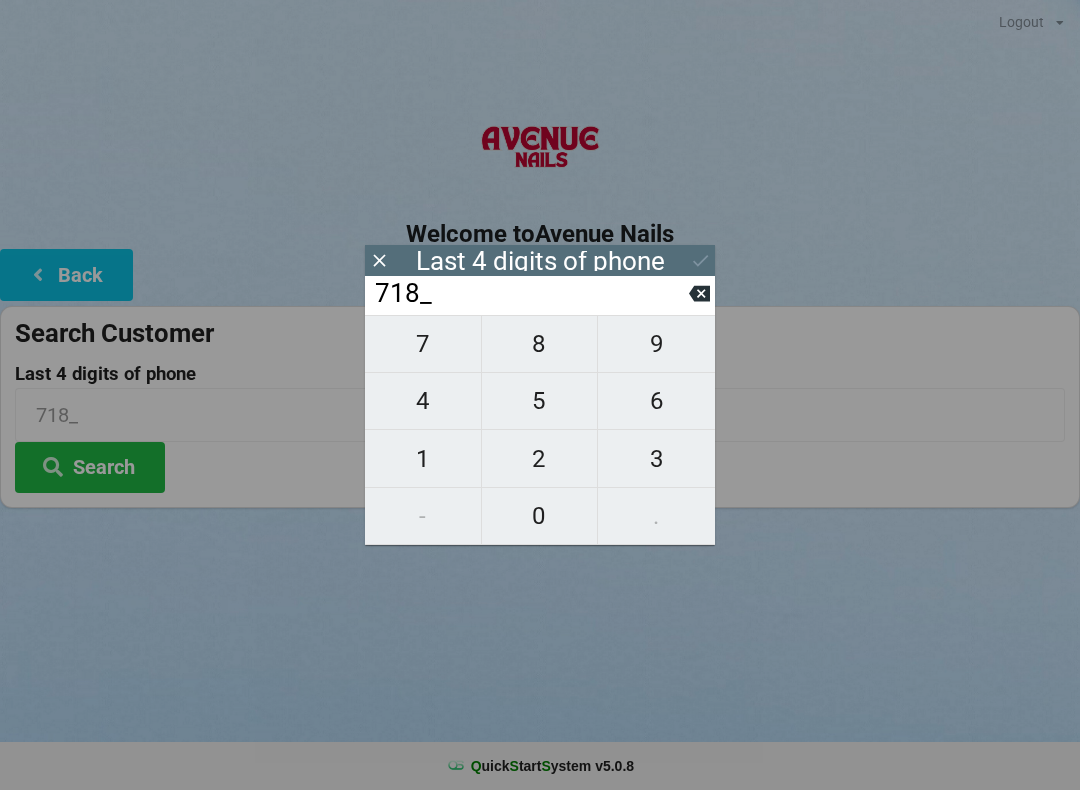 click on "6" at bounding box center (656, 401) 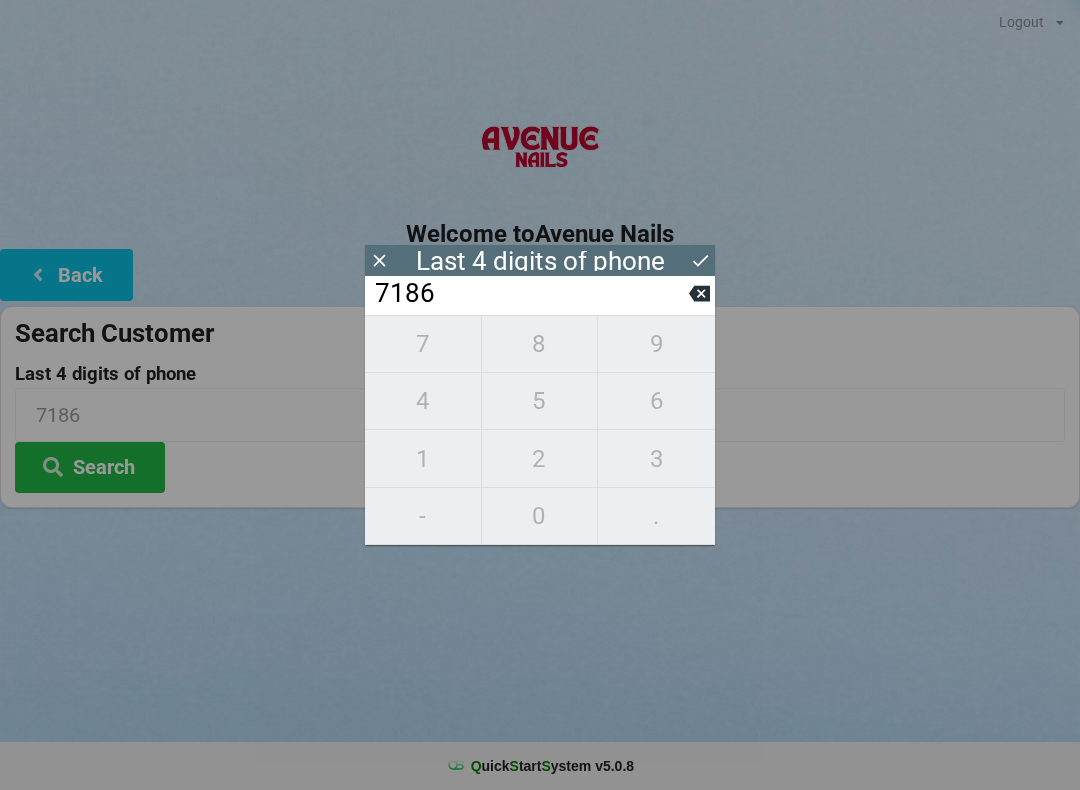 click on "7 8 9 4 5 6 1 2 3 - 0 ." at bounding box center (540, 430) 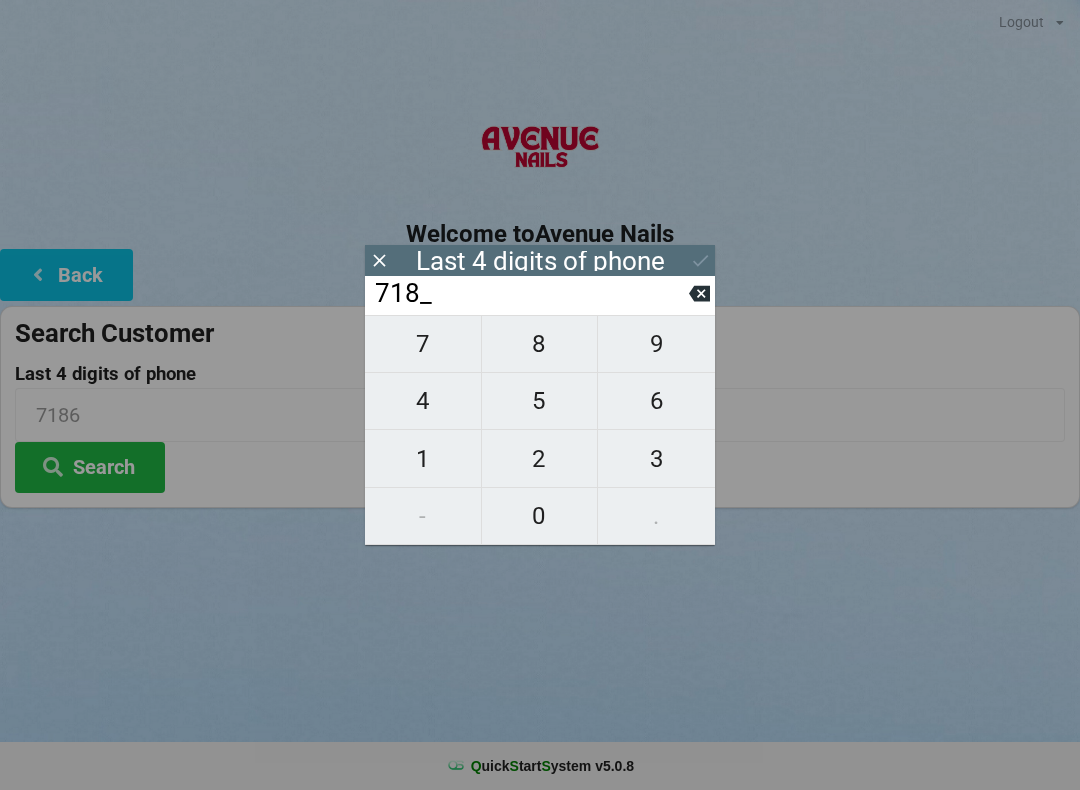 click 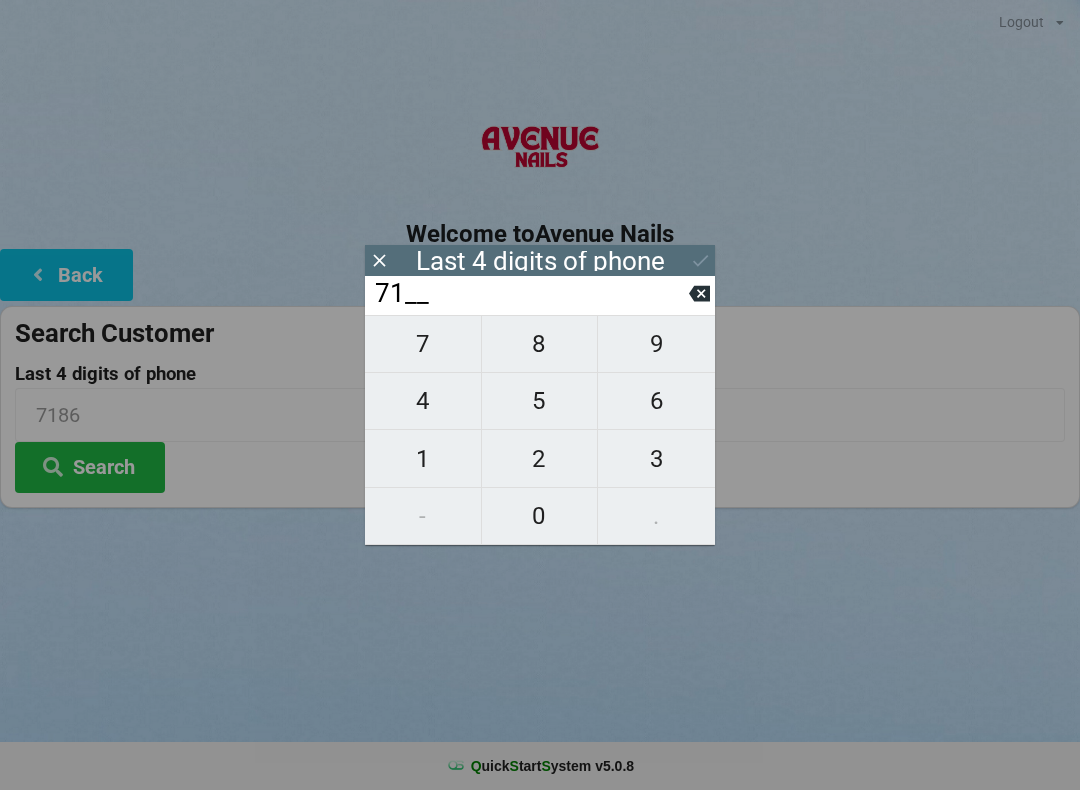 click 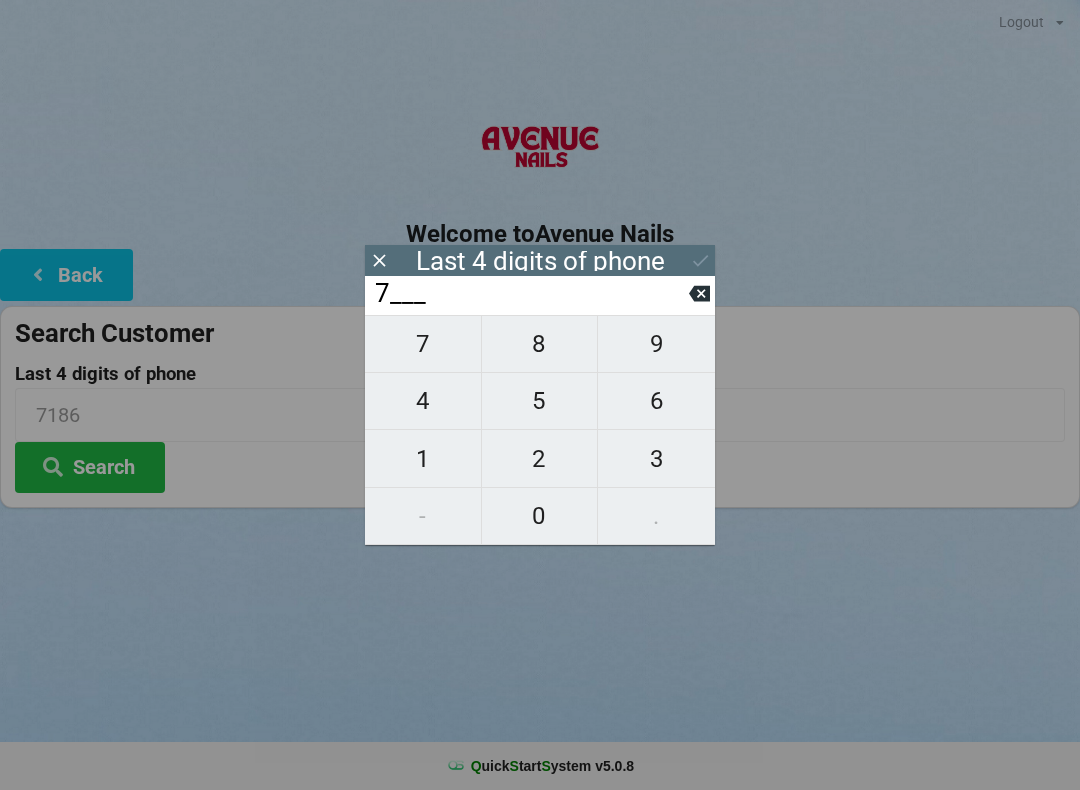 click 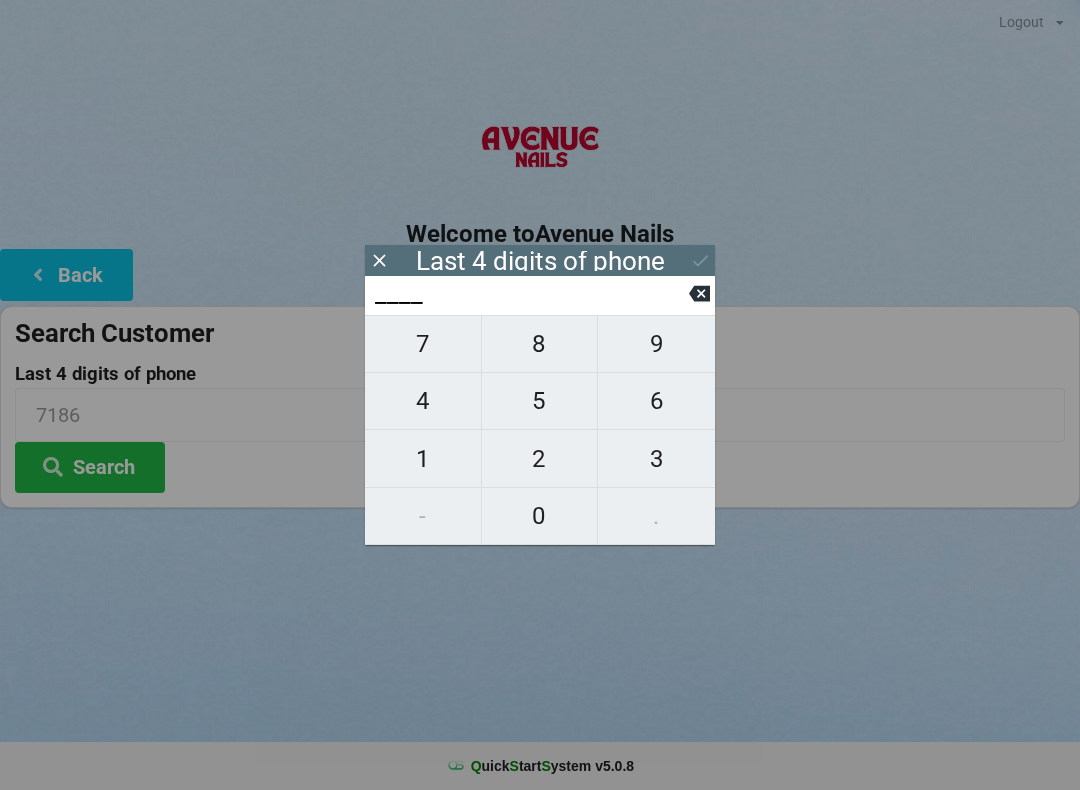click on "1" at bounding box center (423, 459) 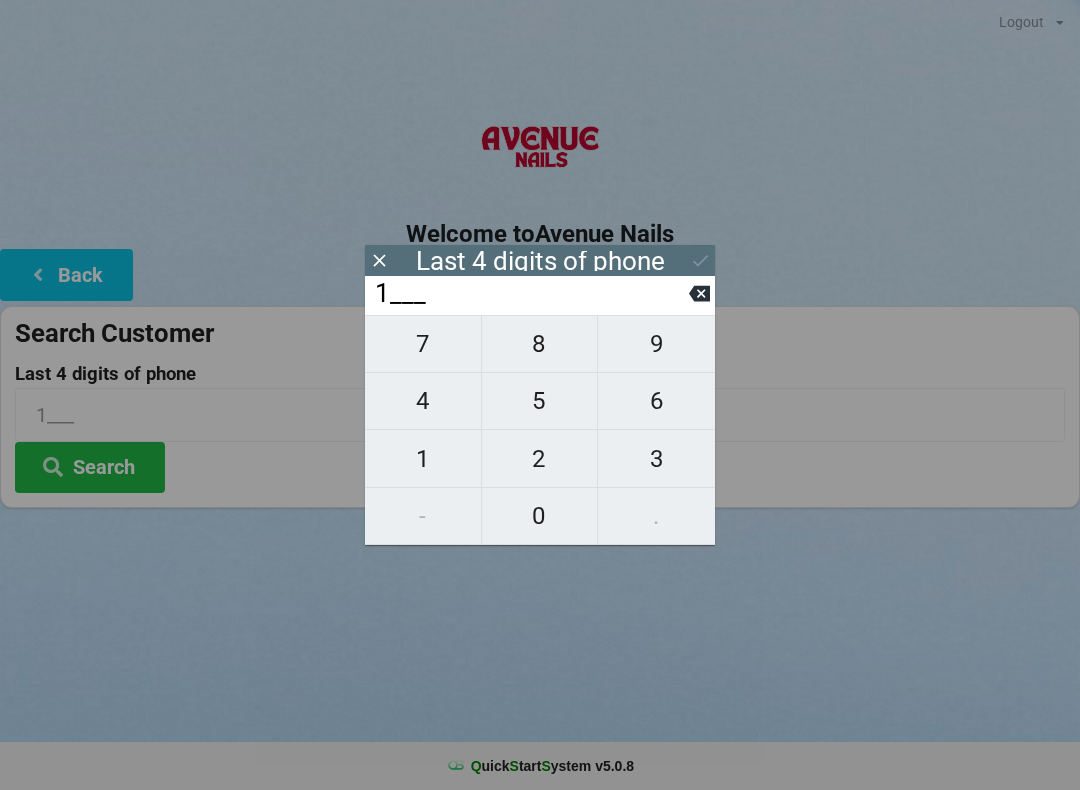 click on "1" at bounding box center [423, 459] 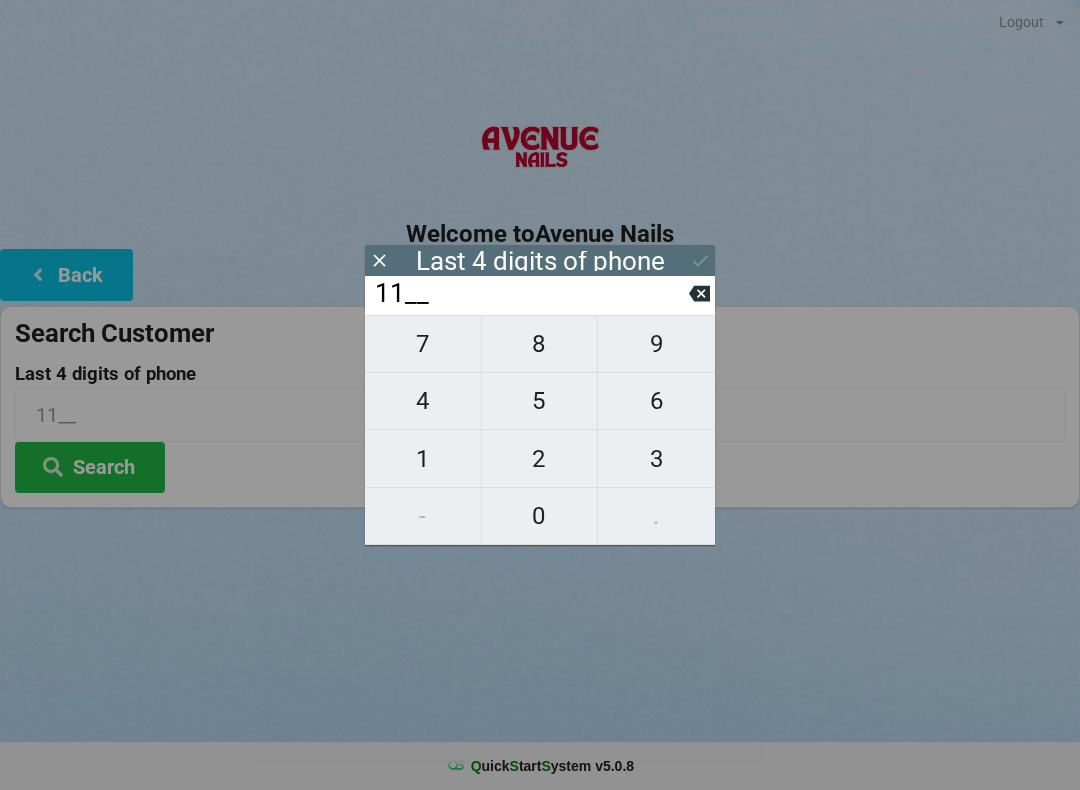 click on "4" at bounding box center (423, 401) 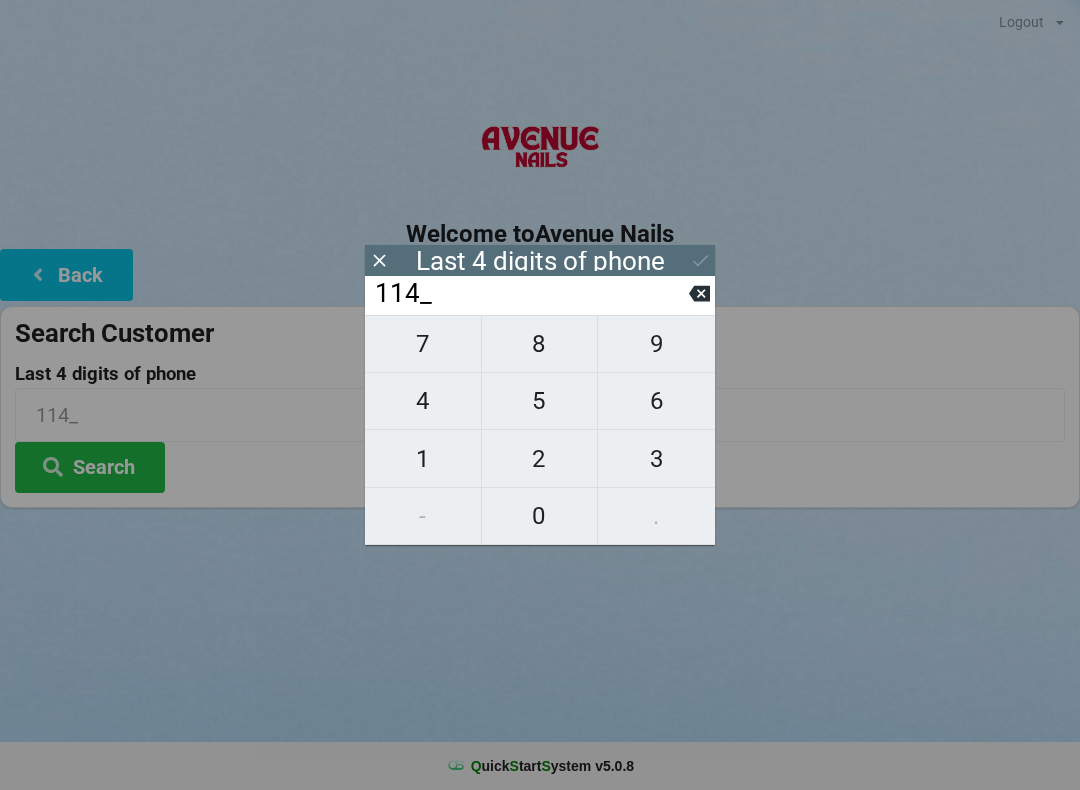 click on "7" at bounding box center (423, 344) 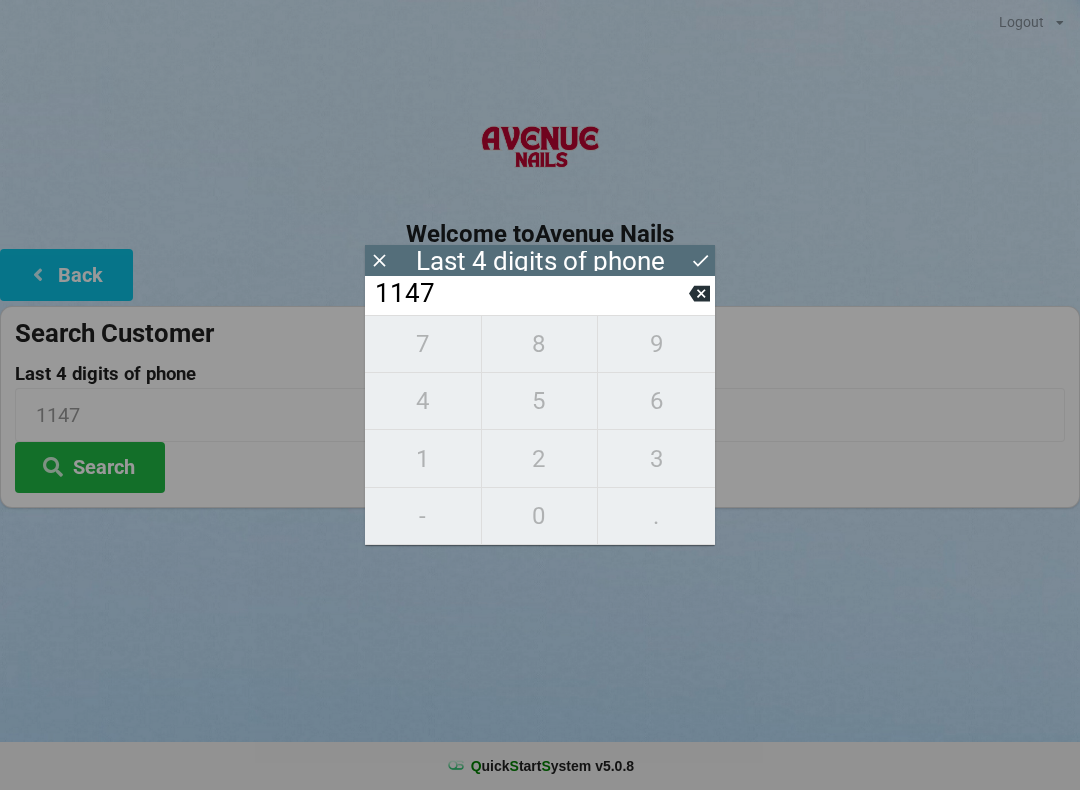 click on "Search" at bounding box center (90, 467) 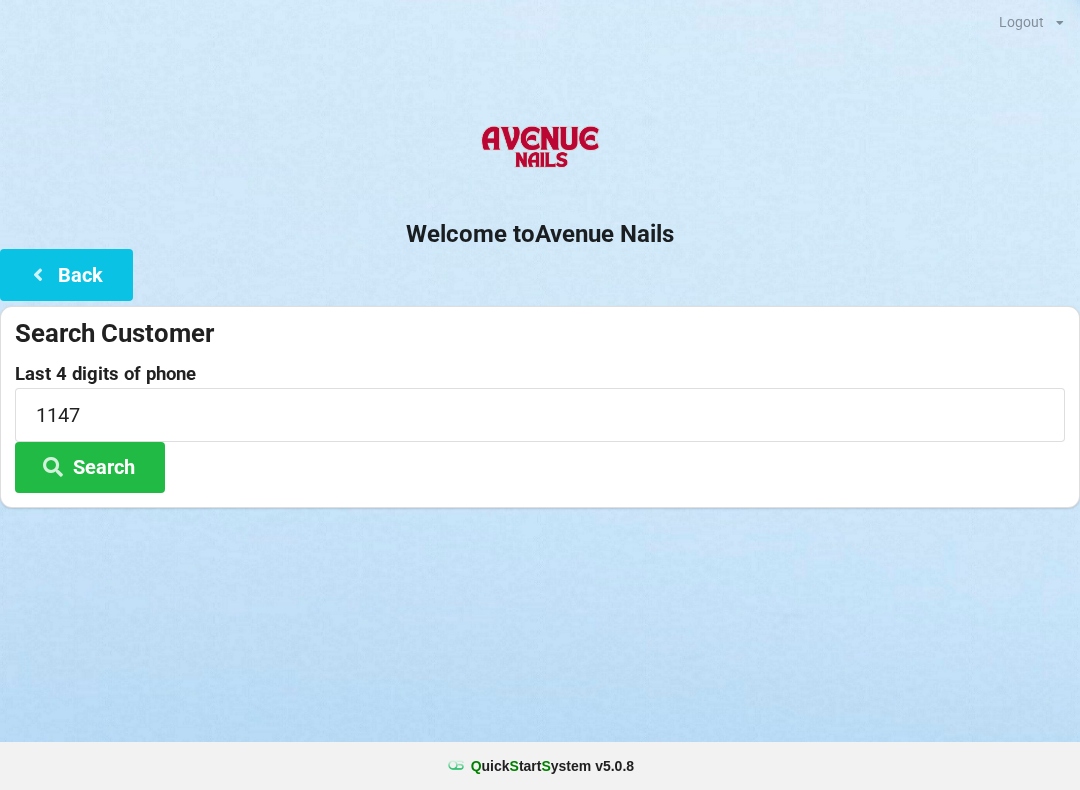 click on "Back" at bounding box center (66, 274) 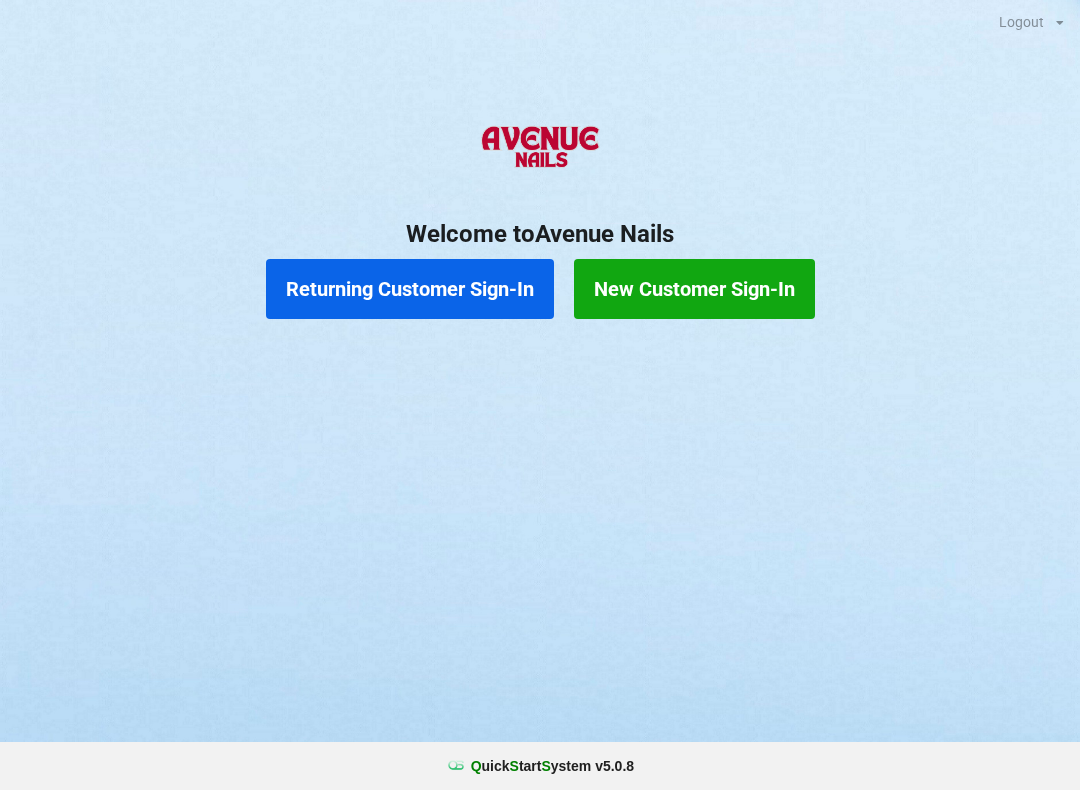 click on "New Customer Sign-In" at bounding box center (694, 289) 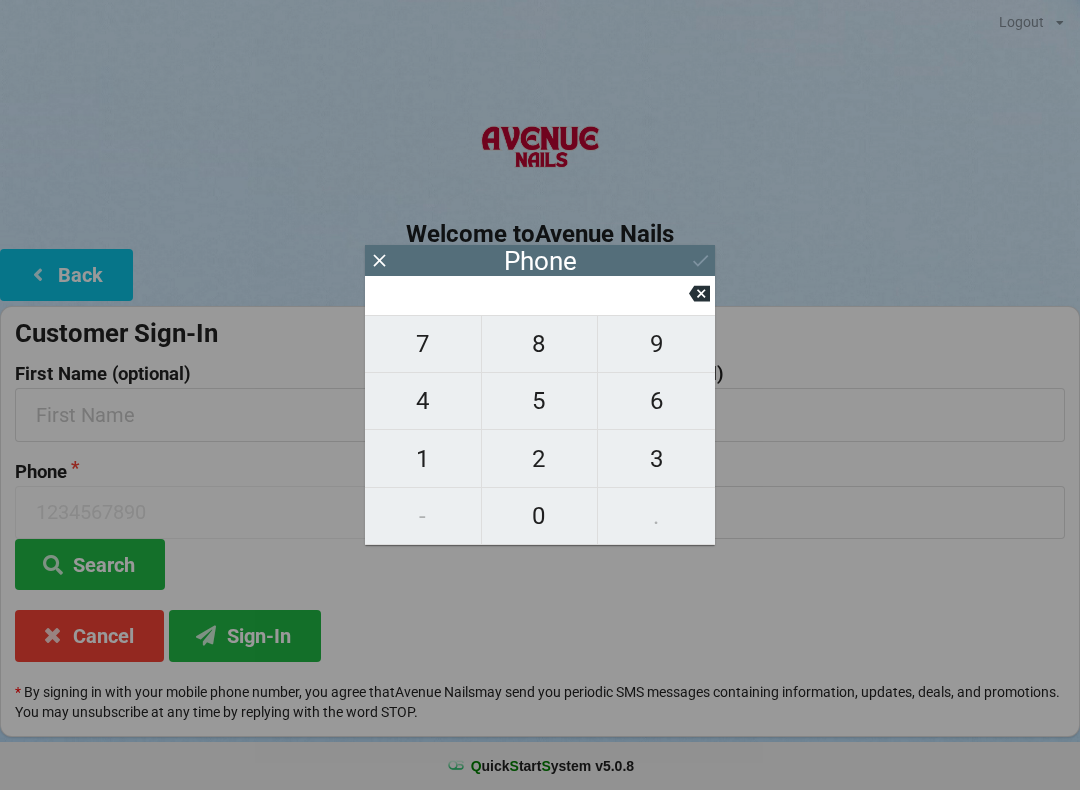 click on "7" at bounding box center [423, 344] 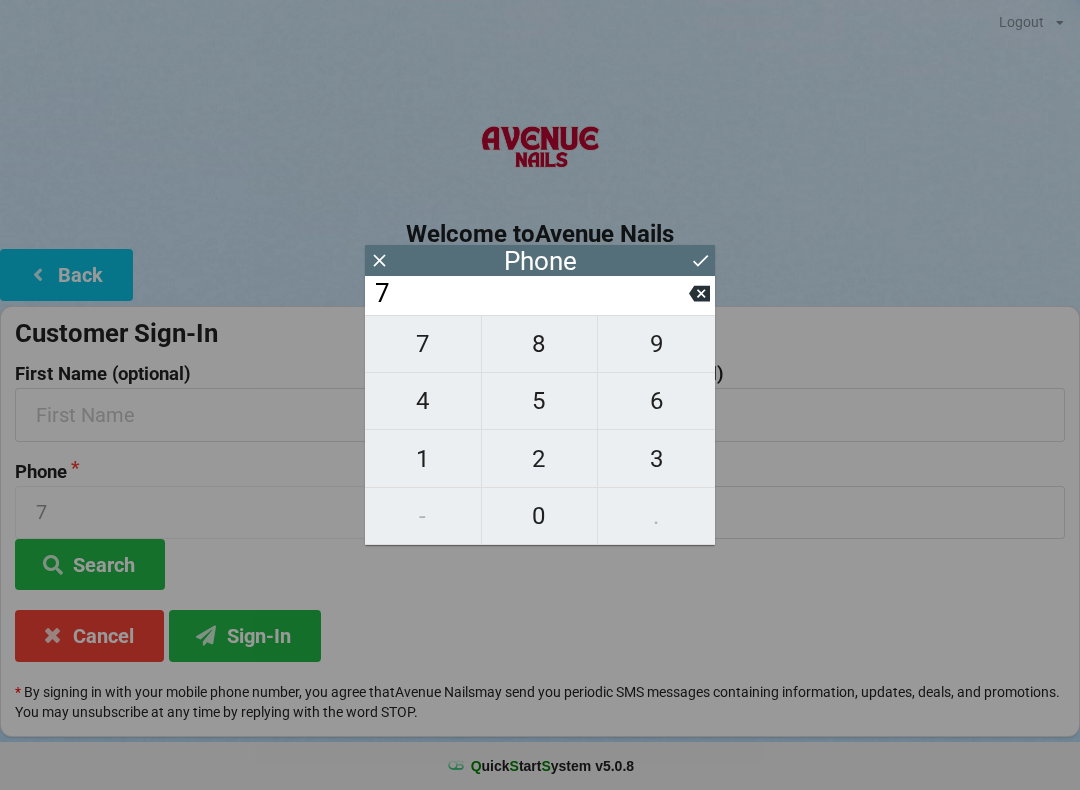 click on "1" at bounding box center [423, 459] 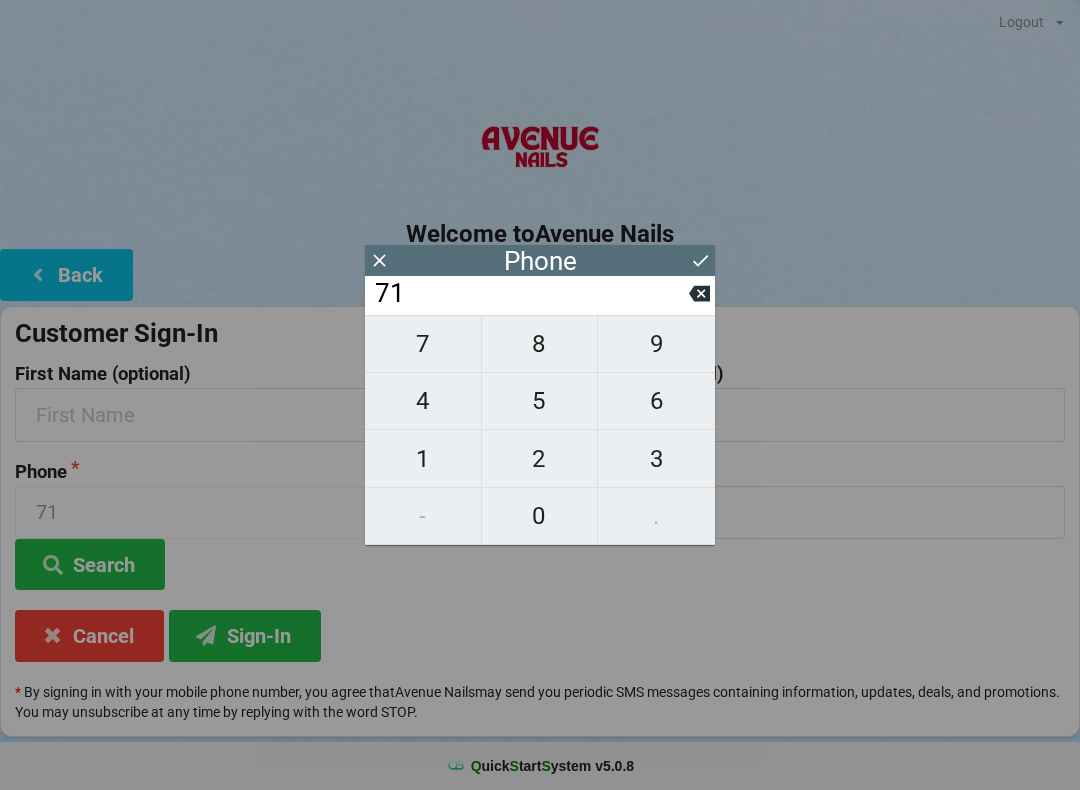 click on "8" at bounding box center (540, 344) 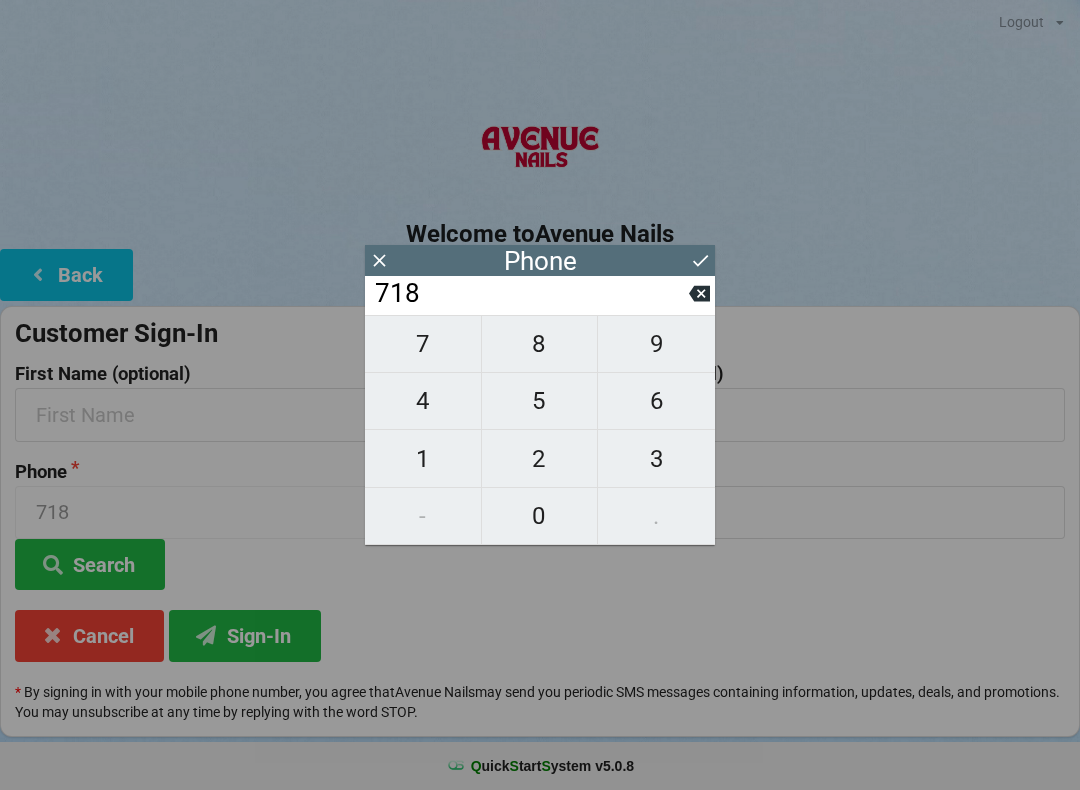 click on "6" at bounding box center (656, 401) 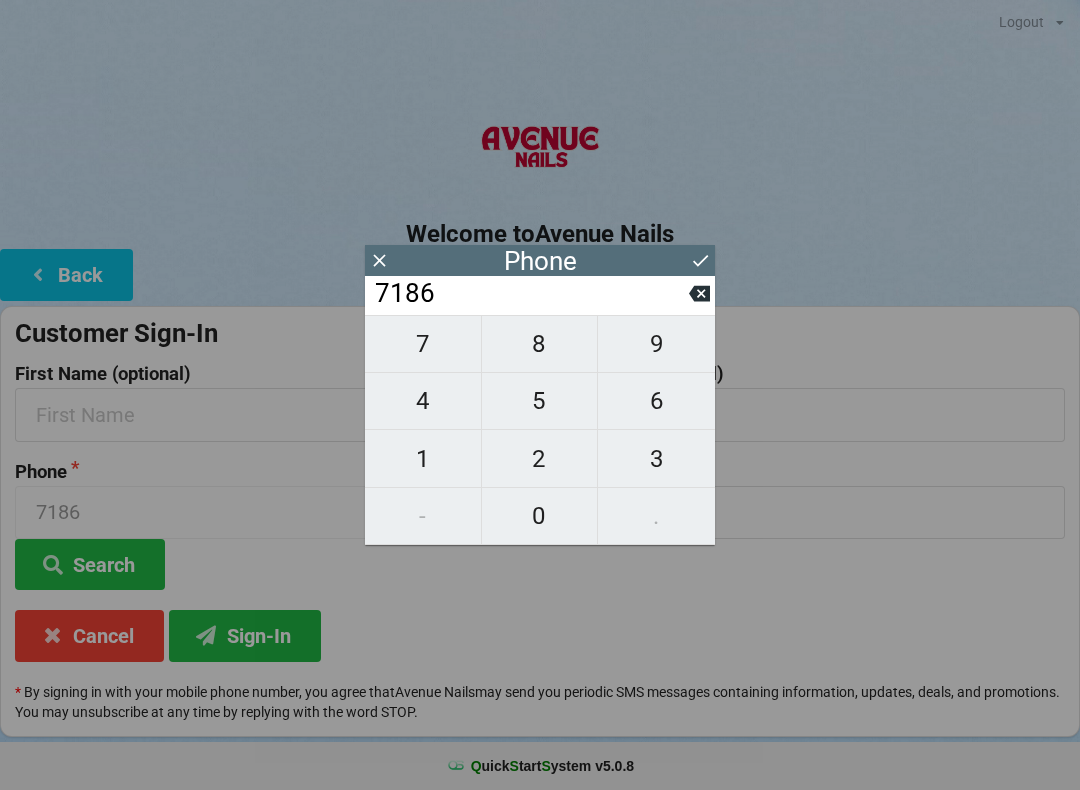click on "7" at bounding box center (423, 344) 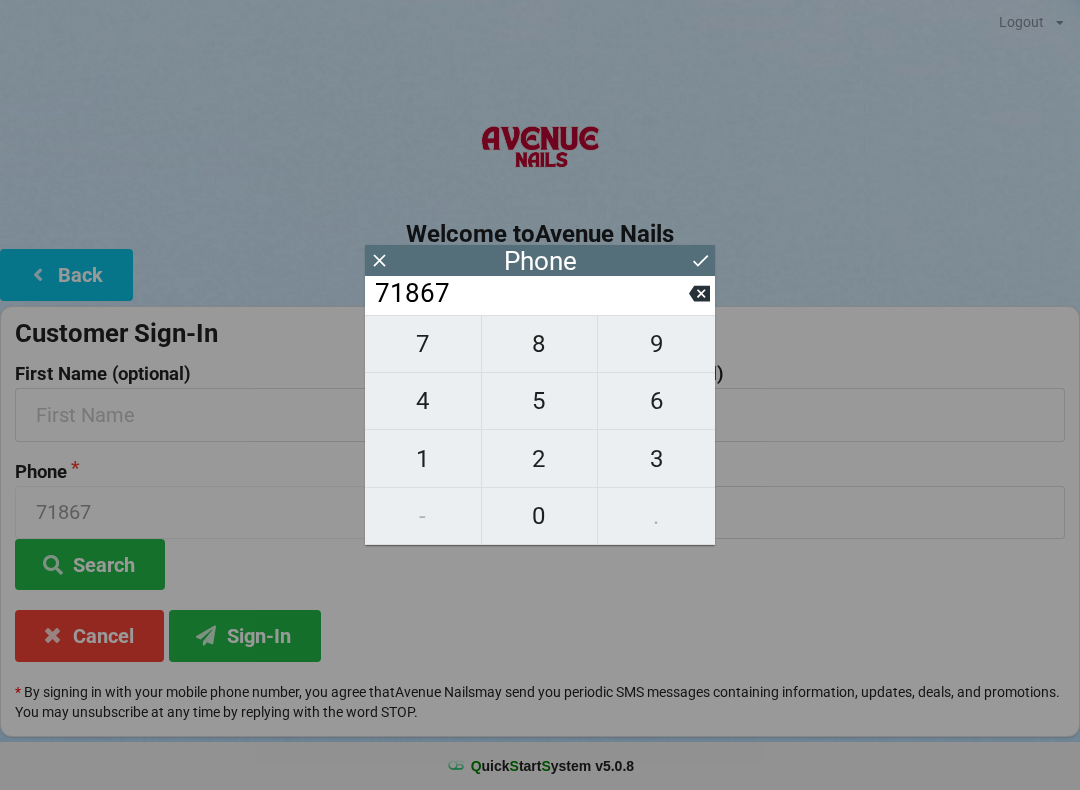 click on "71867" at bounding box center (531, 294) 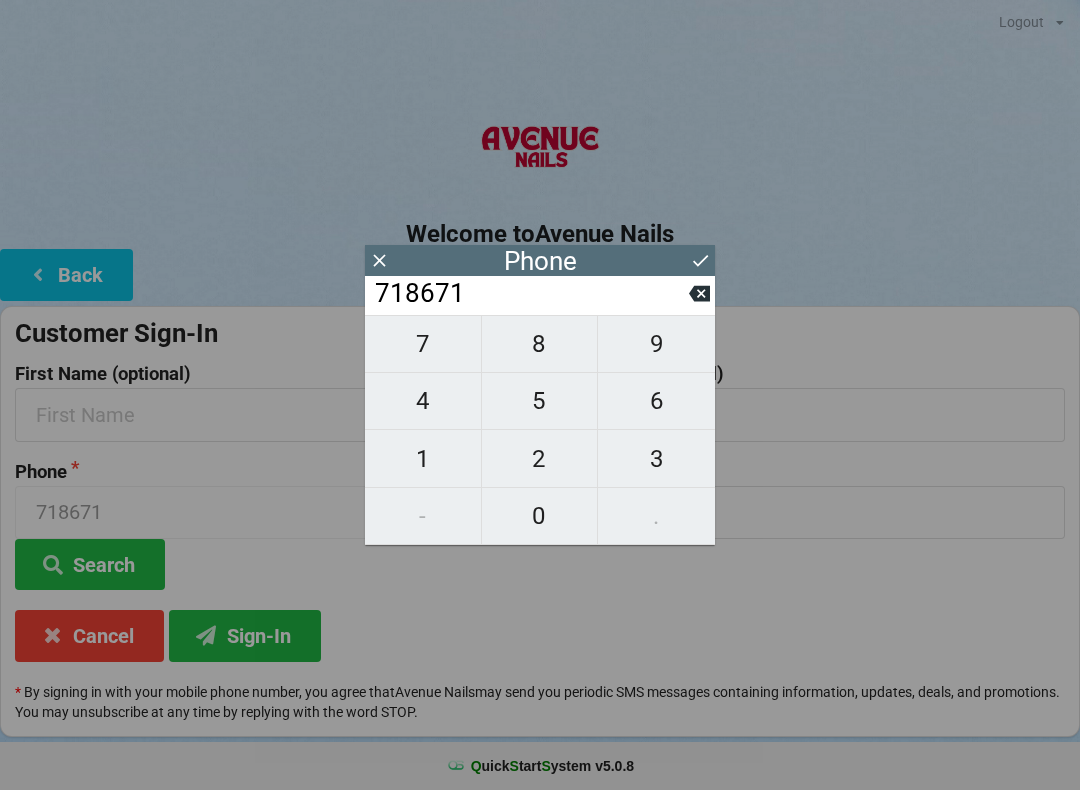 click on "9" at bounding box center (656, 344) 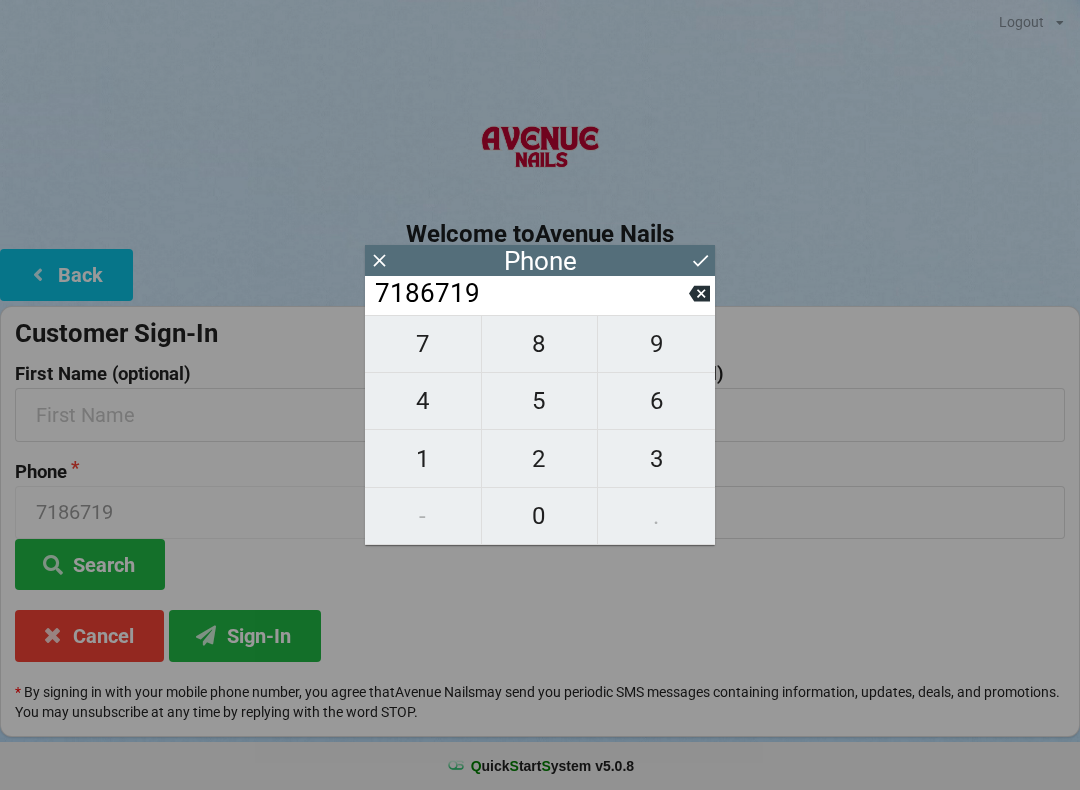 click 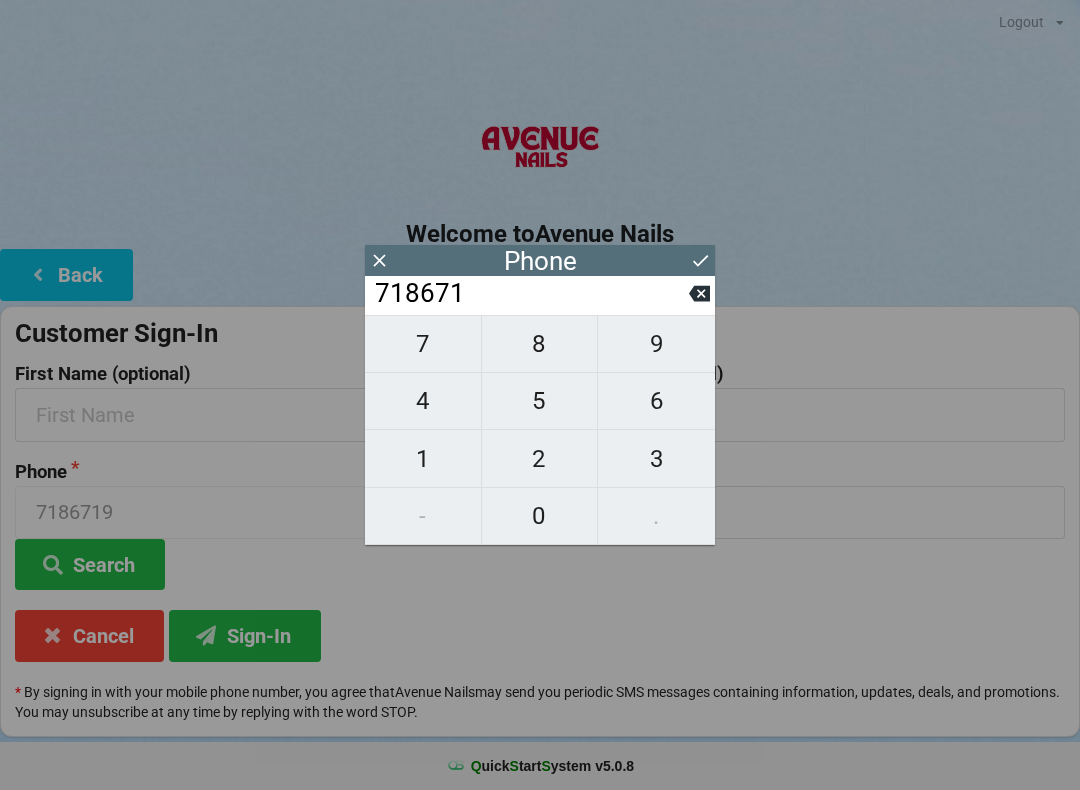 click on "718671" at bounding box center (531, 294) 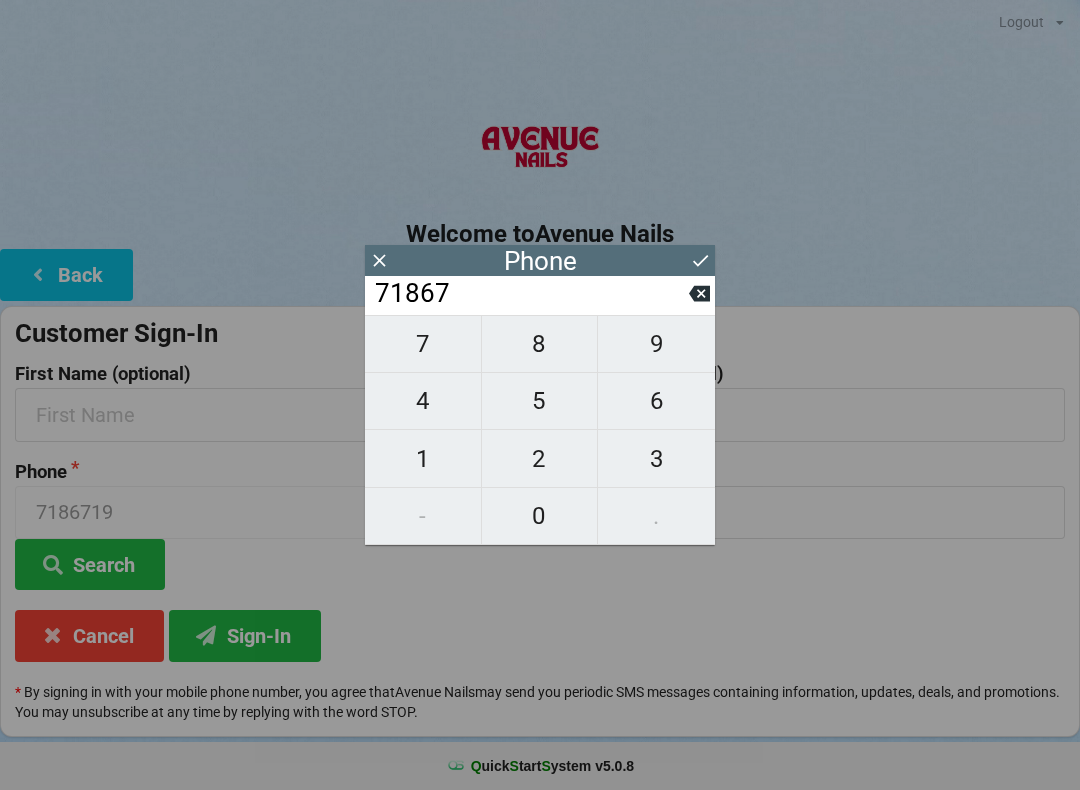 click on "71867" at bounding box center [531, 294] 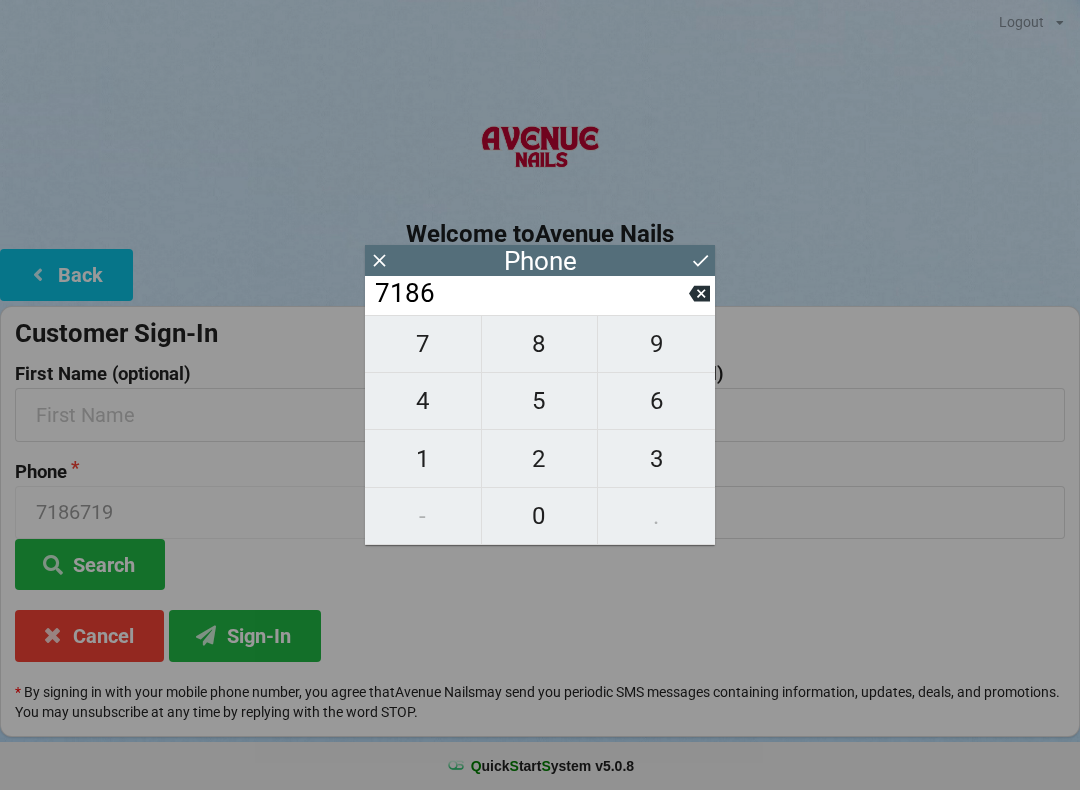 click on "1" at bounding box center [423, 459] 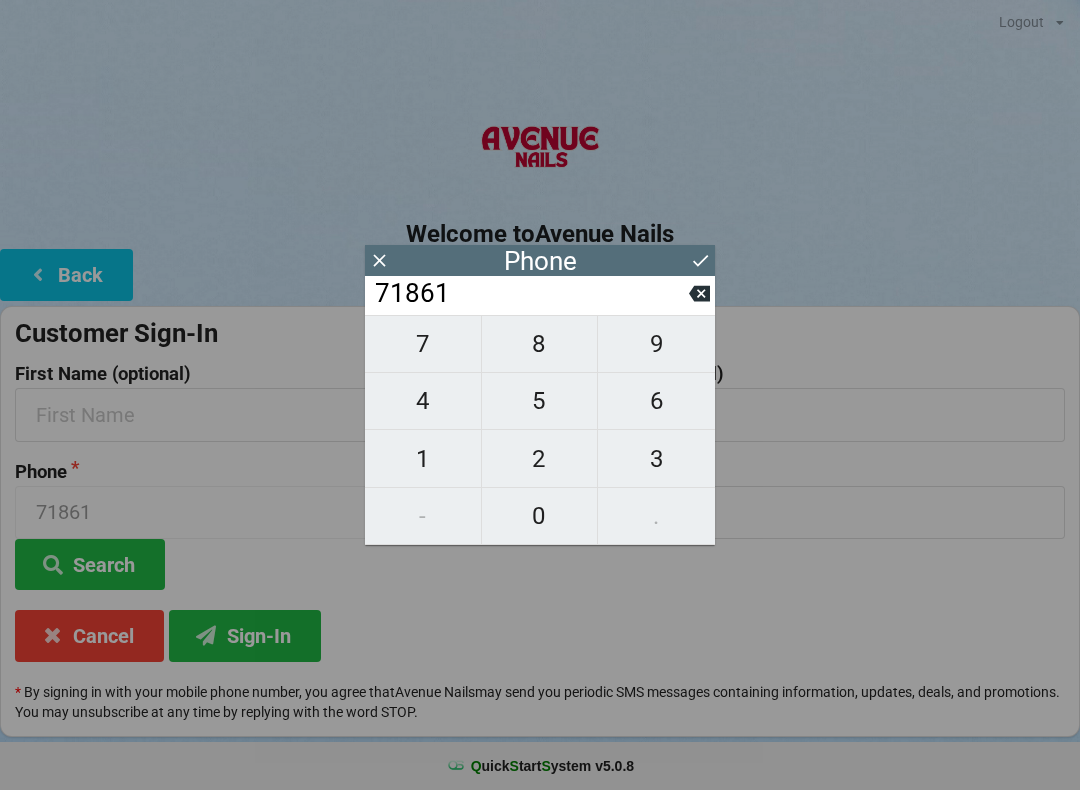 click on "9" at bounding box center (656, 344) 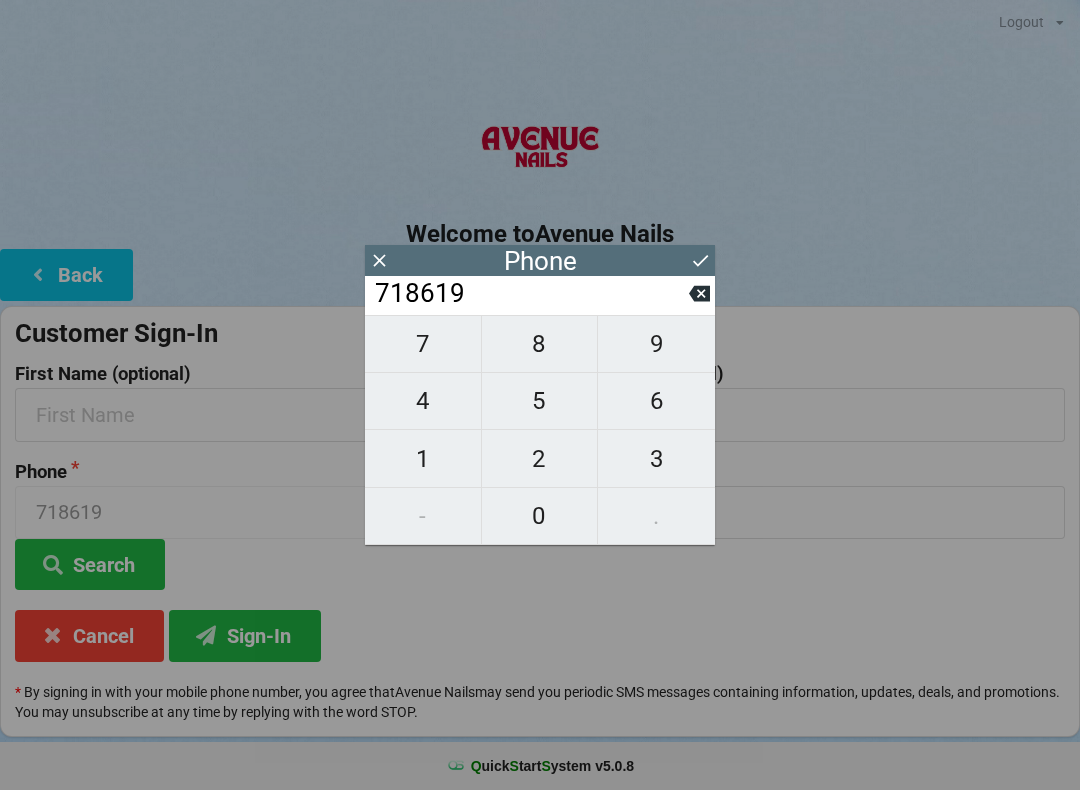 click on "1" at bounding box center (423, 459) 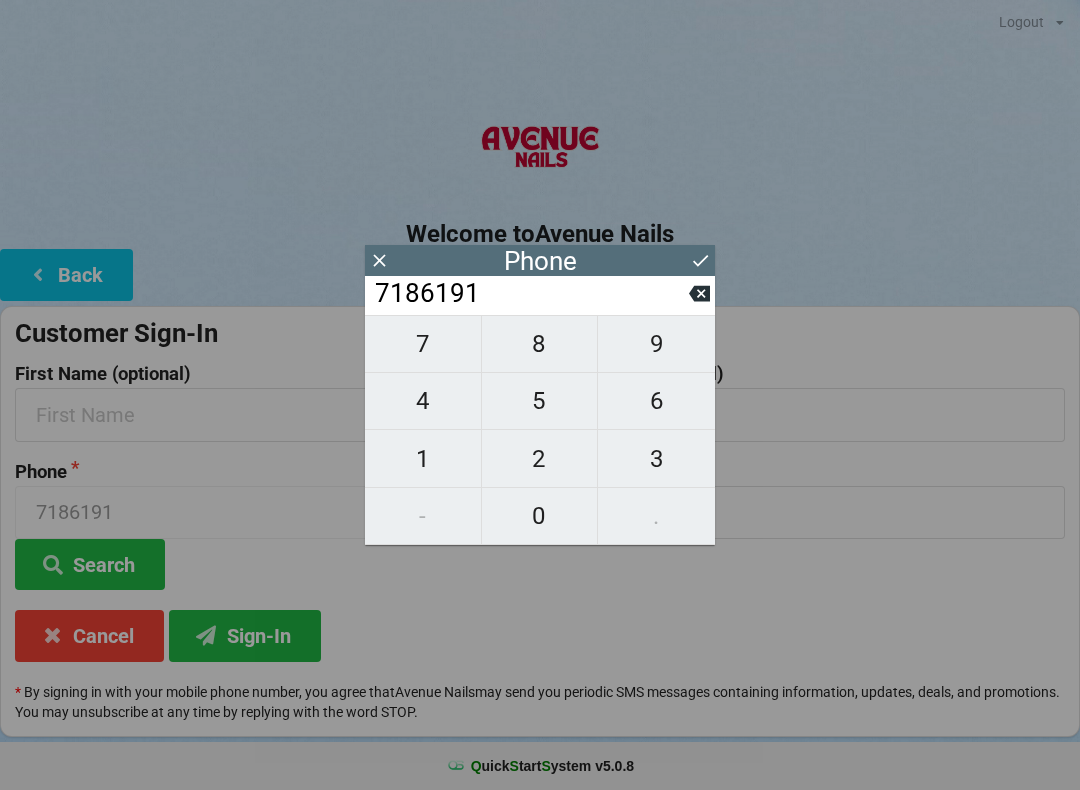 click on "1" at bounding box center (423, 459) 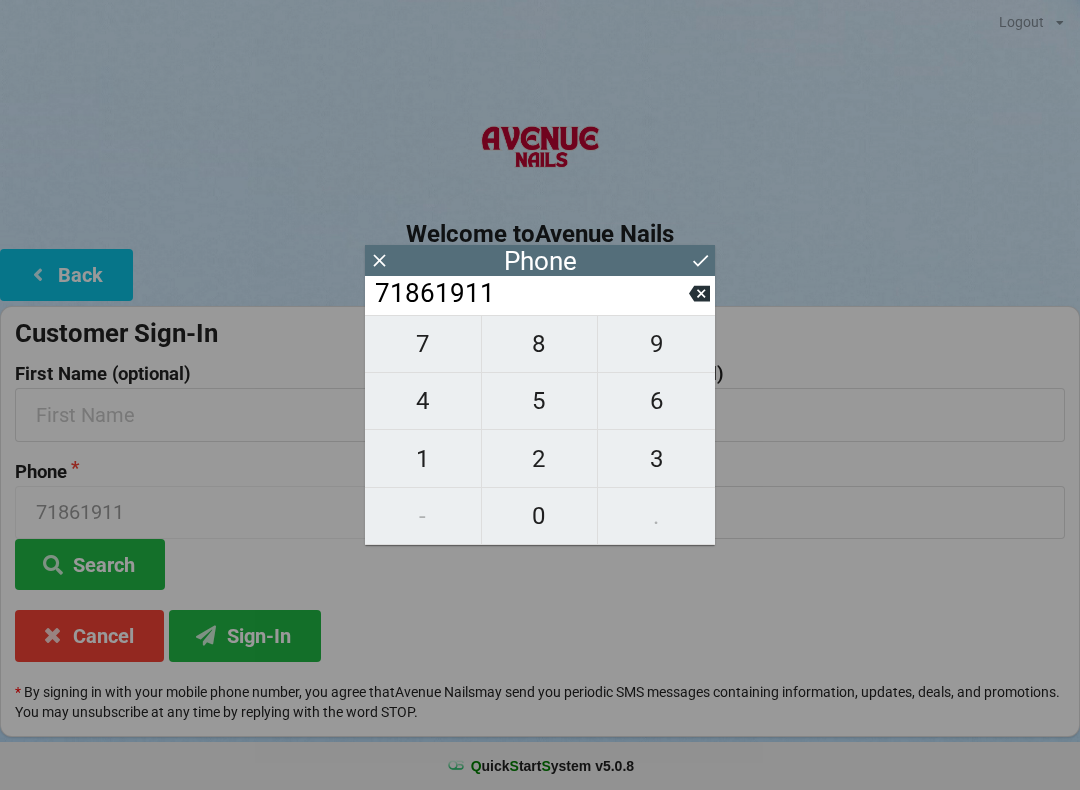 click on "4" at bounding box center (423, 401) 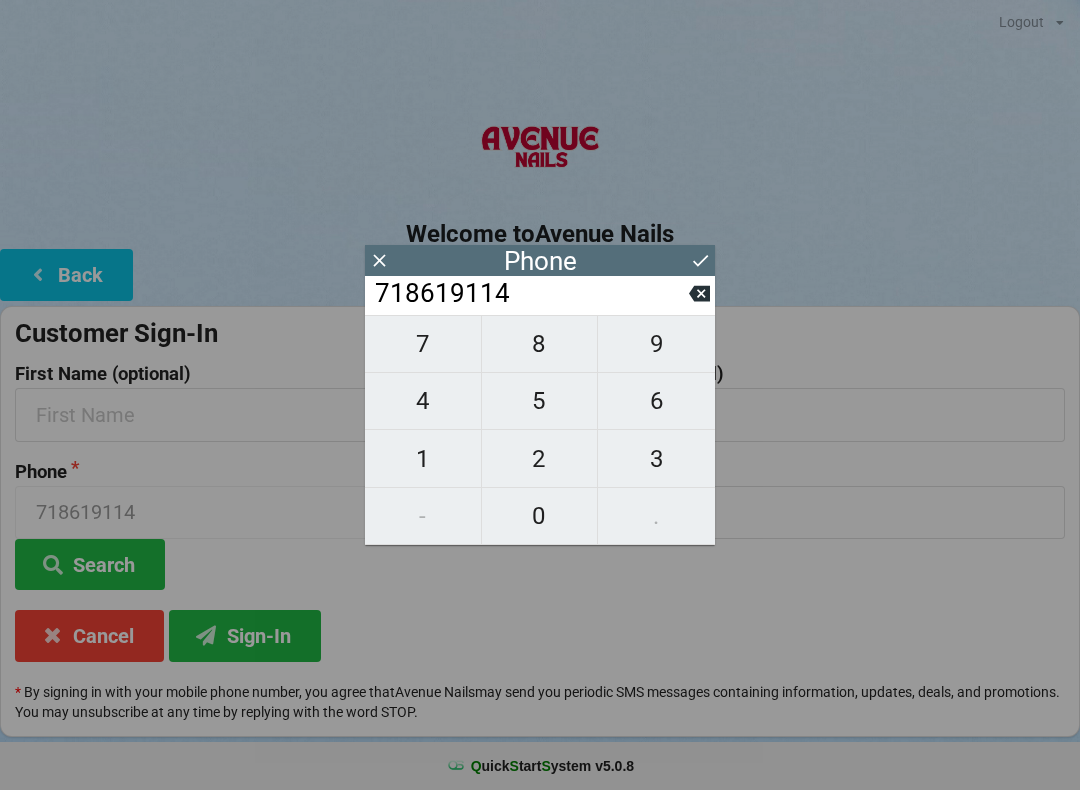 click on "7" at bounding box center (423, 344) 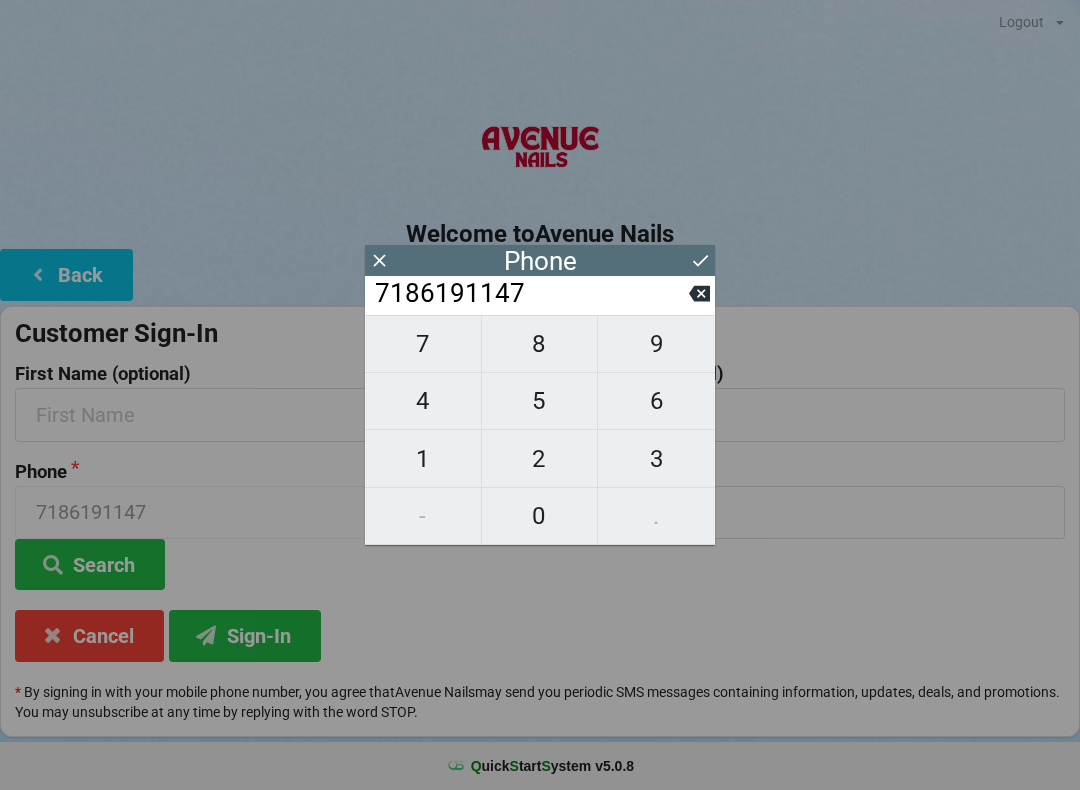click 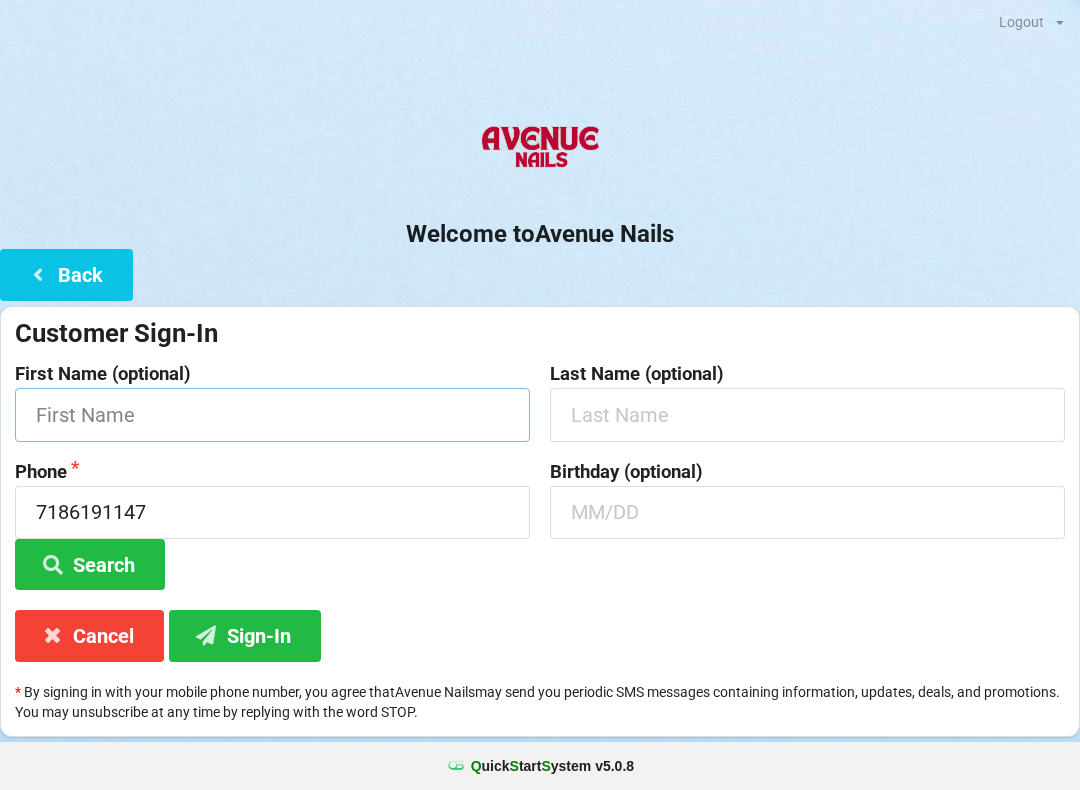 click at bounding box center (272, 414) 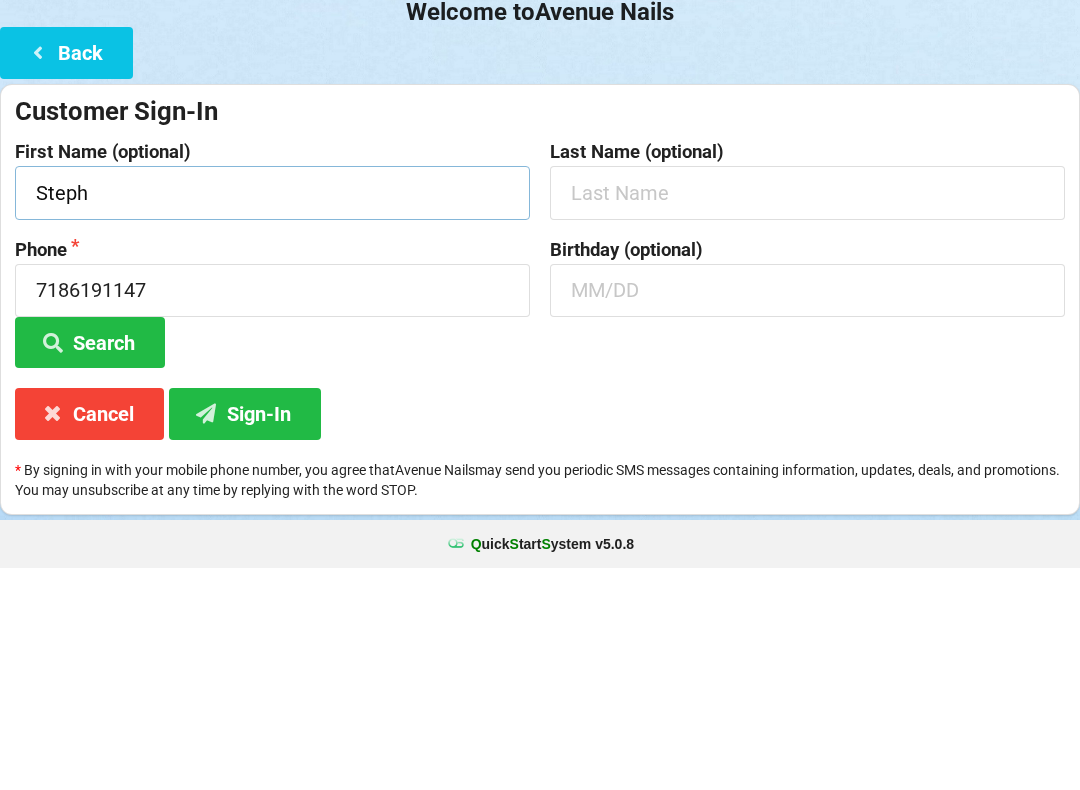 type on "Steph" 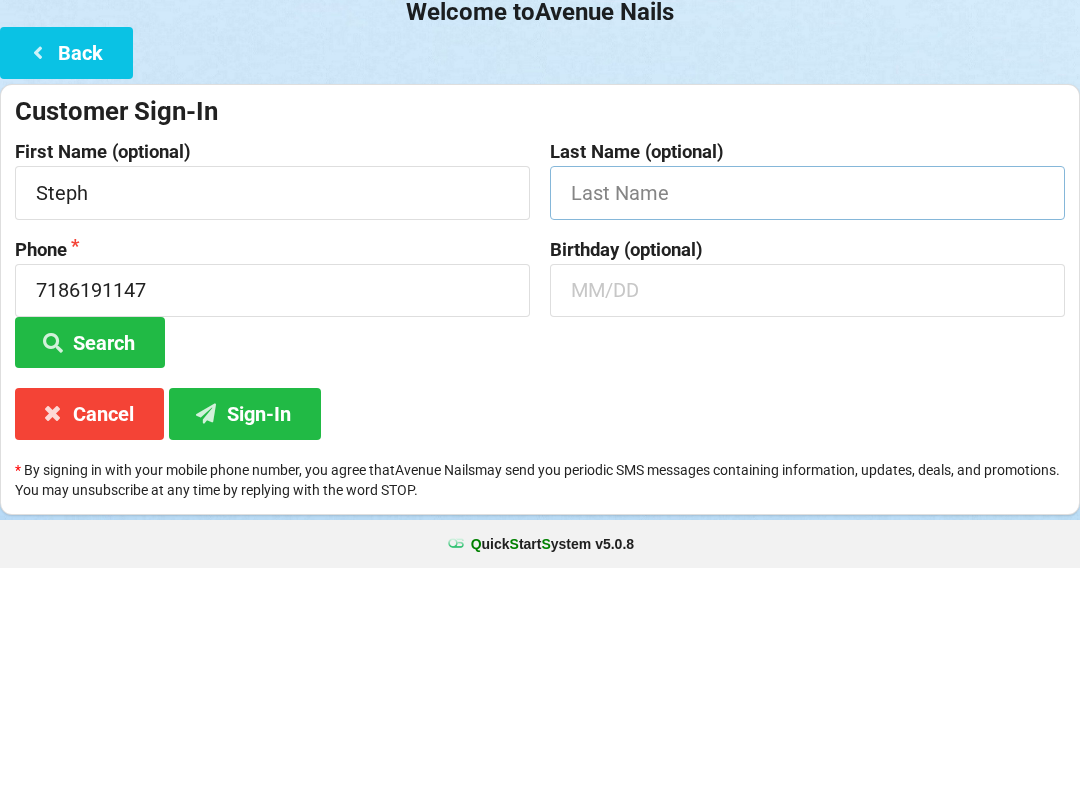 click at bounding box center (807, 414) 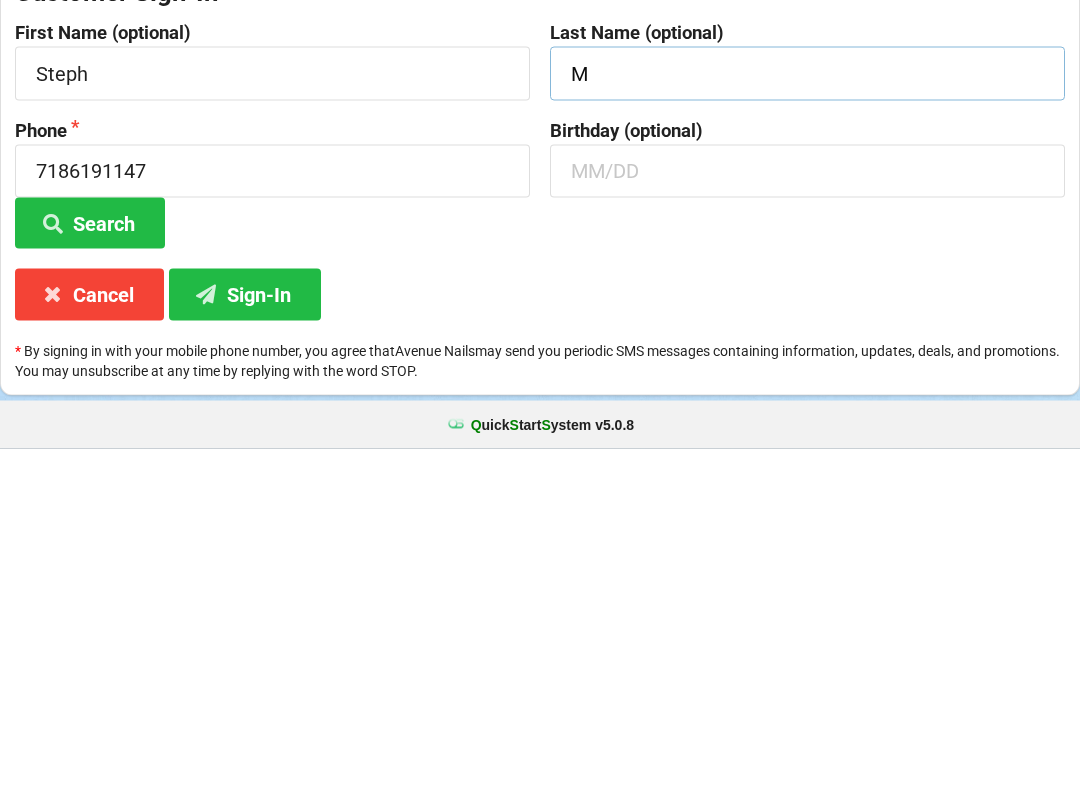 type on "M" 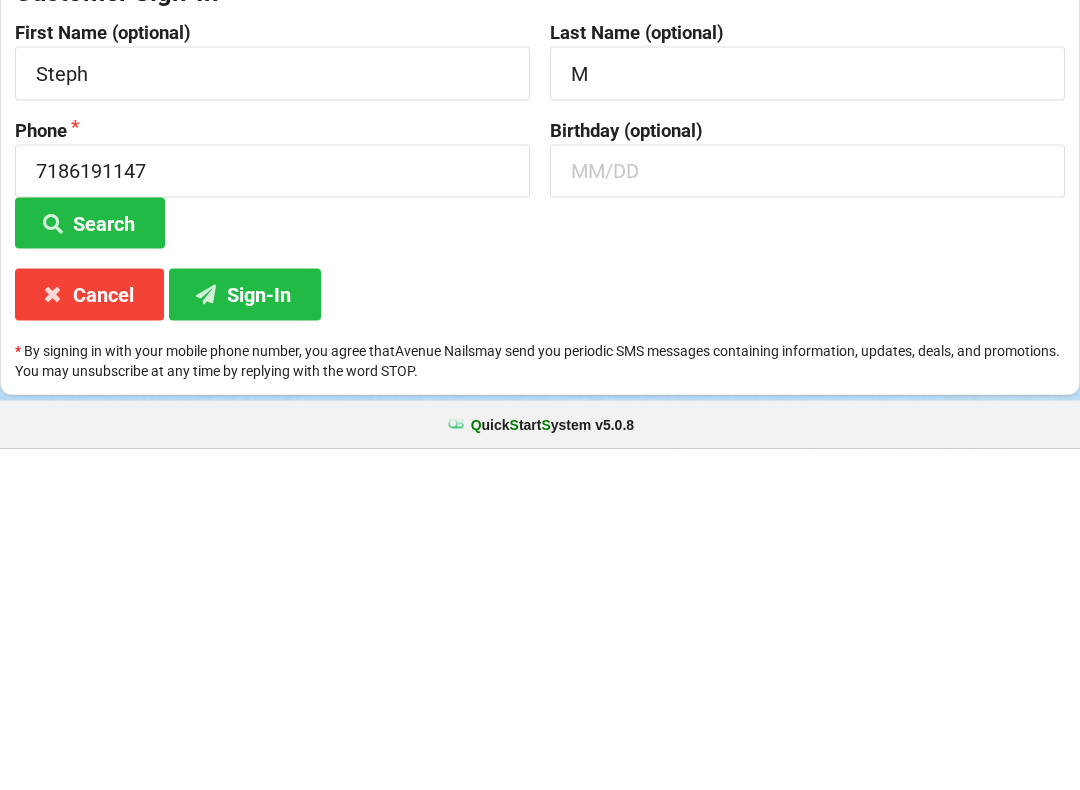 click on "Search" at bounding box center (90, 564) 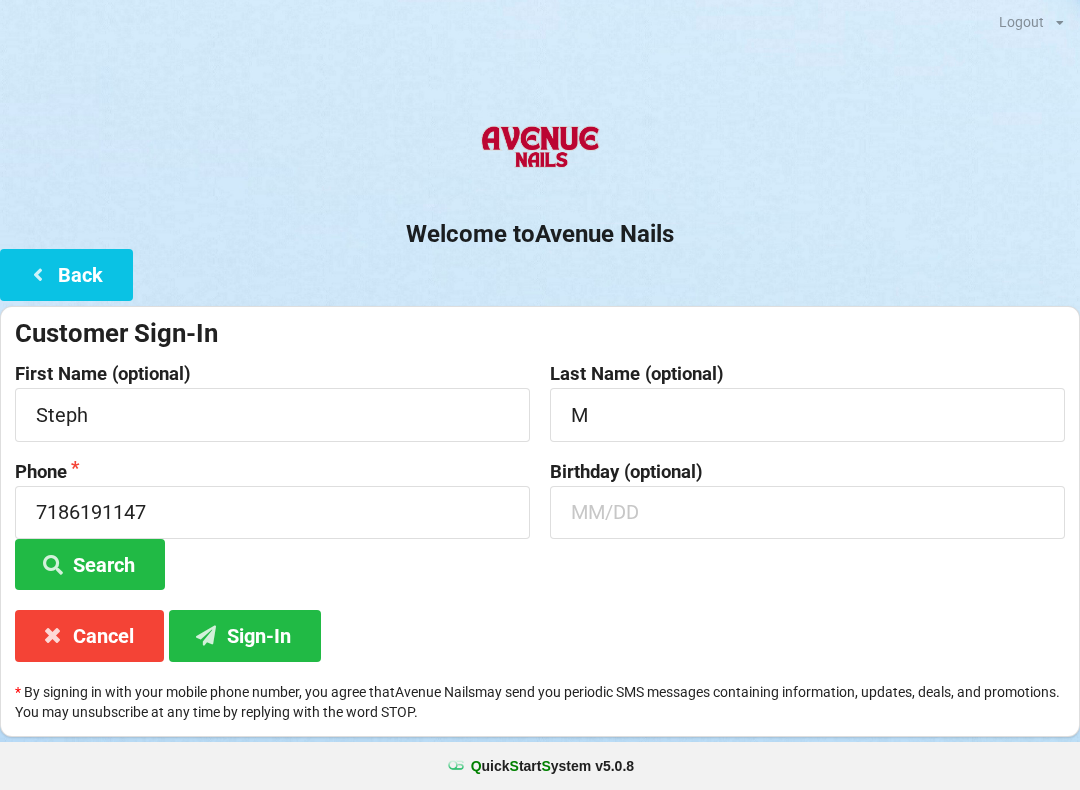 click on "Sign-In" at bounding box center [245, 635] 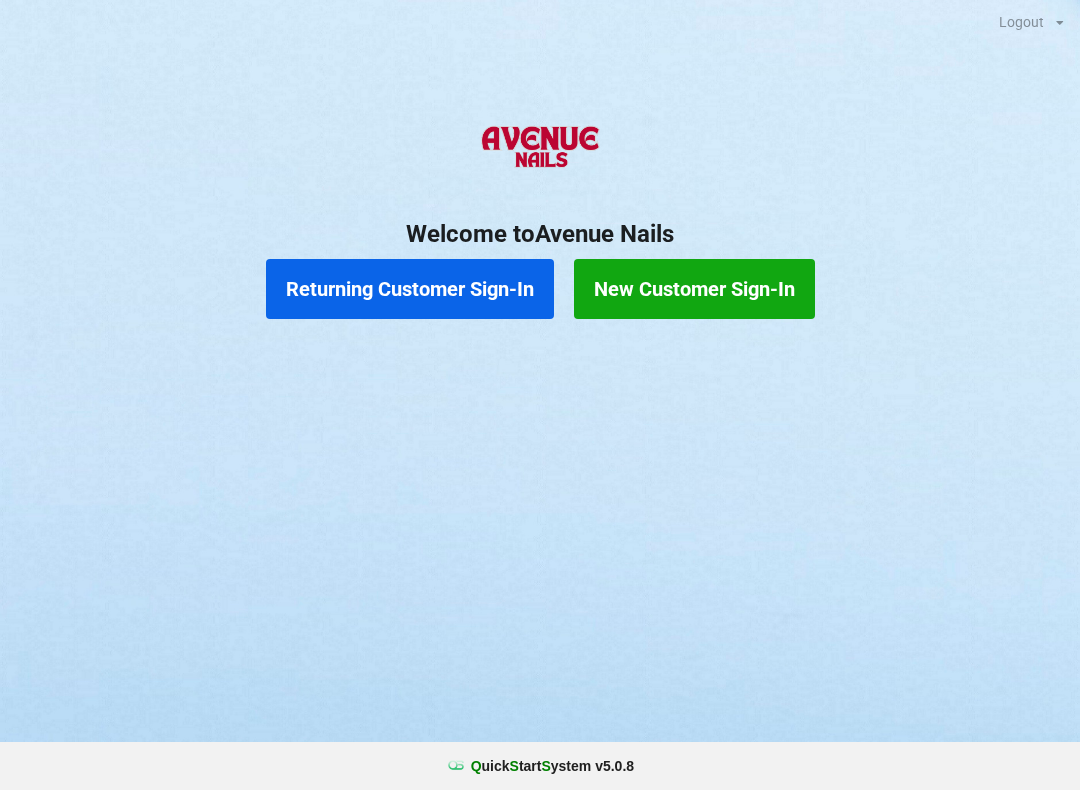 click on "Returning Customer Sign-In" at bounding box center (410, 289) 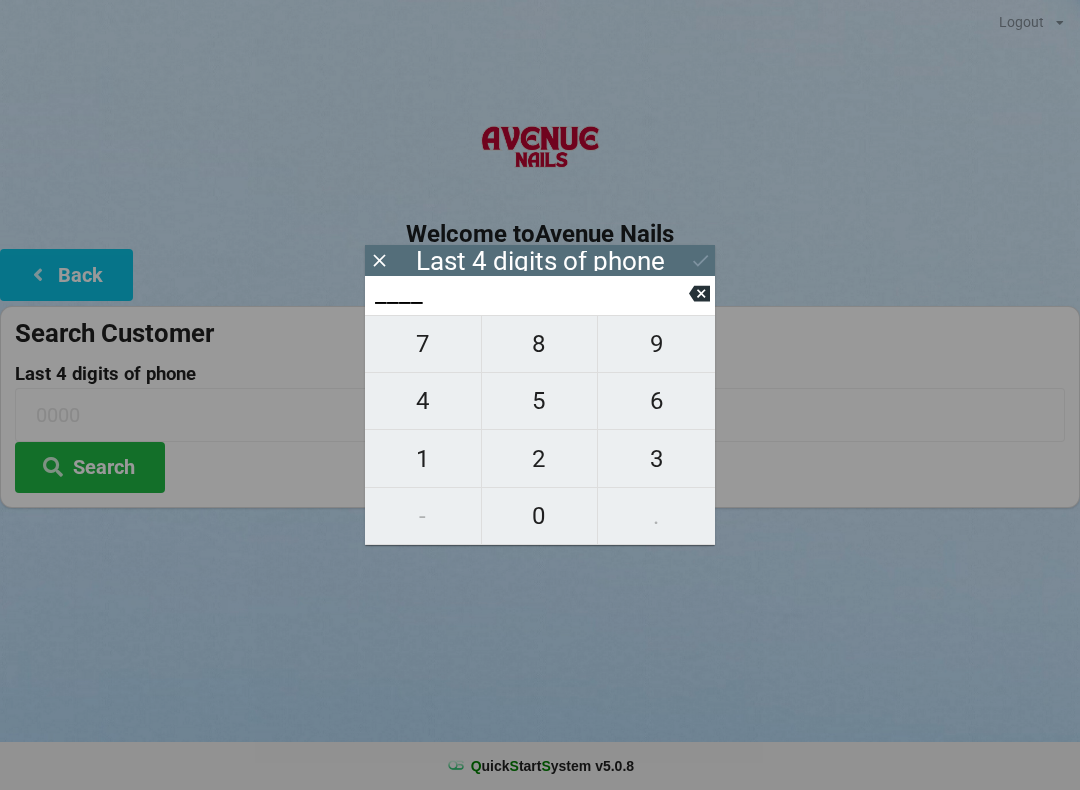 click on "4" at bounding box center [423, 401] 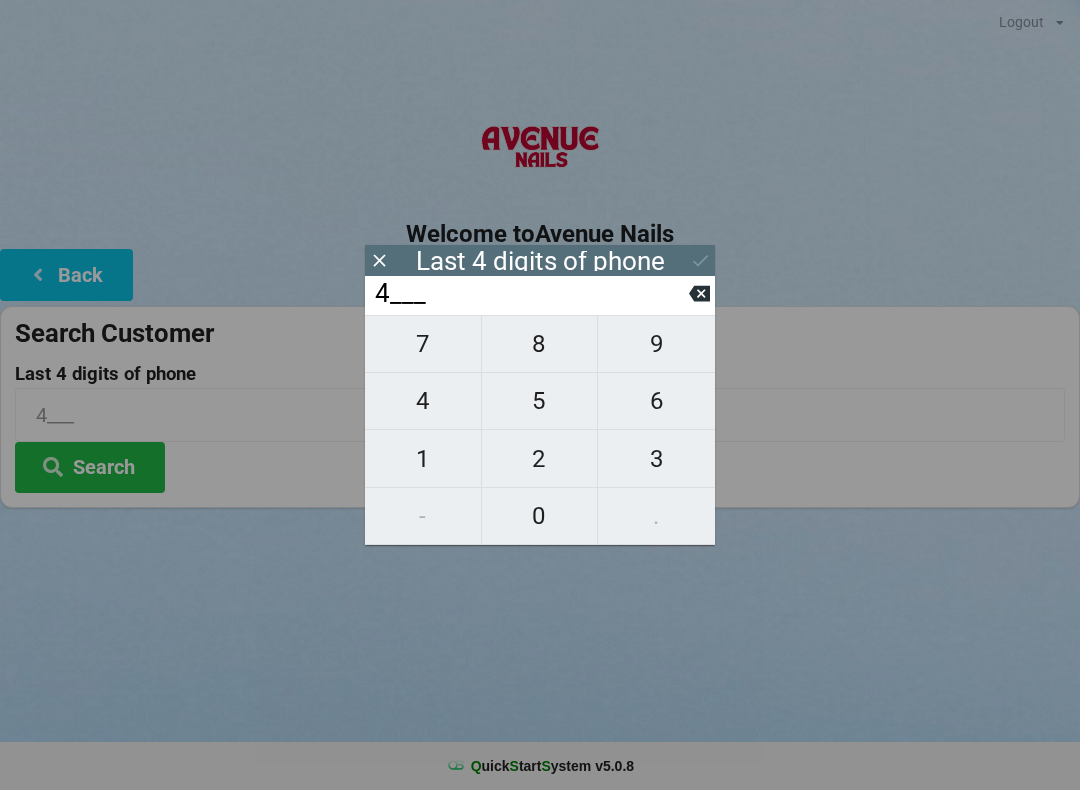 click on "7" at bounding box center [423, 344] 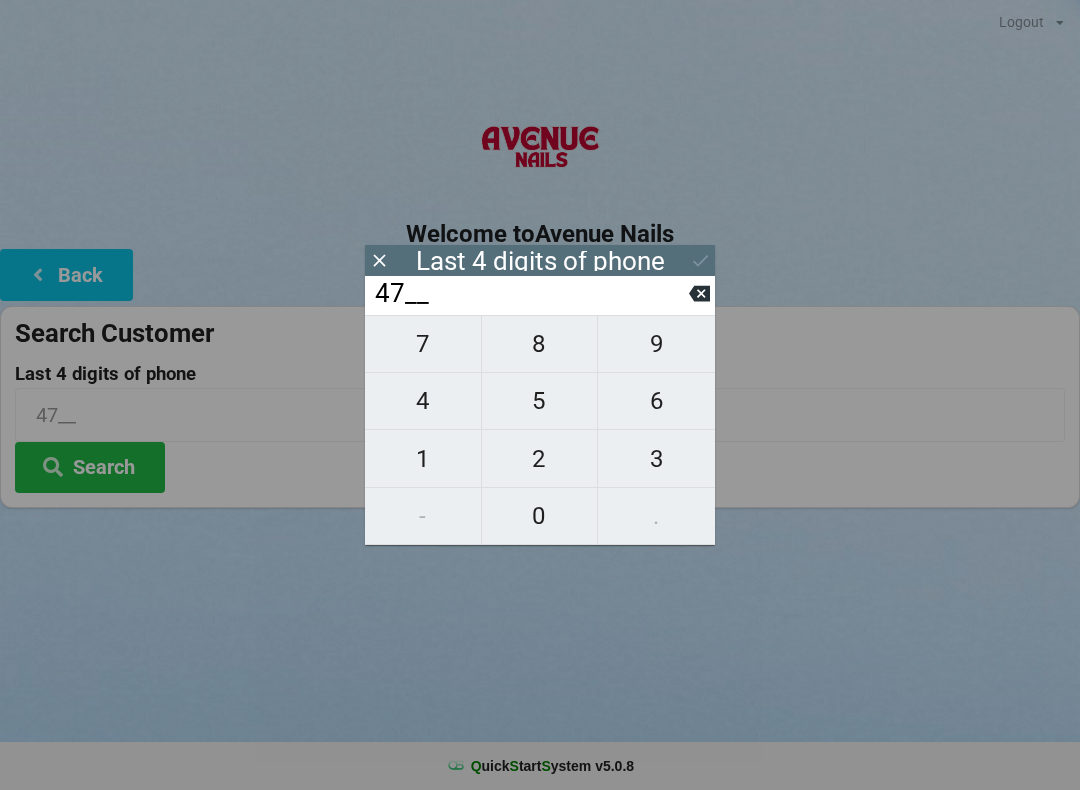 click on "1" at bounding box center [423, 459] 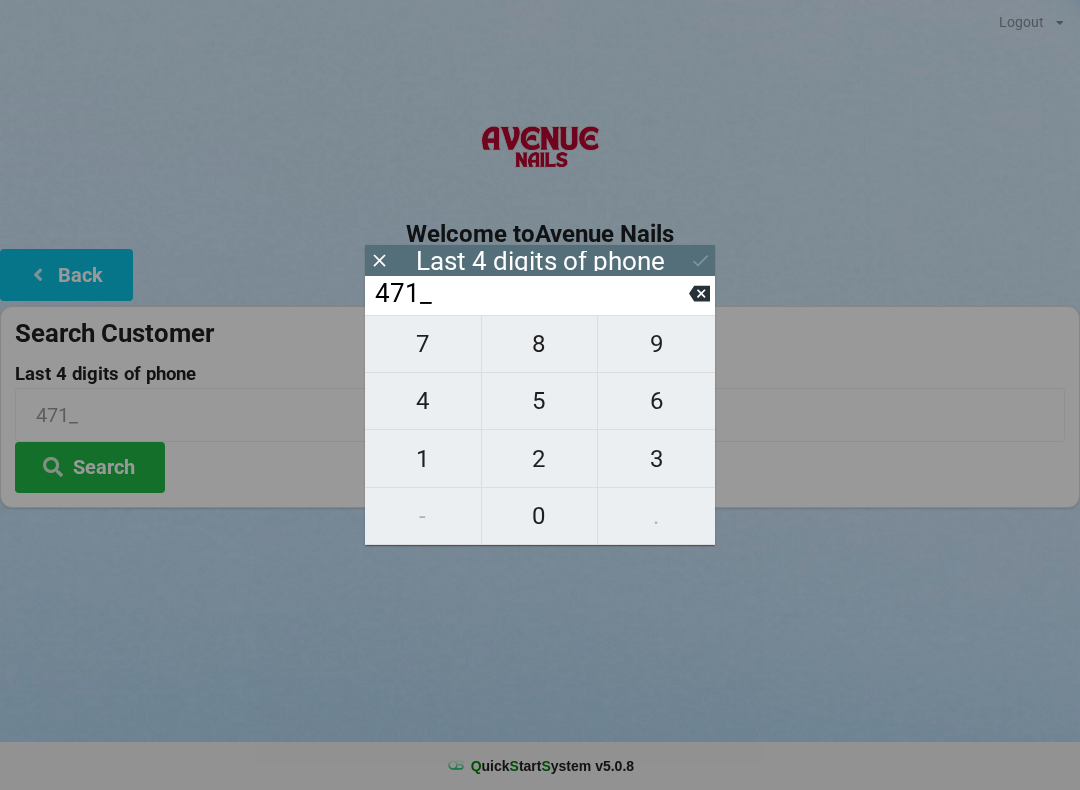 click on "8" at bounding box center (540, 344) 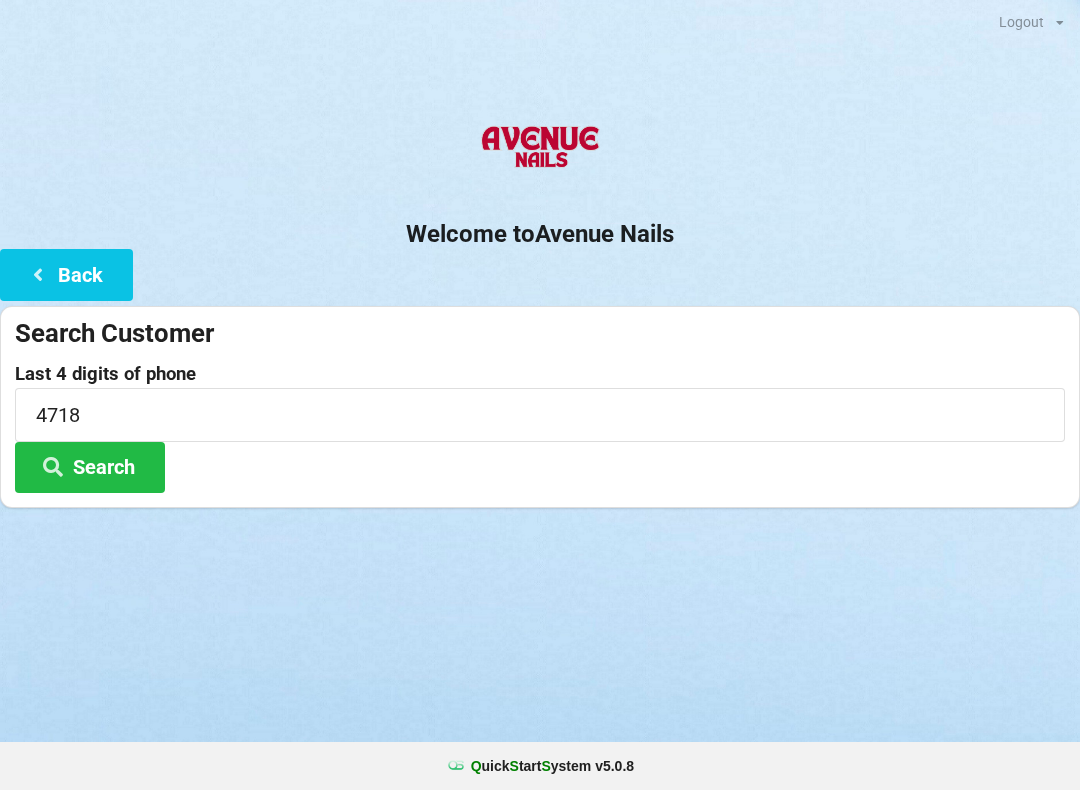 click on "Logout Logout Sign-In Welcome to  Avenue Nails Back Search Customer Last 4 digits of phone 4718 Search" at bounding box center (540, 395) 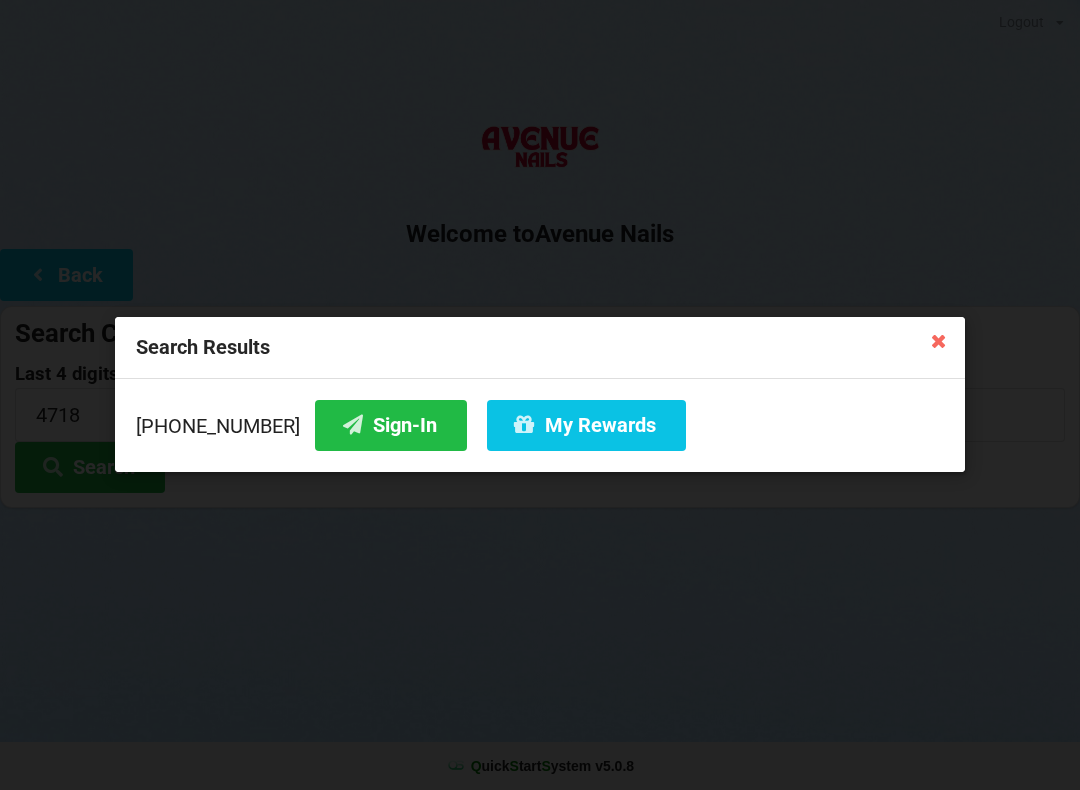 click on "Sign-In" at bounding box center [391, 425] 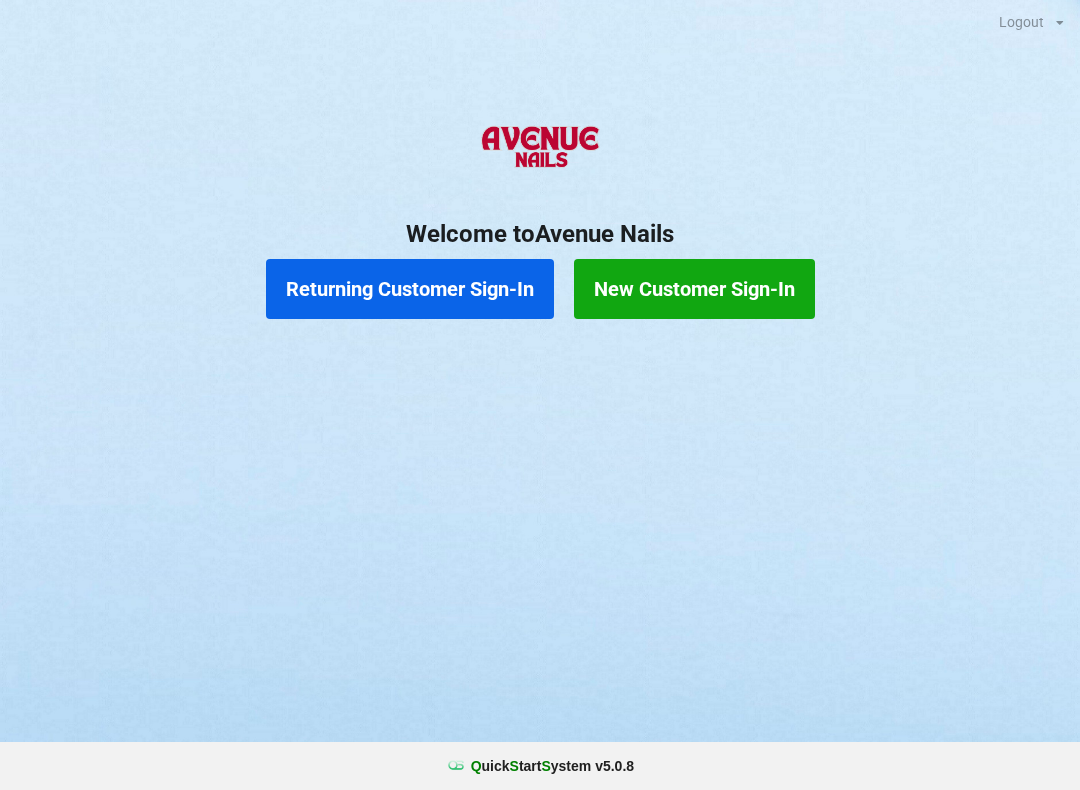 click on "Returning Customer Sign-In" at bounding box center [410, 289] 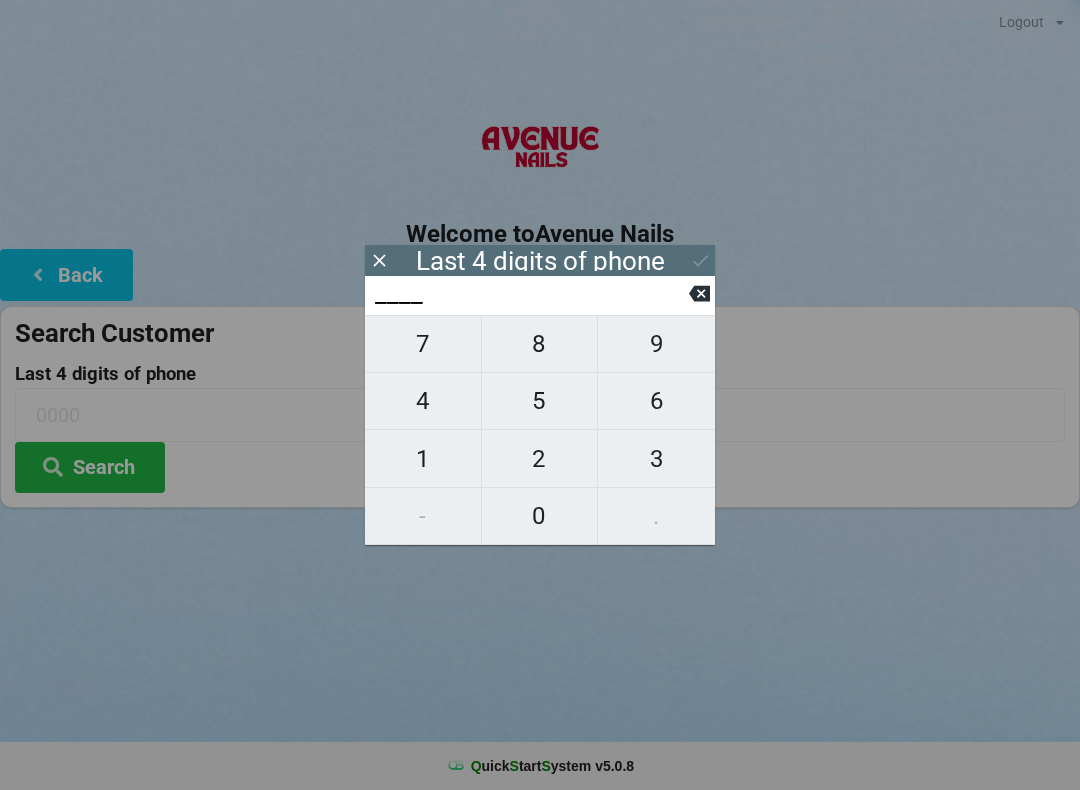click on "2" at bounding box center (540, 459) 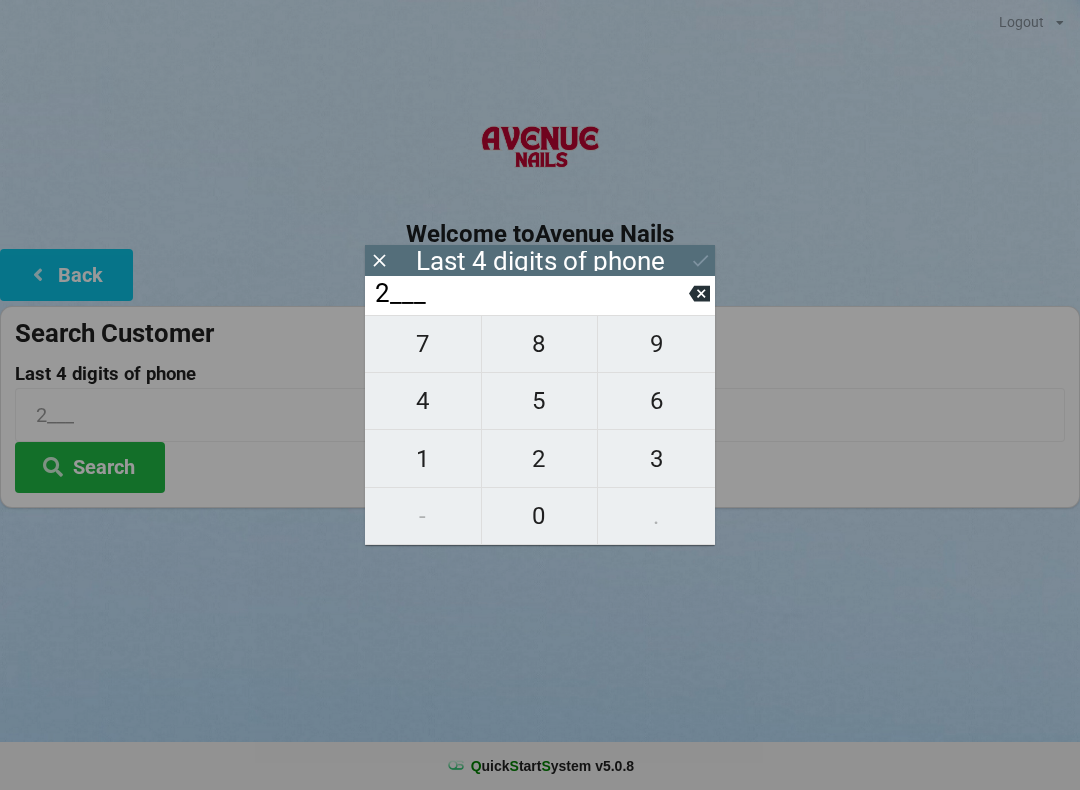 click on "8" at bounding box center [540, 344] 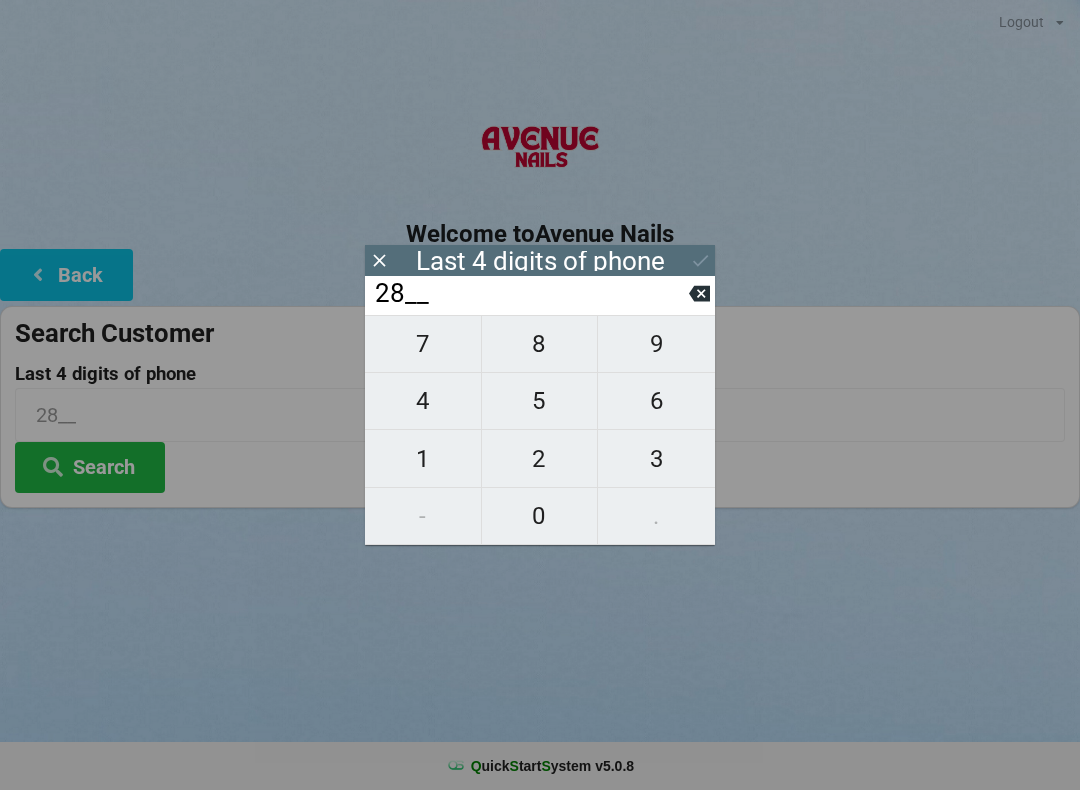 click on "2" at bounding box center [540, 459] 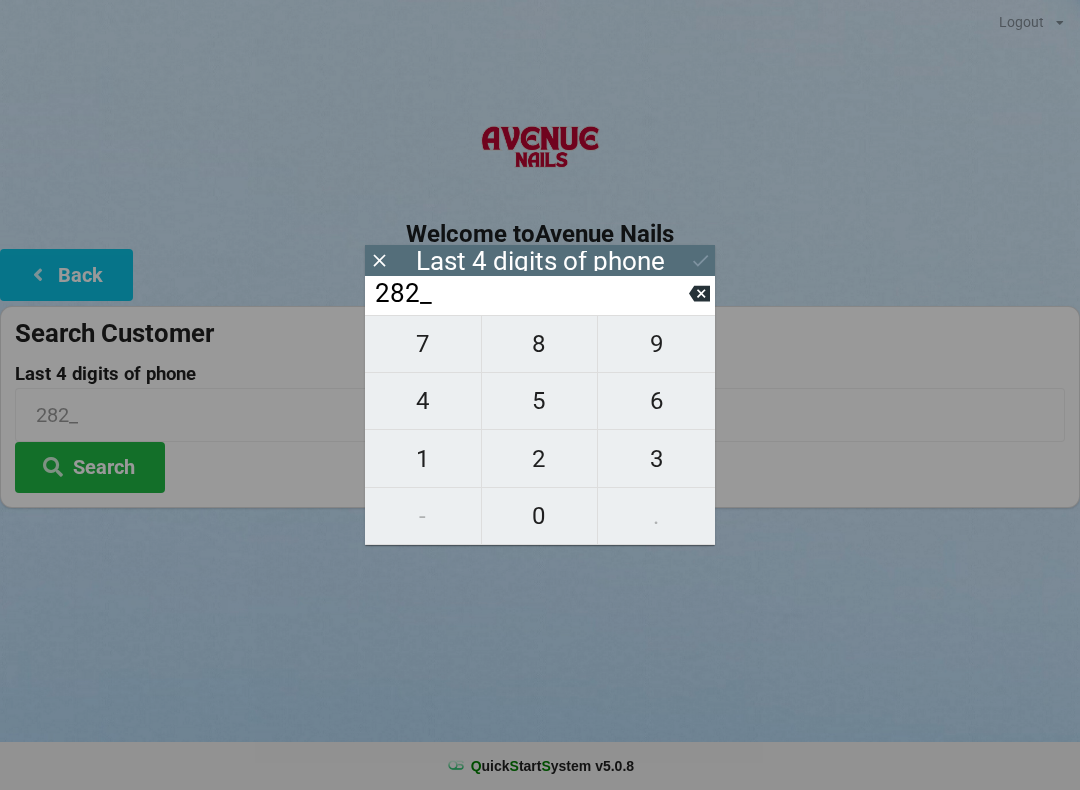 click on "8" at bounding box center [540, 344] 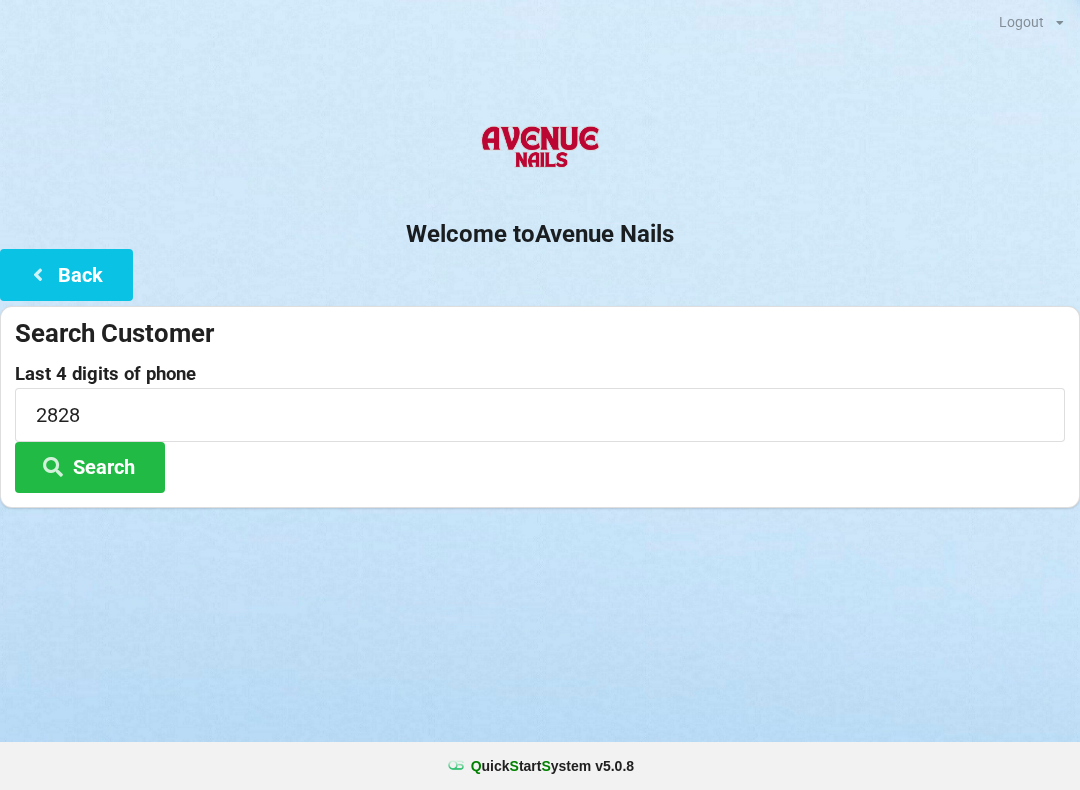 click on "Last 4 digits of phone 2828 Search" at bounding box center (540, 428) 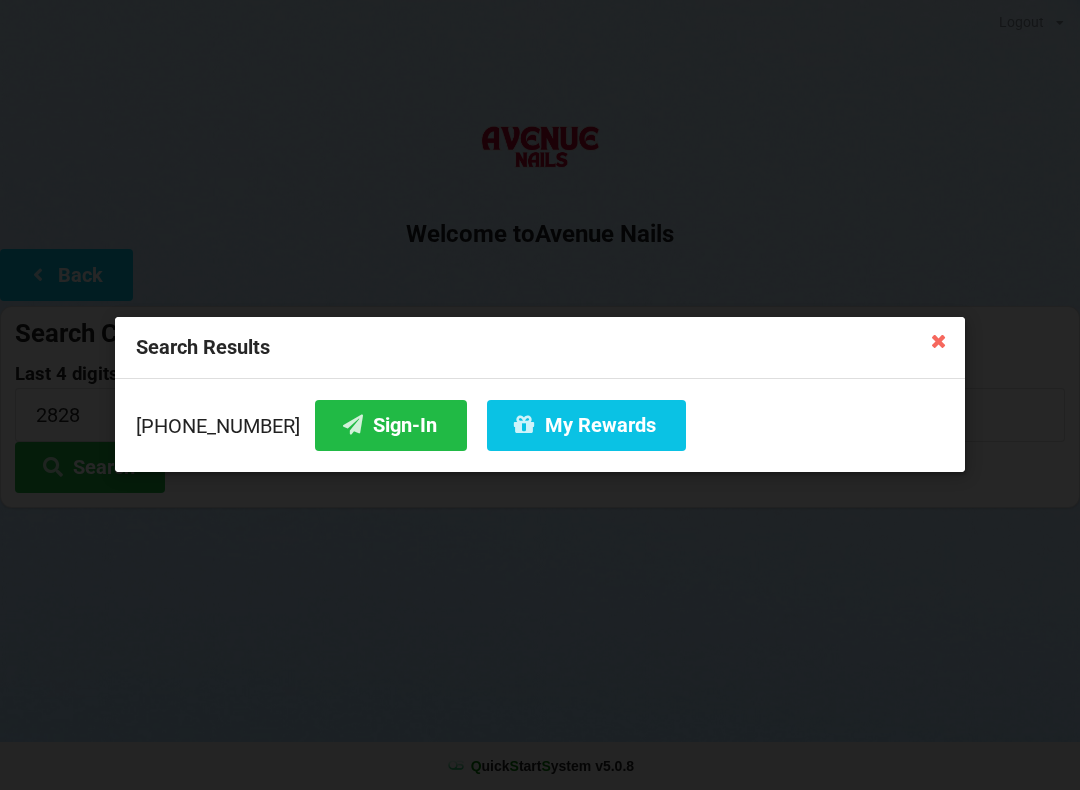 click on "Sign-In" at bounding box center [391, 425] 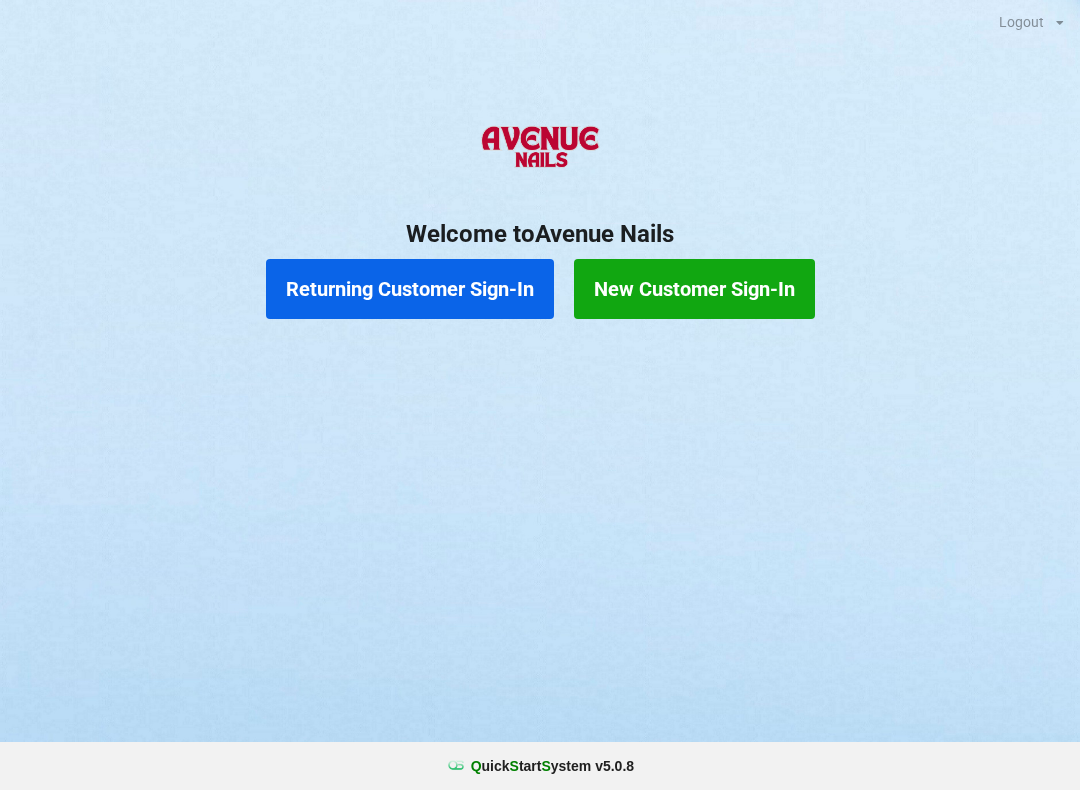 click on "Returning Customer Sign-In" at bounding box center (410, 289) 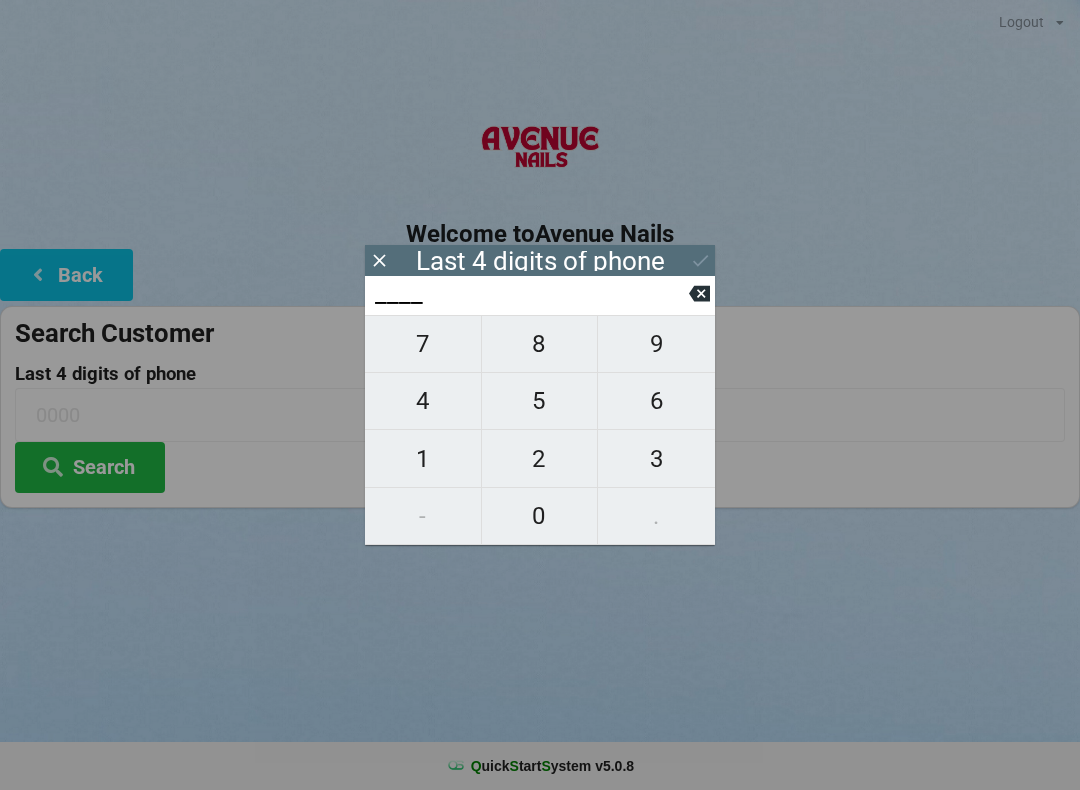 click on "4" at bounding box center [423, 401] 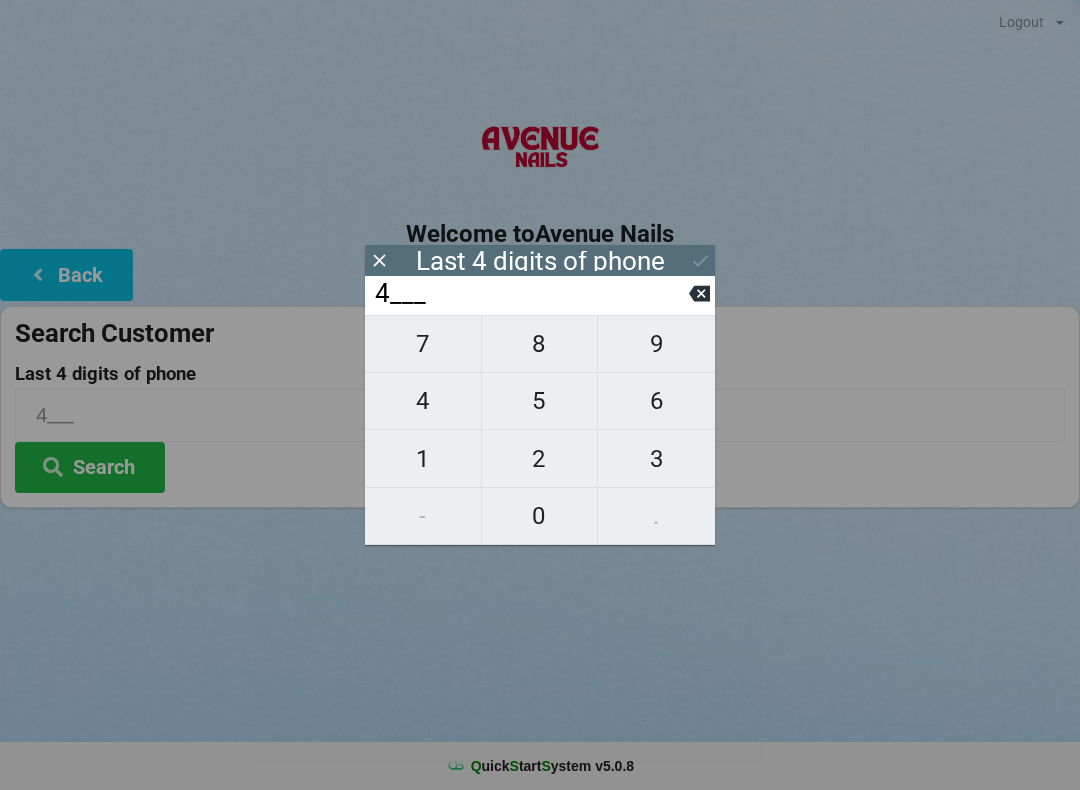 click on "0" at bounding box center [540, 516] 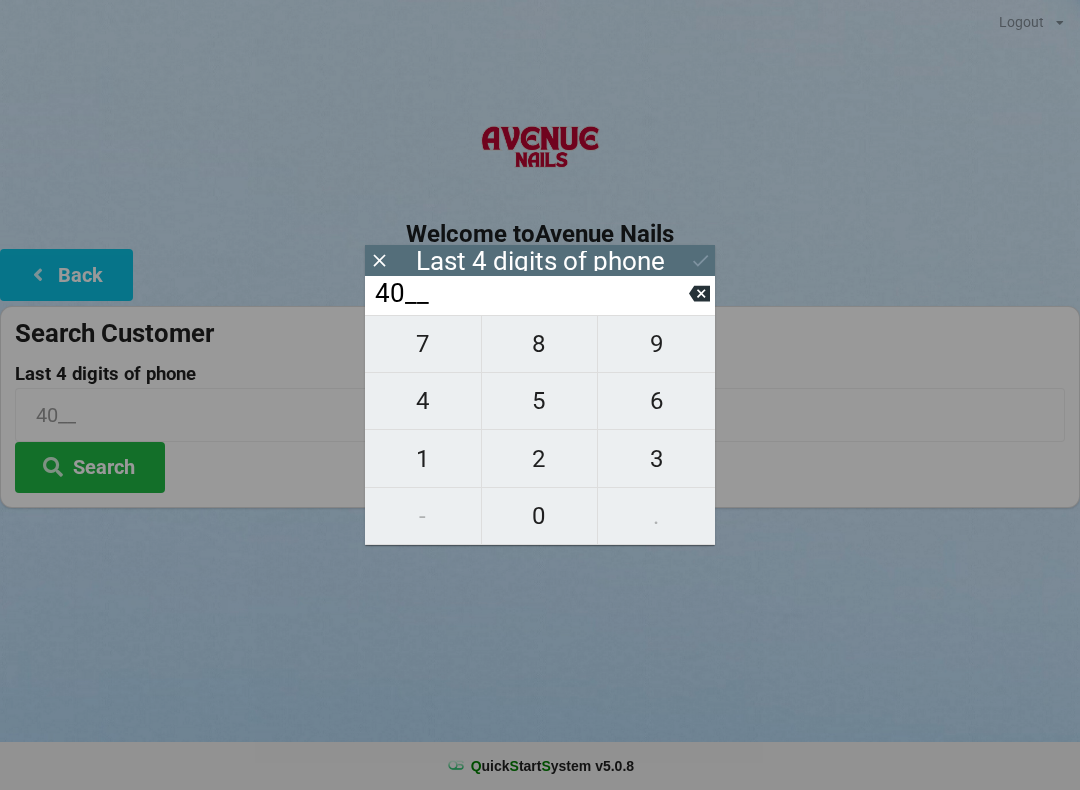 click on "7" at bounding box center (423, 344) 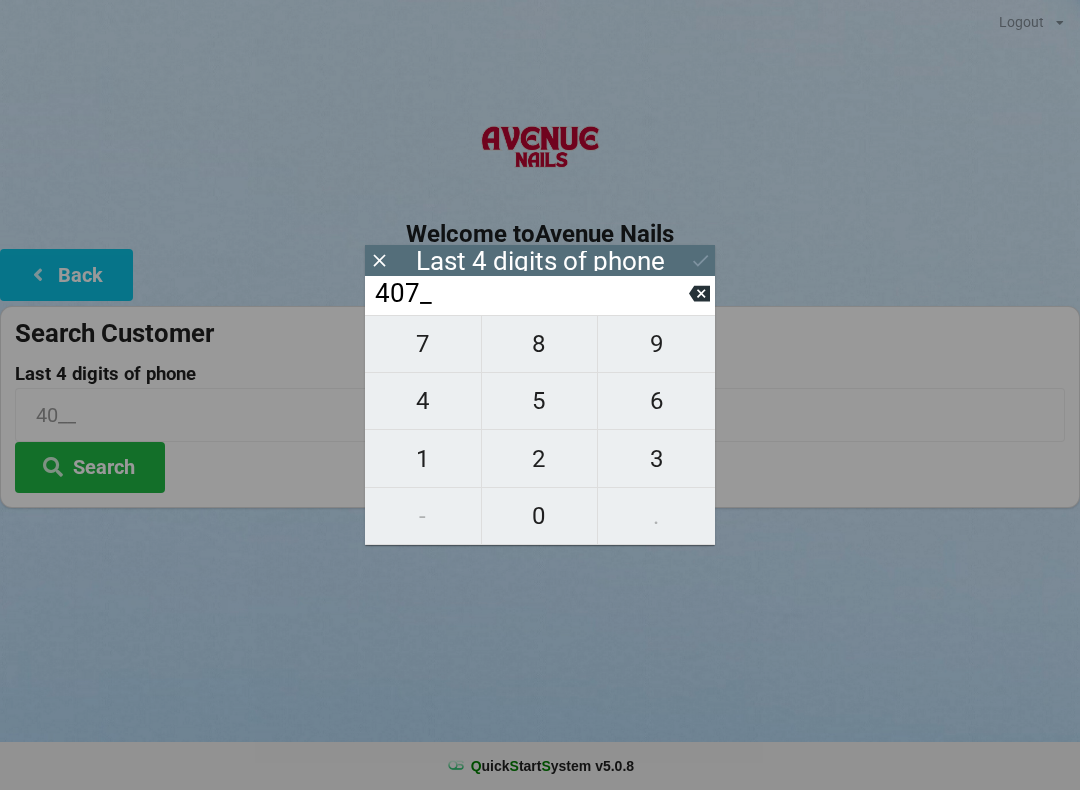 type on "407_" 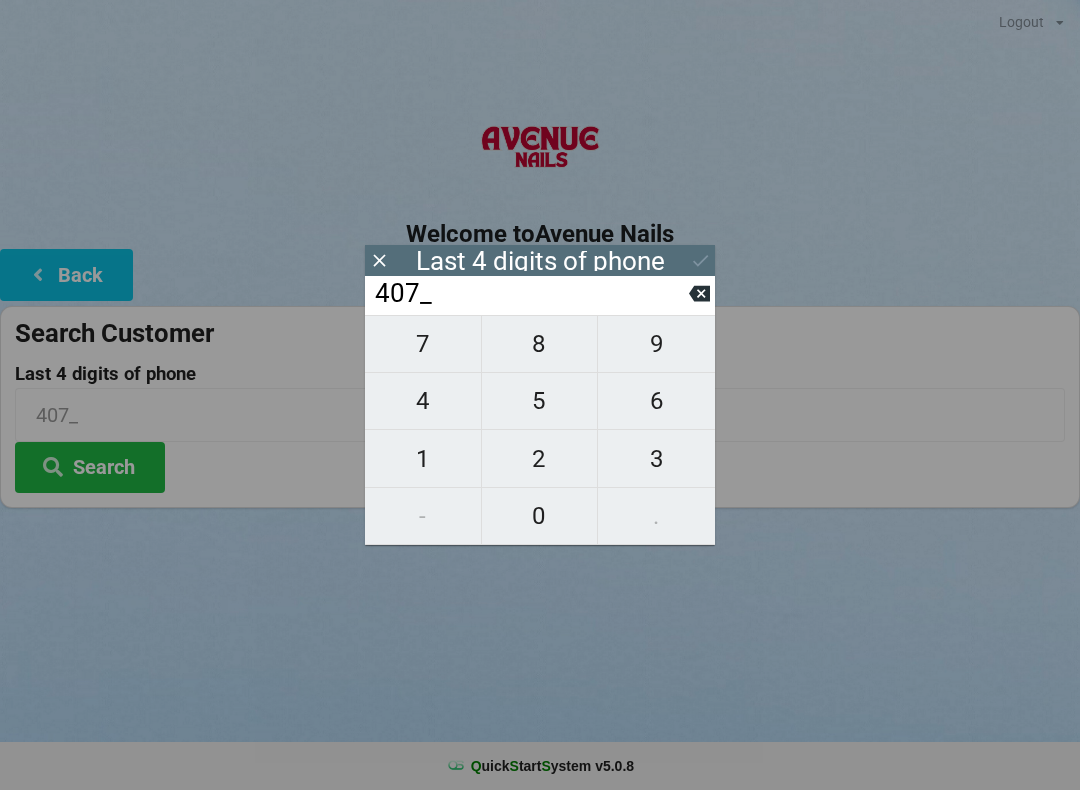 click on "9" at bounding box center [656, 344] 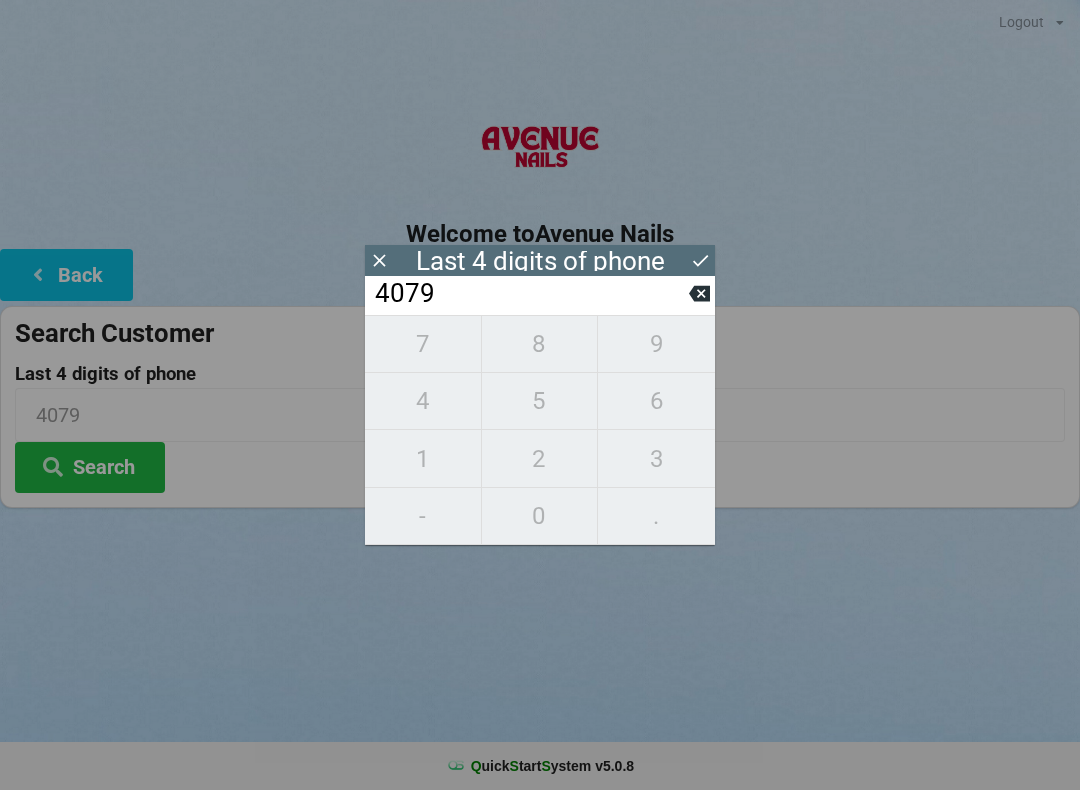 click on "7 8 9 4 5 6 1 2 3 - 0 ." at bounding box center [540, 430] 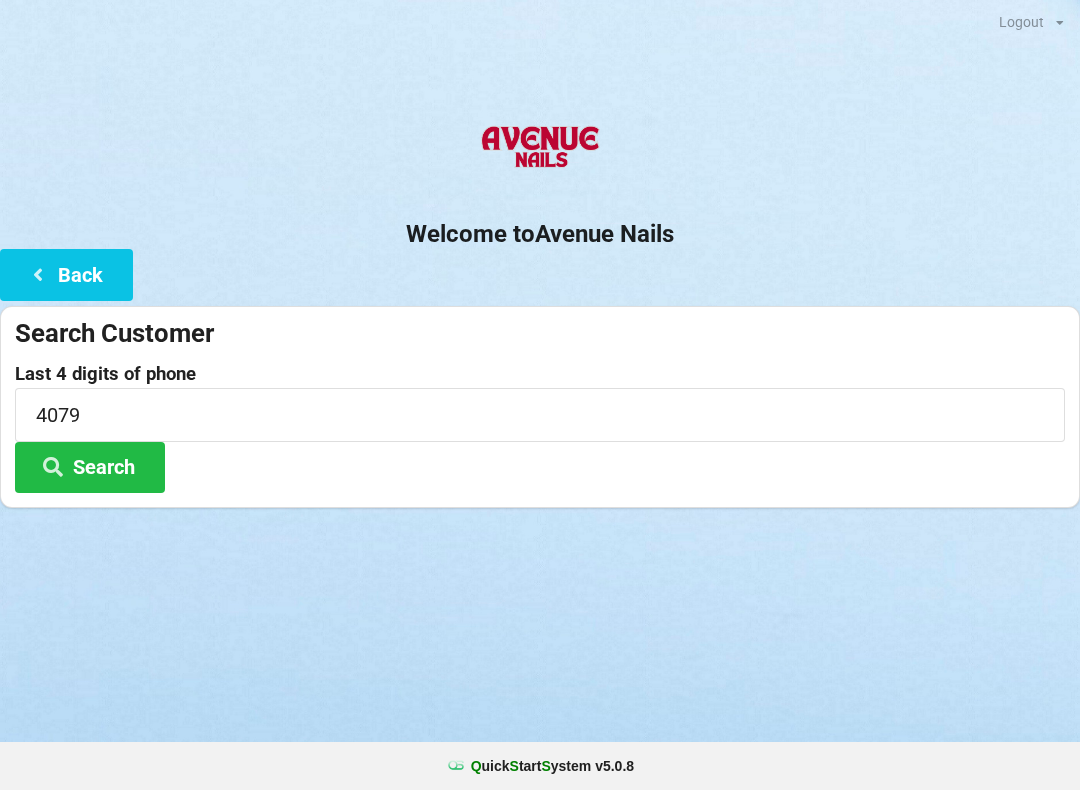 click on "Search" at bounding box center [90, 467] 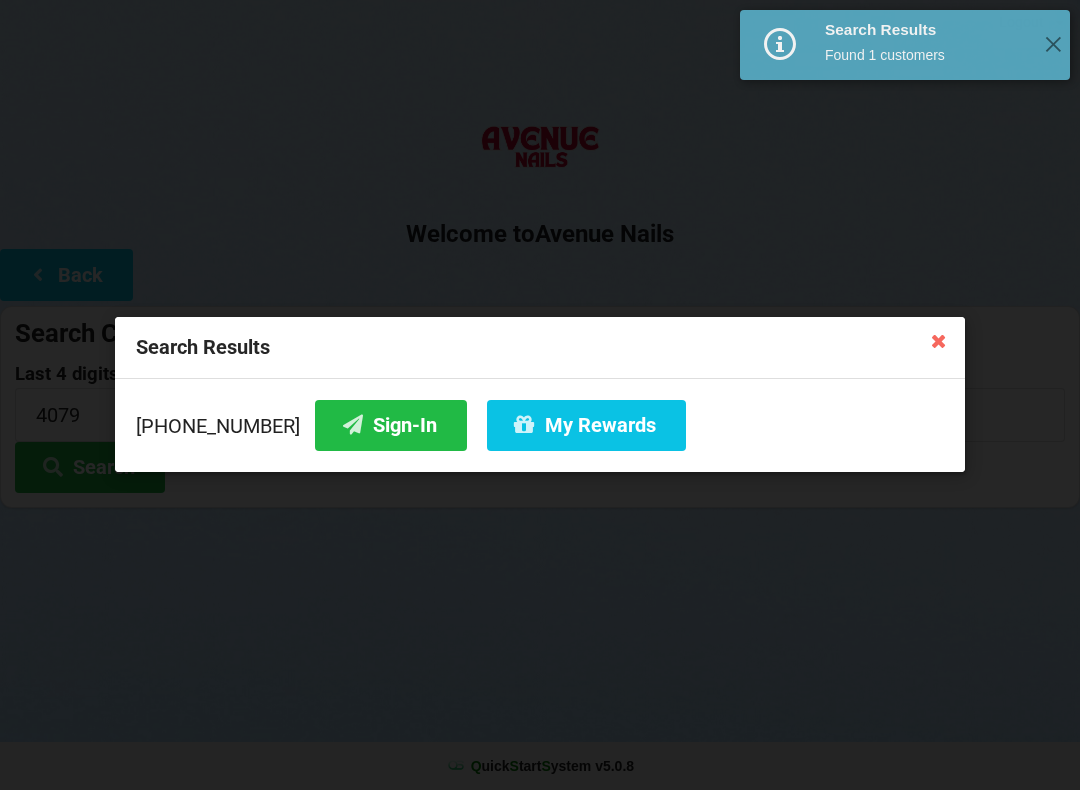 click on "Sign-In" at bounding box center [391, 425] 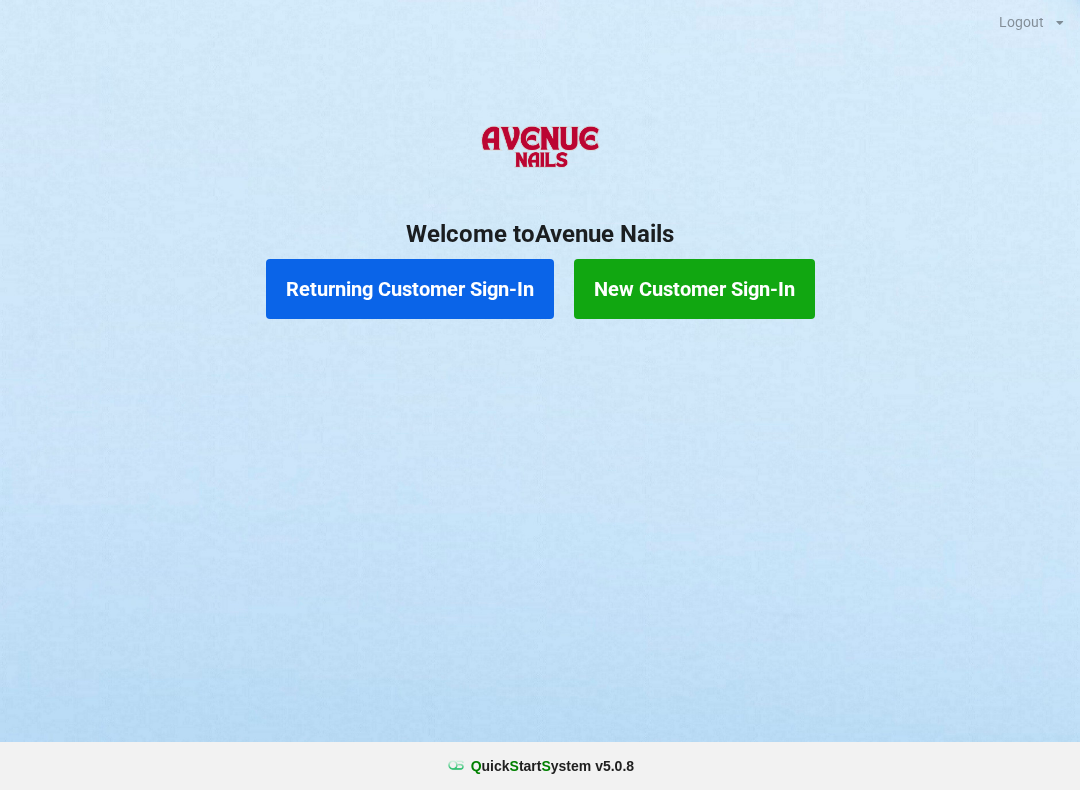 click on "Returning Customer Sign-In" at bounding box center (410, 289) 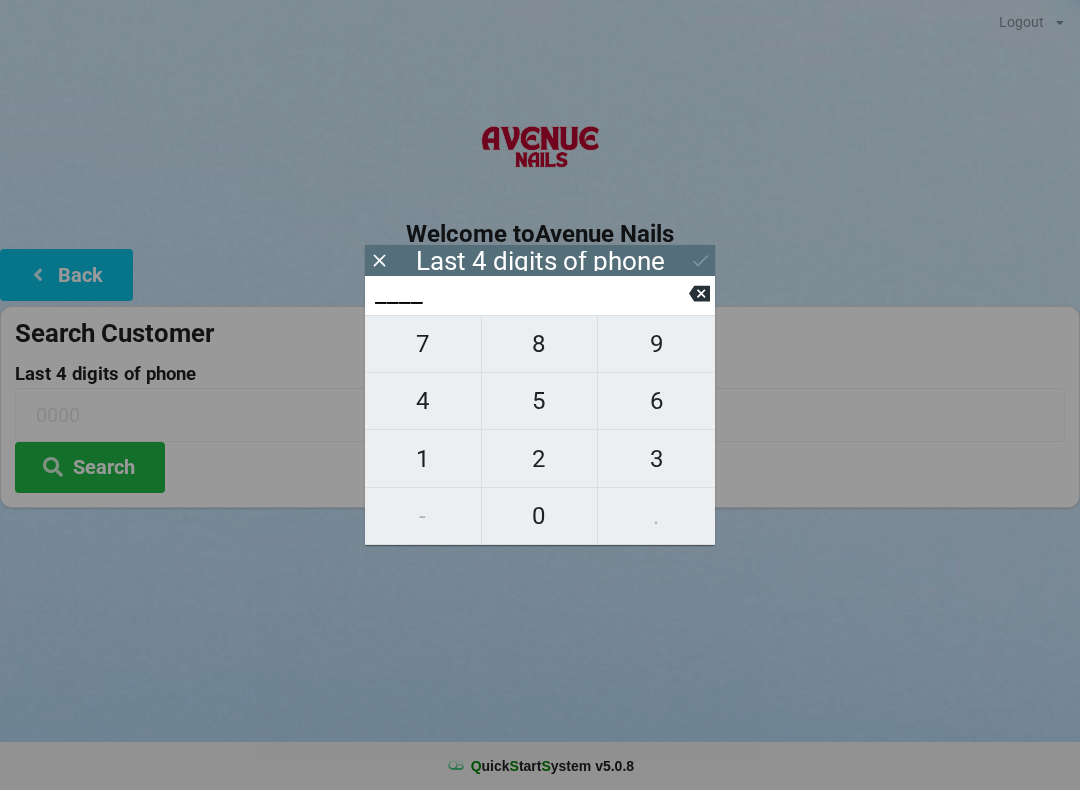 click on "1" at bounding box center [423, 459] 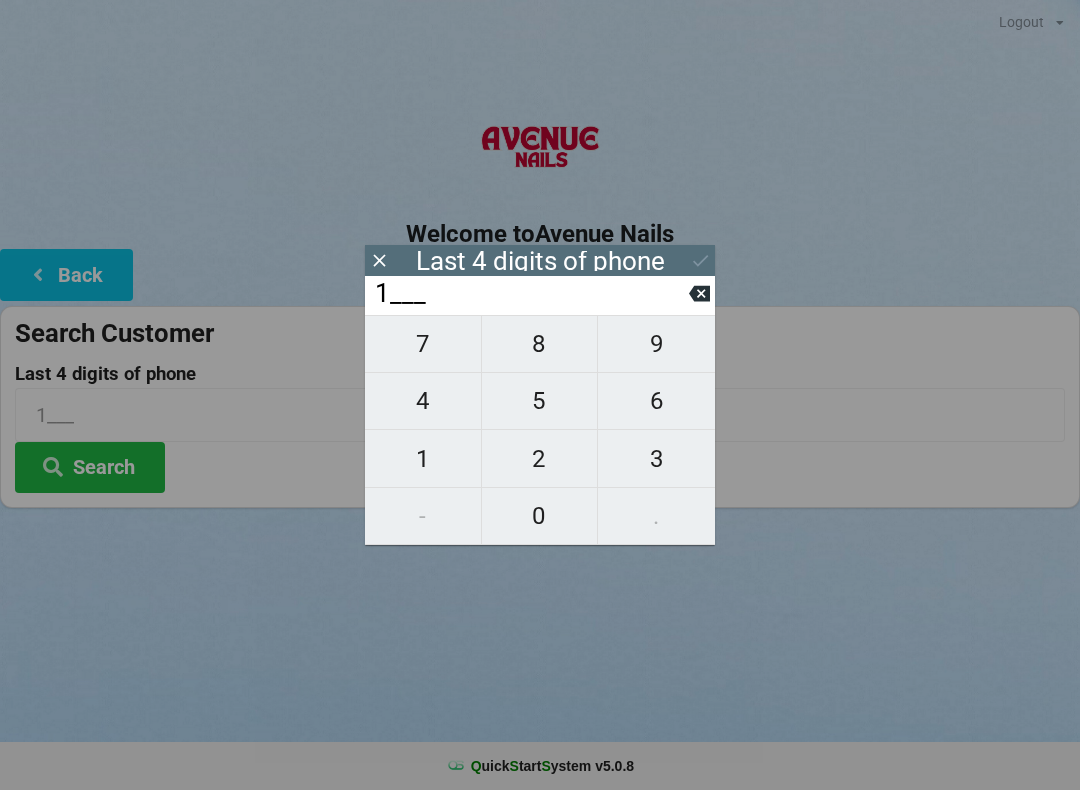 click on "8" at bounding box center [540, 344] 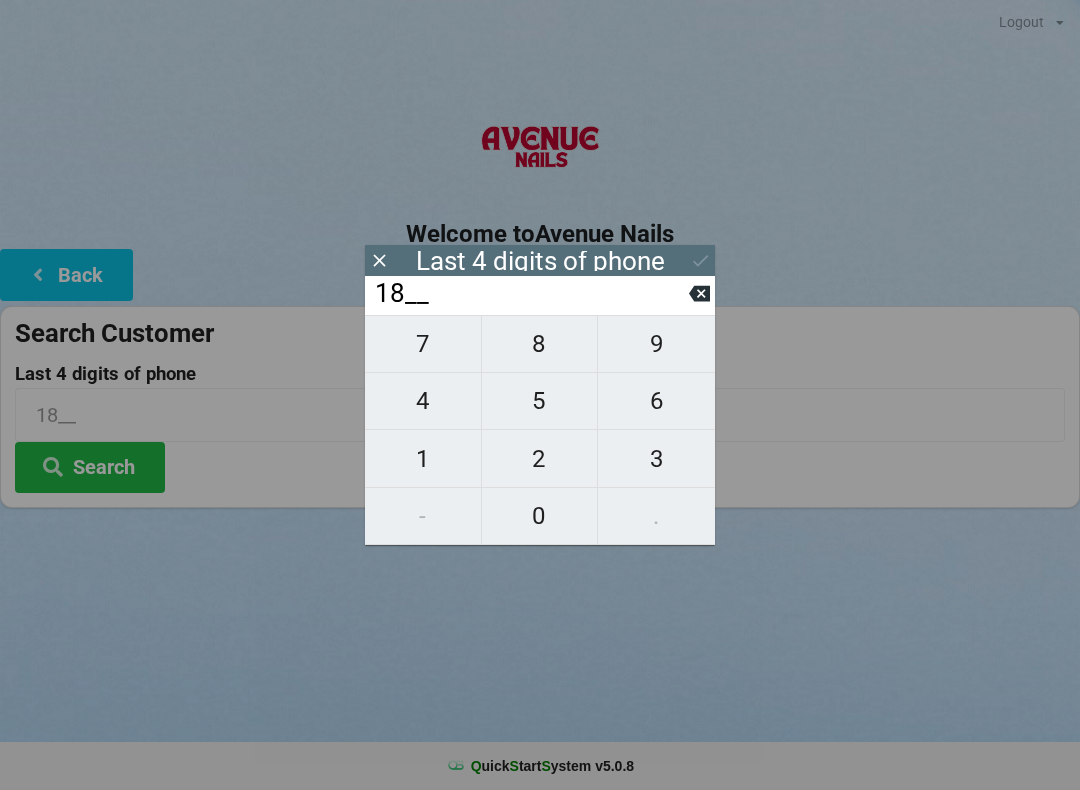 click on "1" at bounding box center (423, 459) 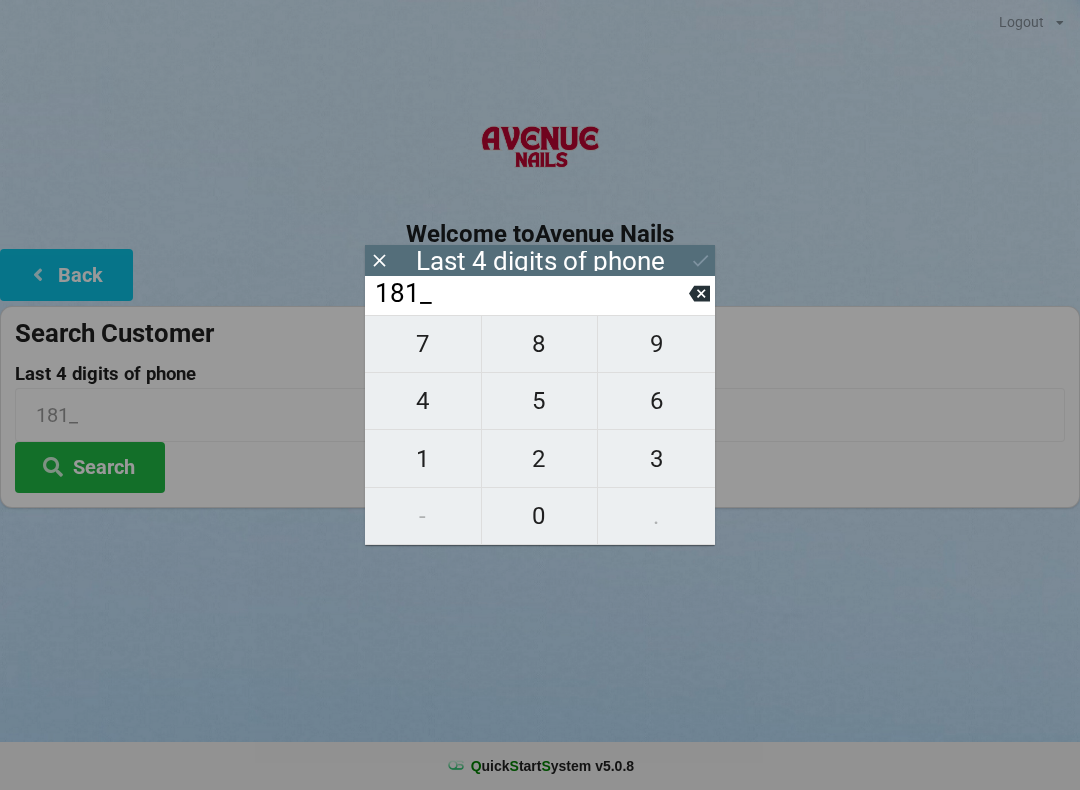 click on "2" at bounding box center (540, 459) 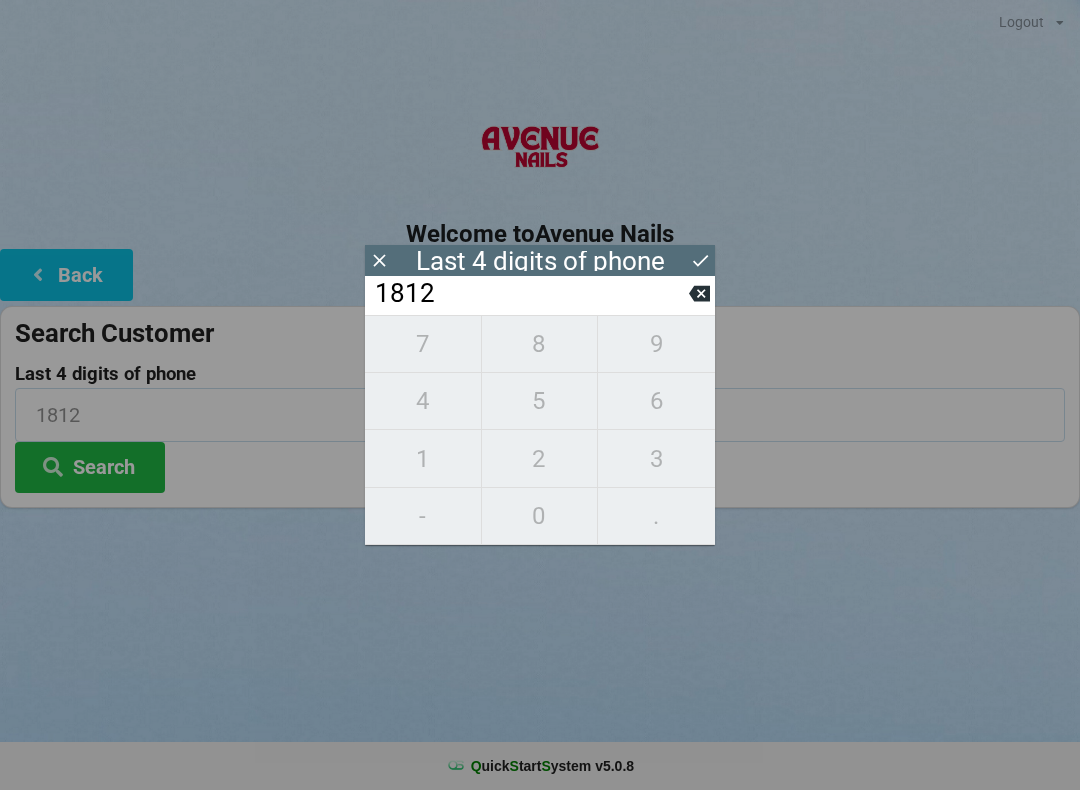 click on "1812" at bounding box center (540, 414) 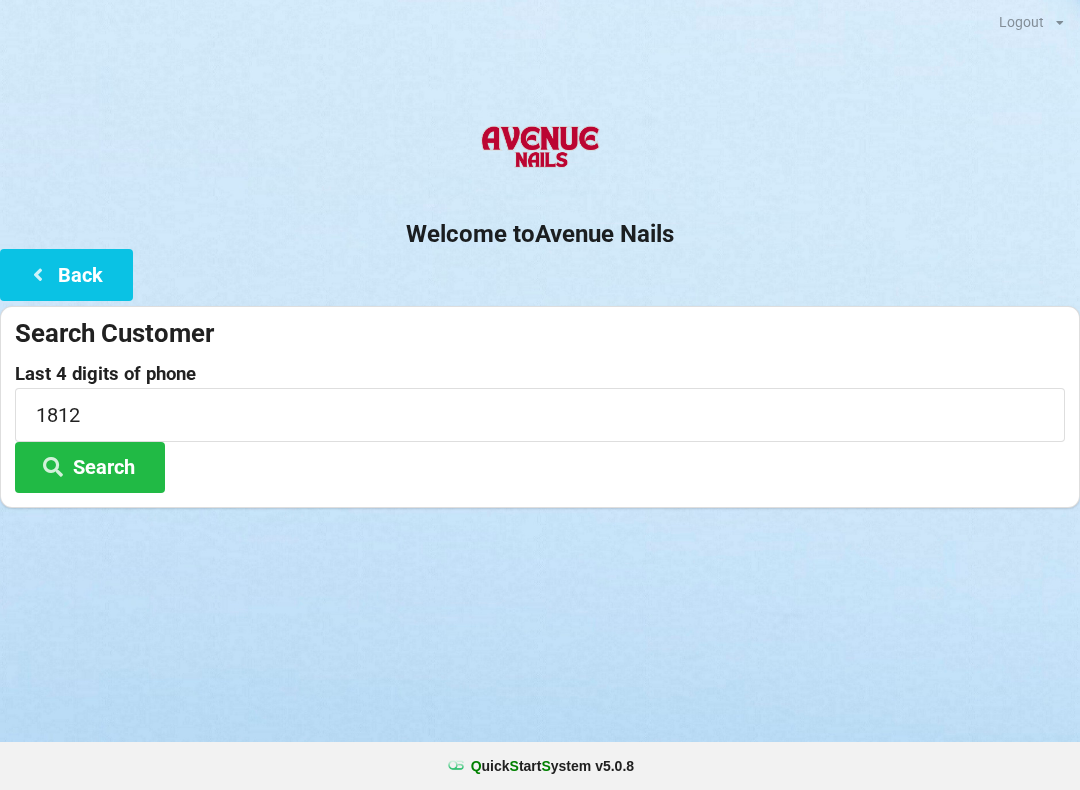 click on "Back" at bounding box center (66, 274) 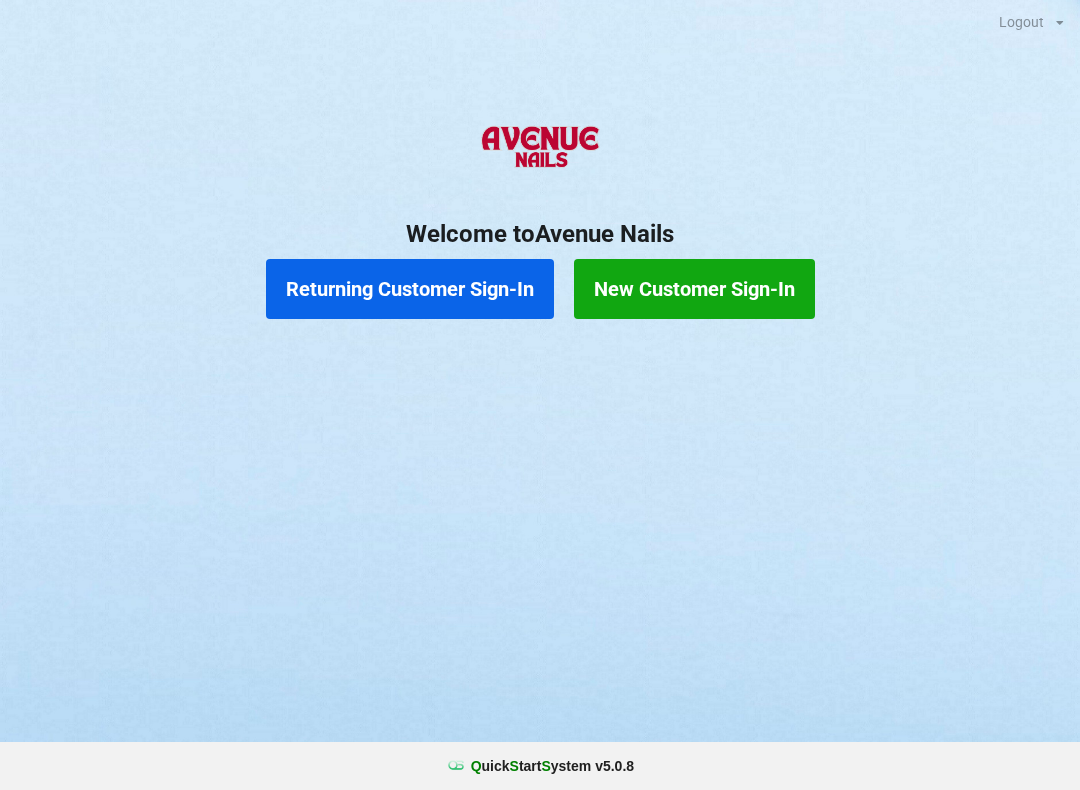 click on "Returning Customer Sign-In" at bounding box center [410, 289] 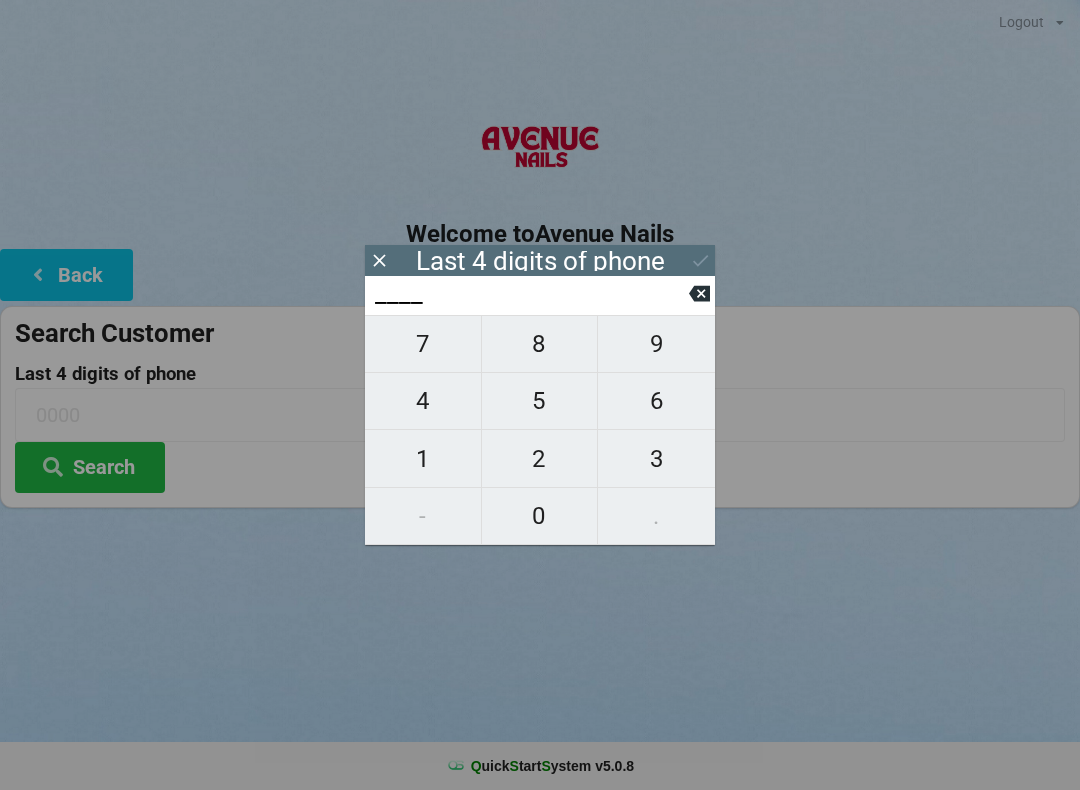 click on "1" at bounding box center (423, 459) 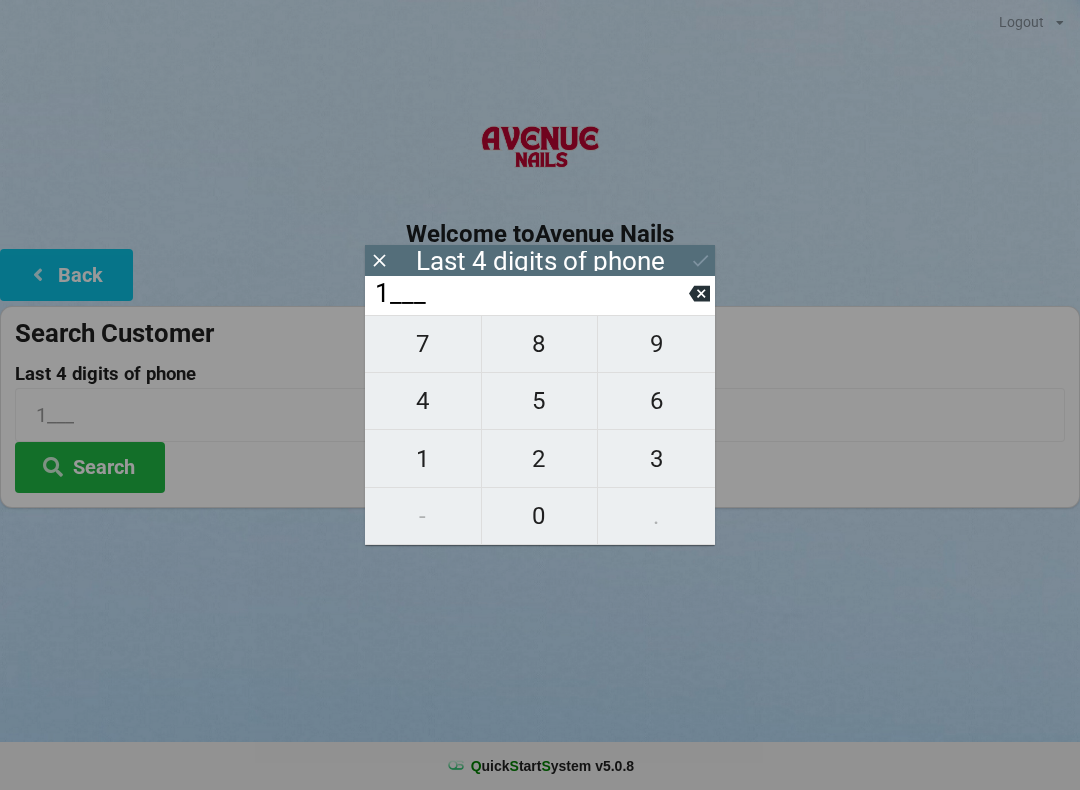 click on "8" at bounding box center (540, 344) 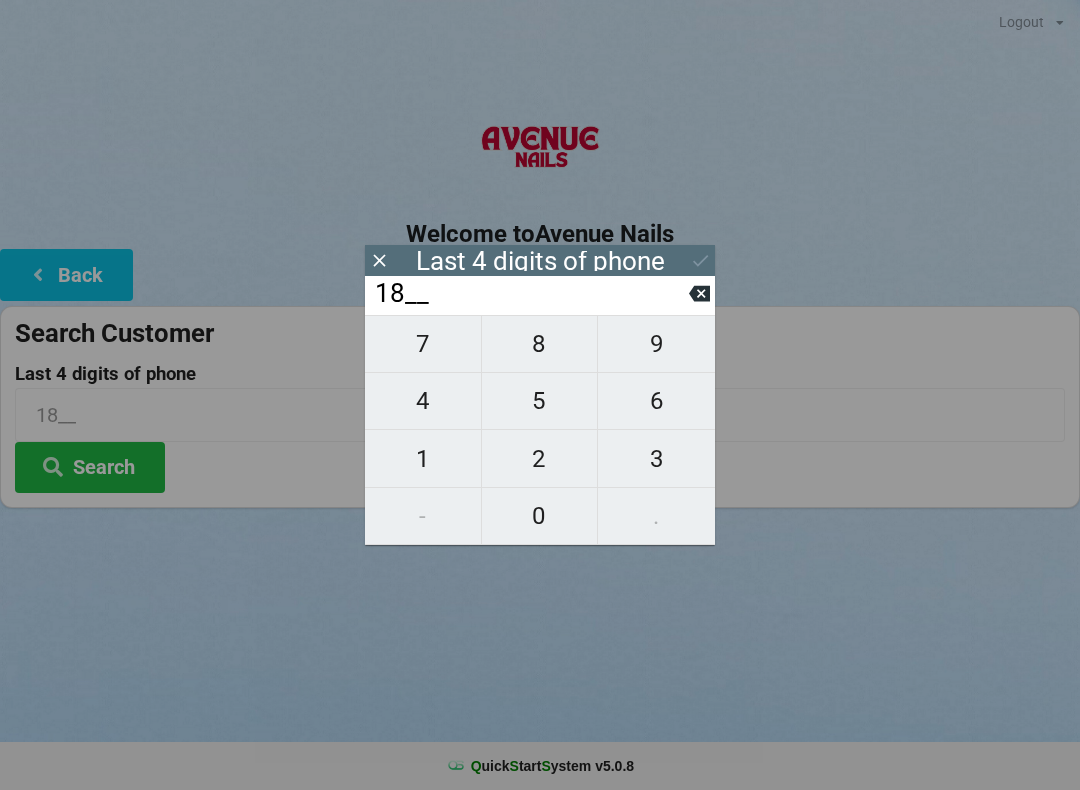 click on "1" at bounding box center [423, 459] 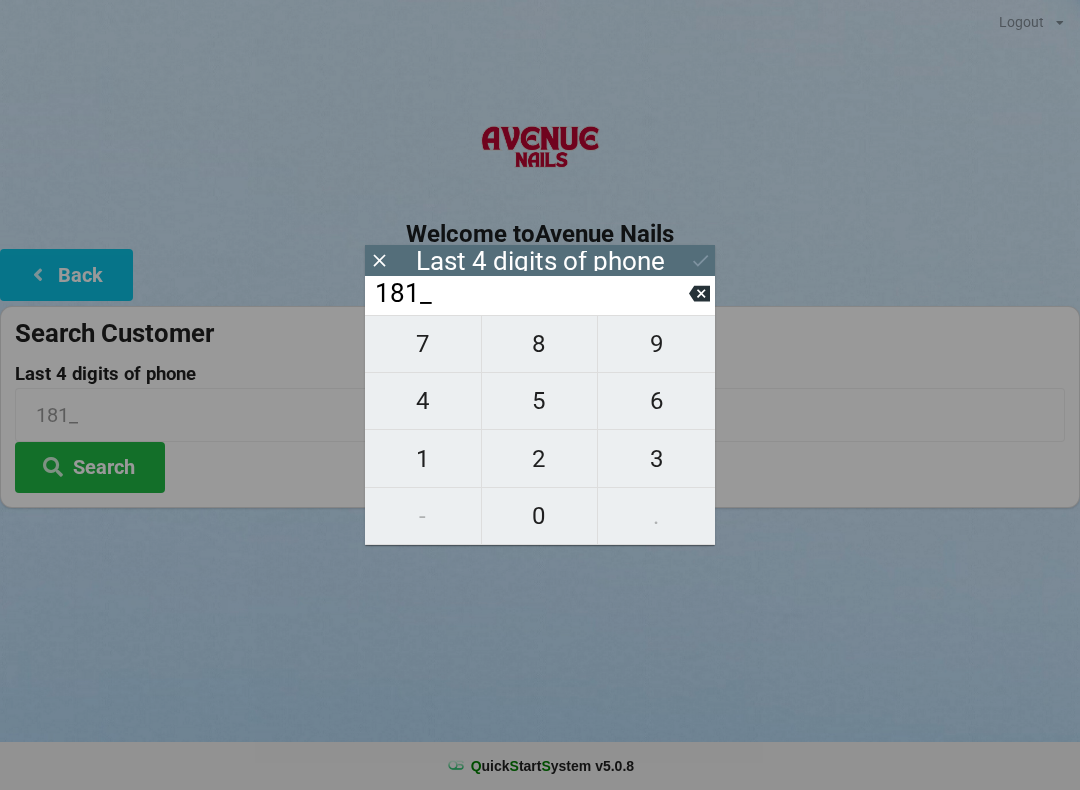 click on "2" at bounding box center [540, 459] 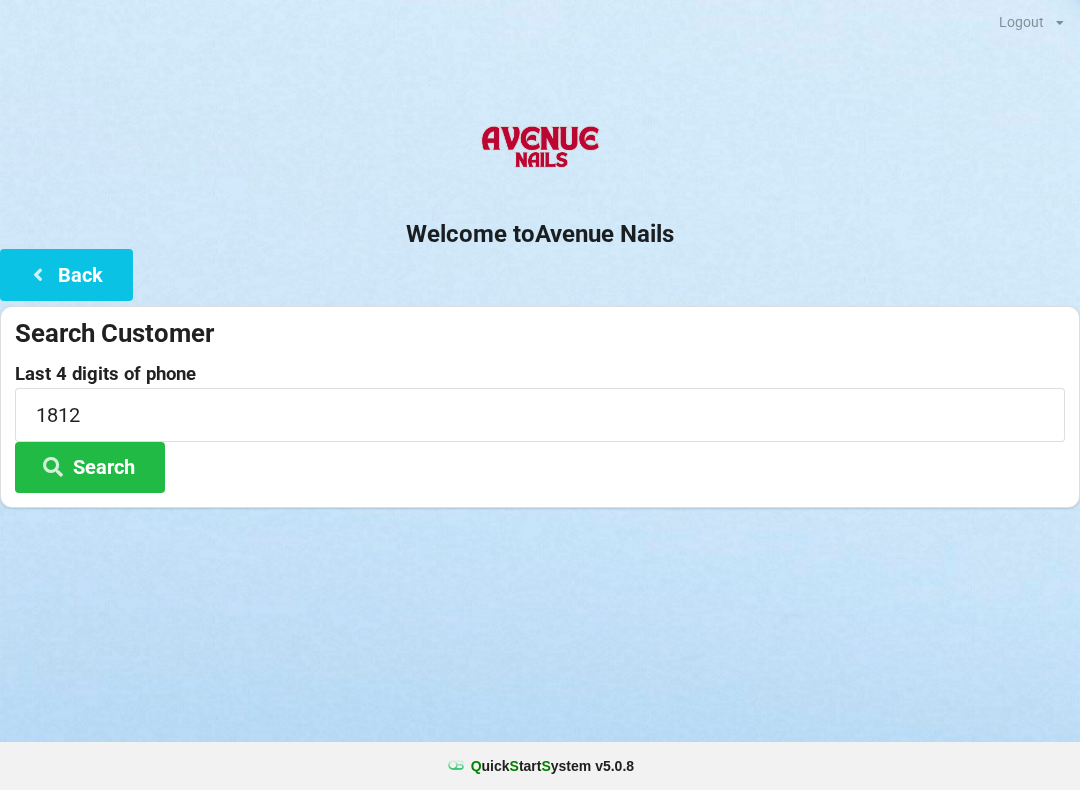 click on "Welcome to  [GEOGRAPHIC_DATA]" at bounding box center [540, 234] 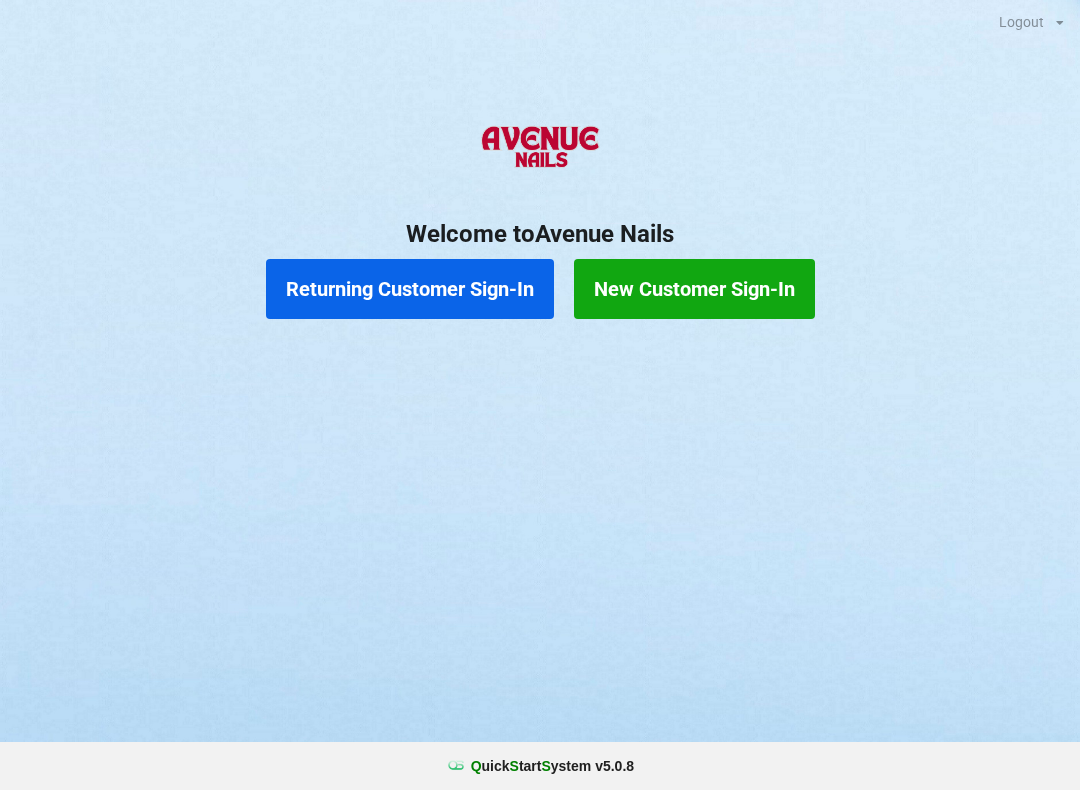 click on "Returning Customer Sign-In" at bounding box center [410, 289] 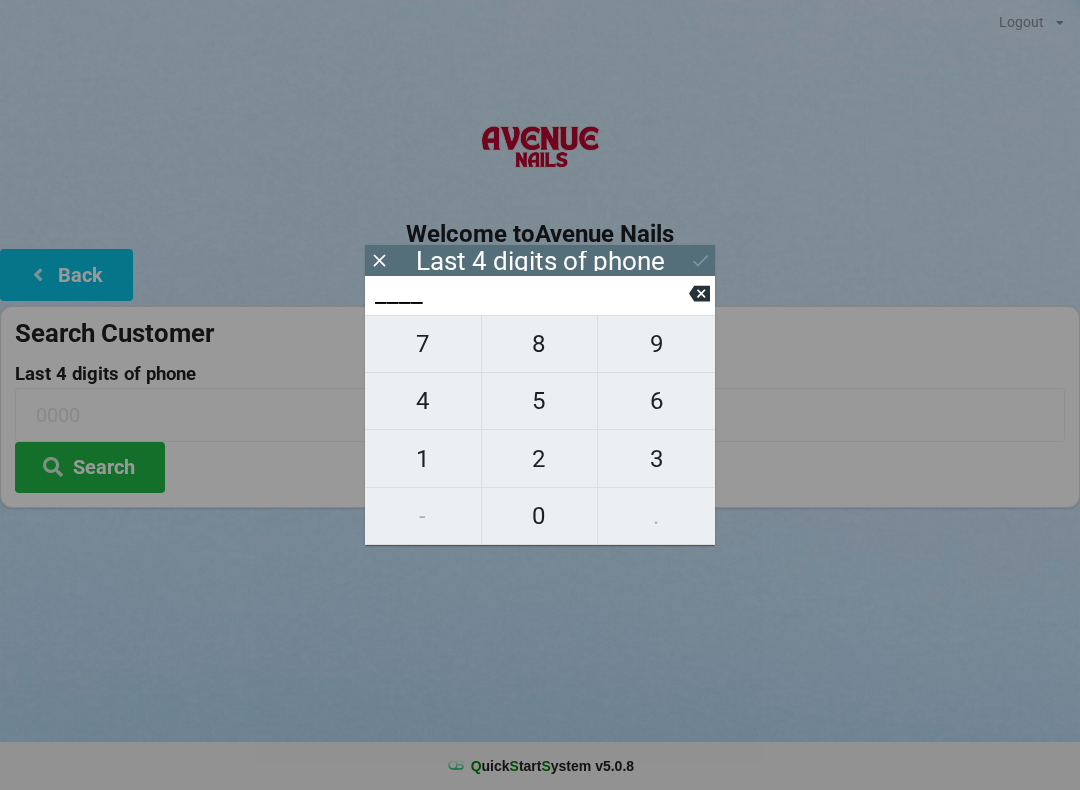 click on "1" at bounding box center (423, 459) 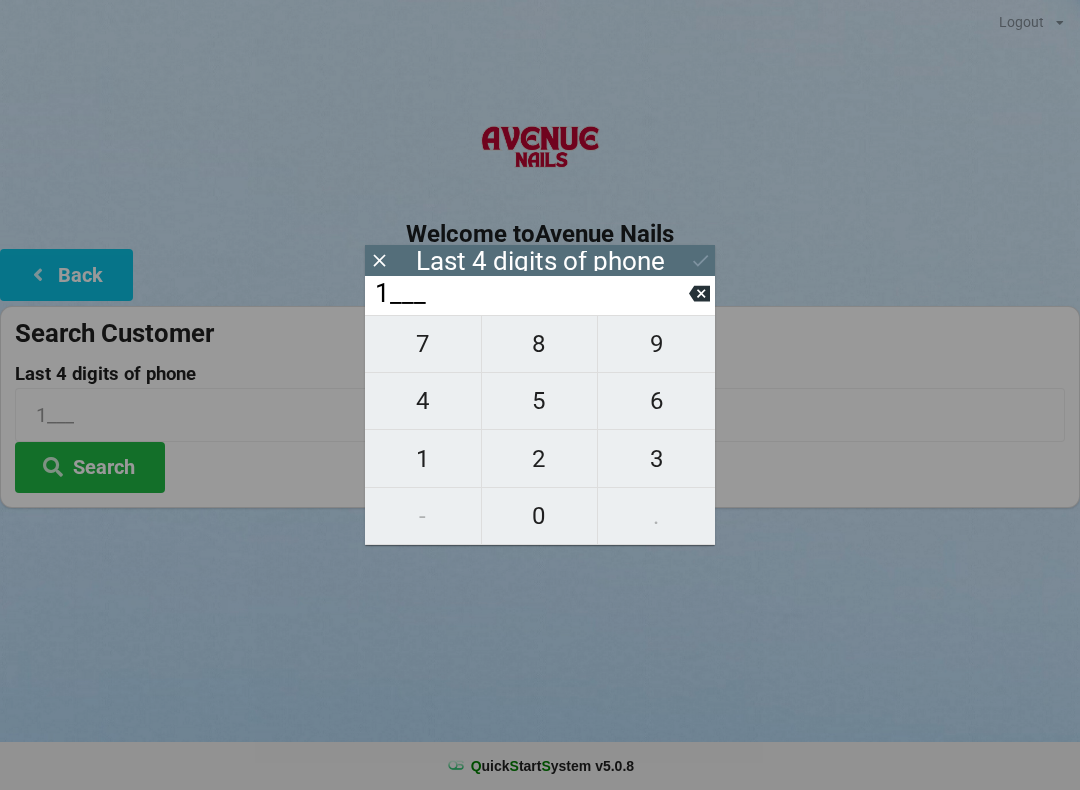 click on "9" at bounding box center [656, 344] 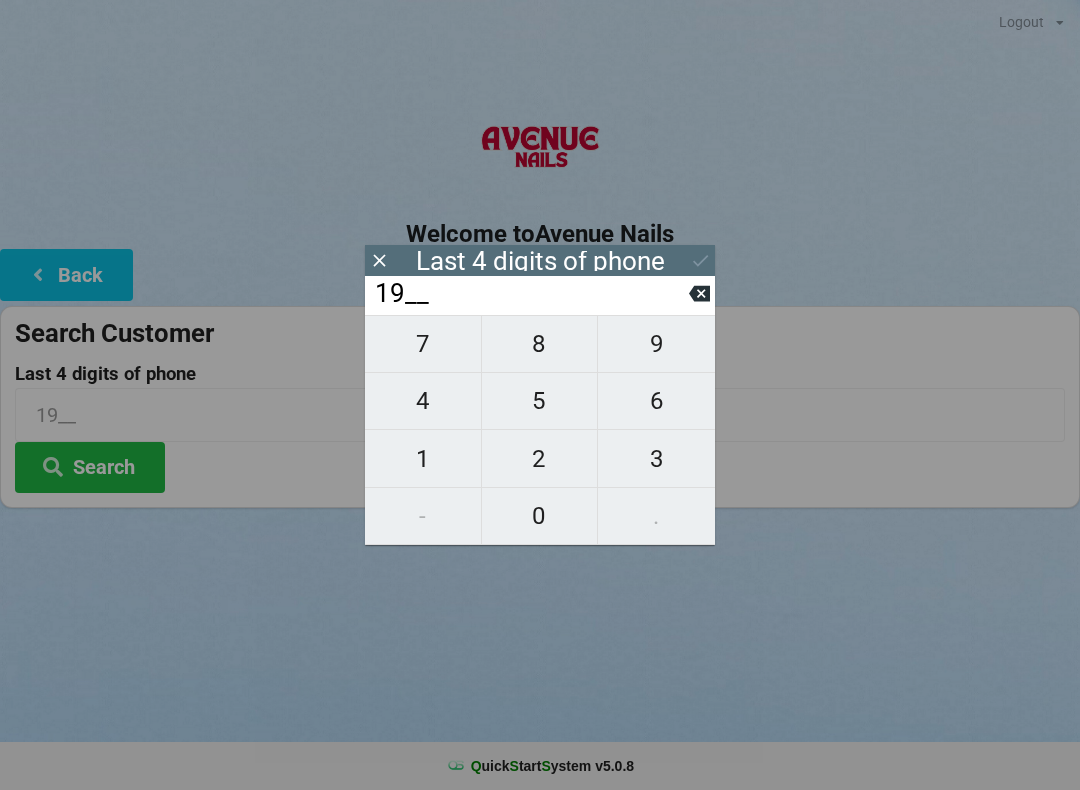 click on "5" at bounding box center [540, 401] 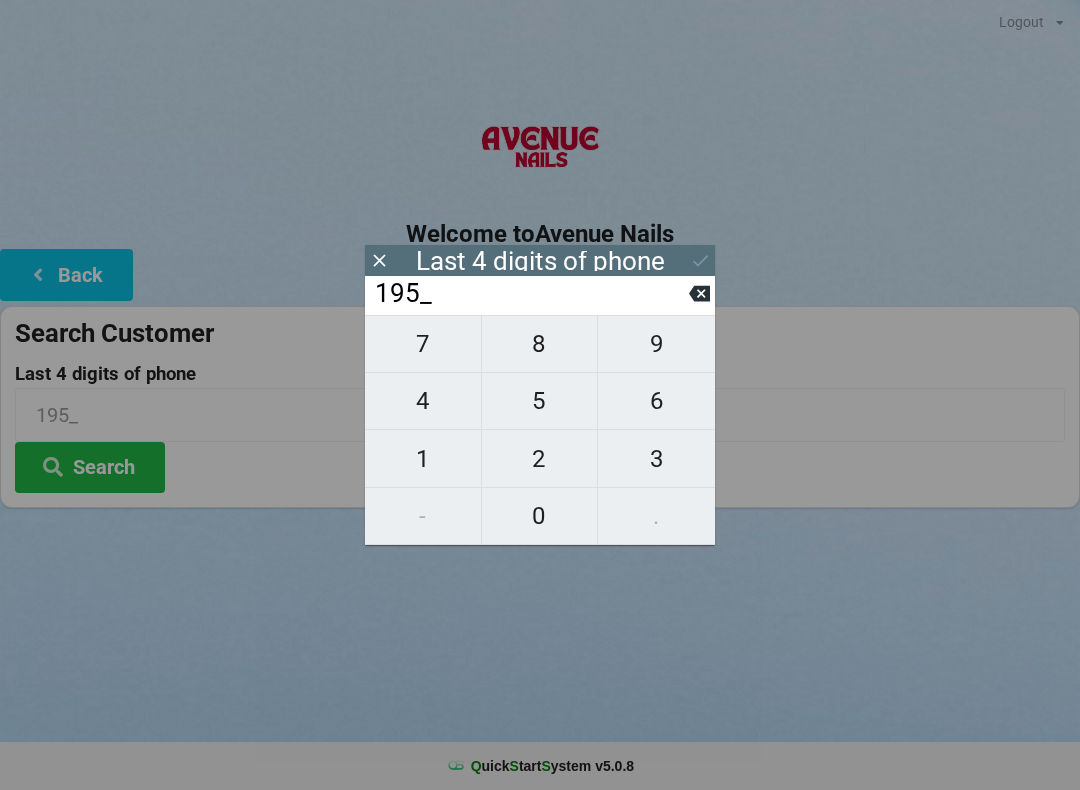 click on "2" at bounding box center [540, 459] 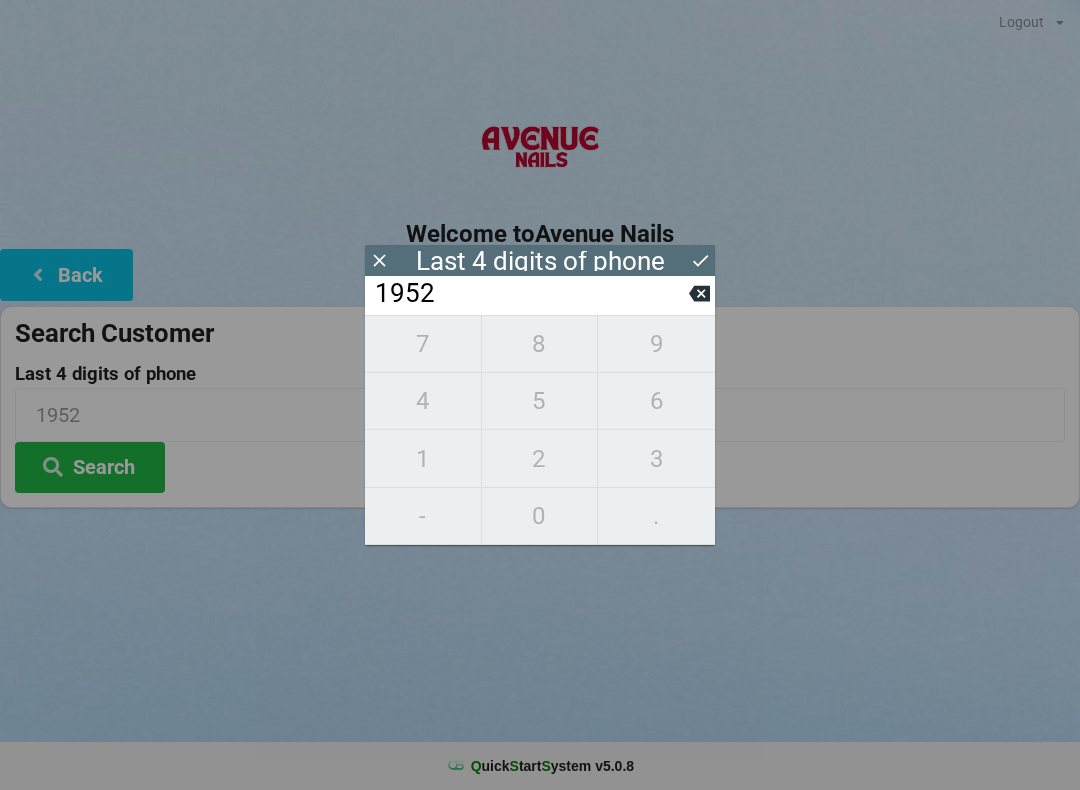 click on "Search" at bounding box center [90, 467] 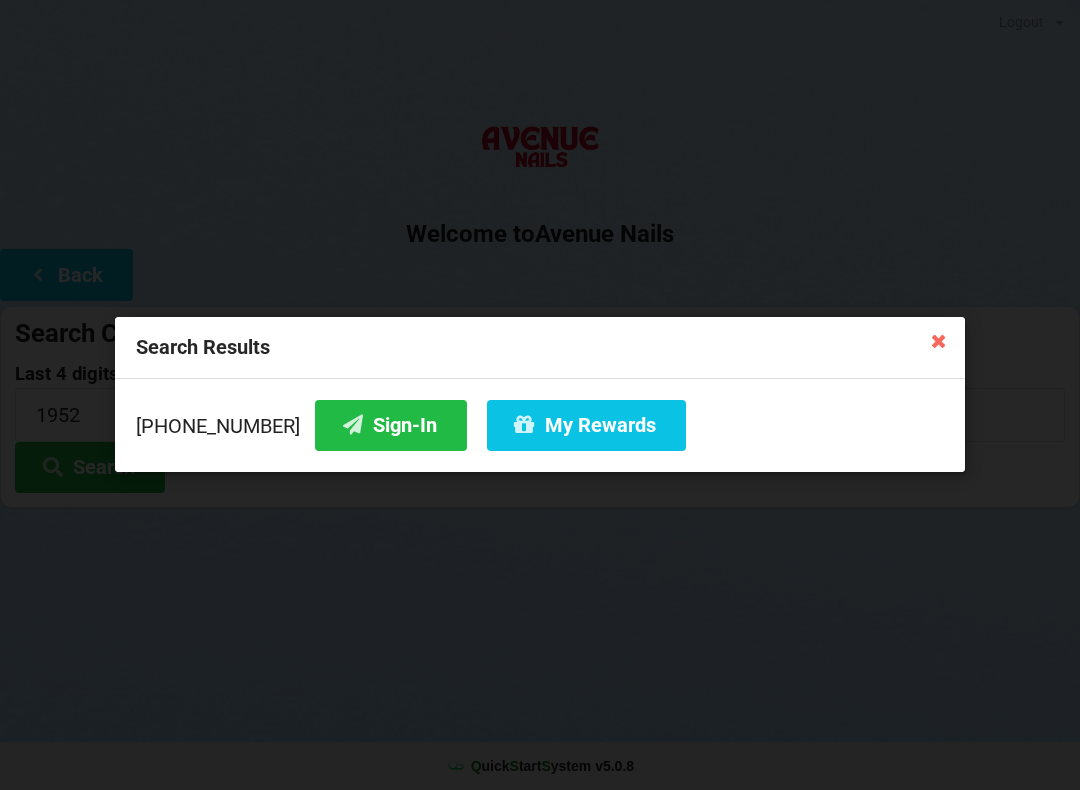 click on "Sign-In" at bounding box center (391, 425) 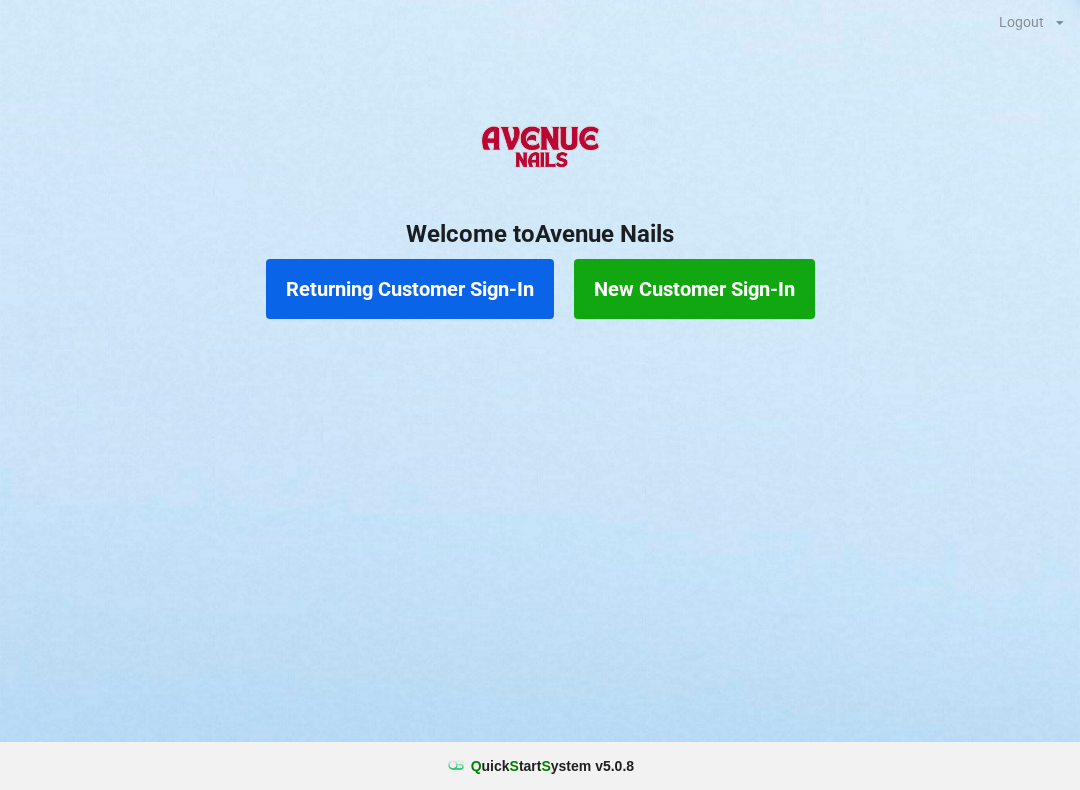 click on "Returning Customer Sign-In" at bounding box center [410, 289] 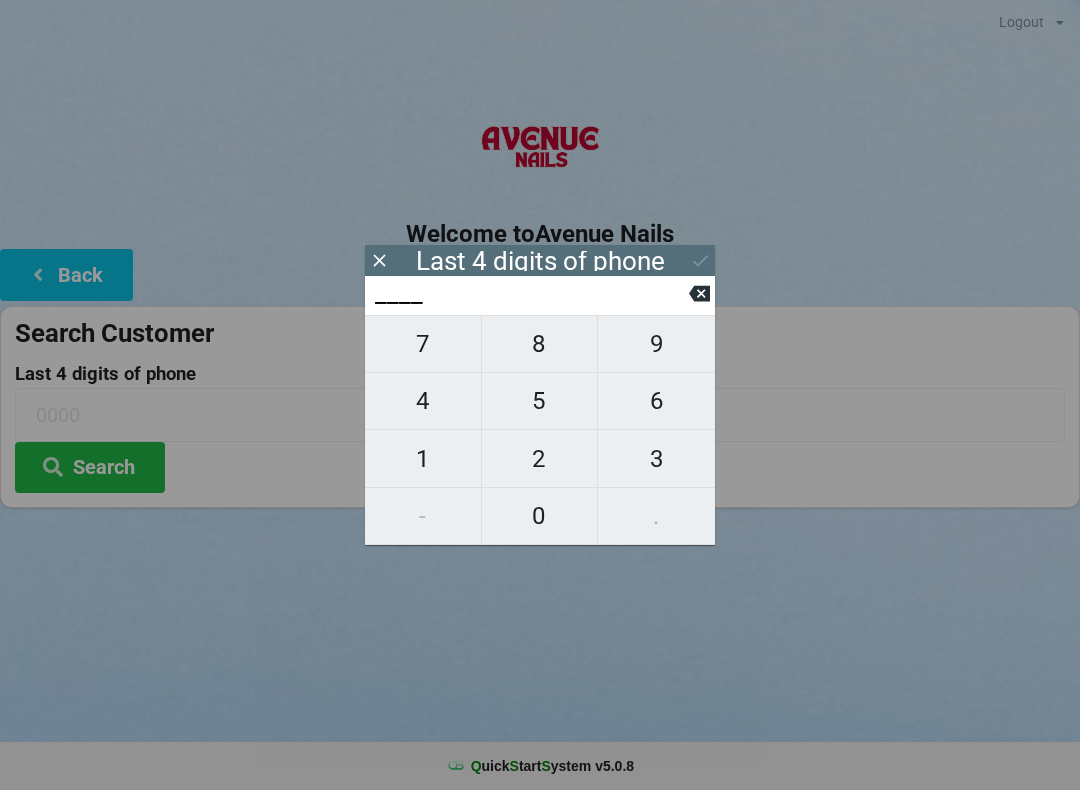 click on "2" at bounding box center (540, 459) 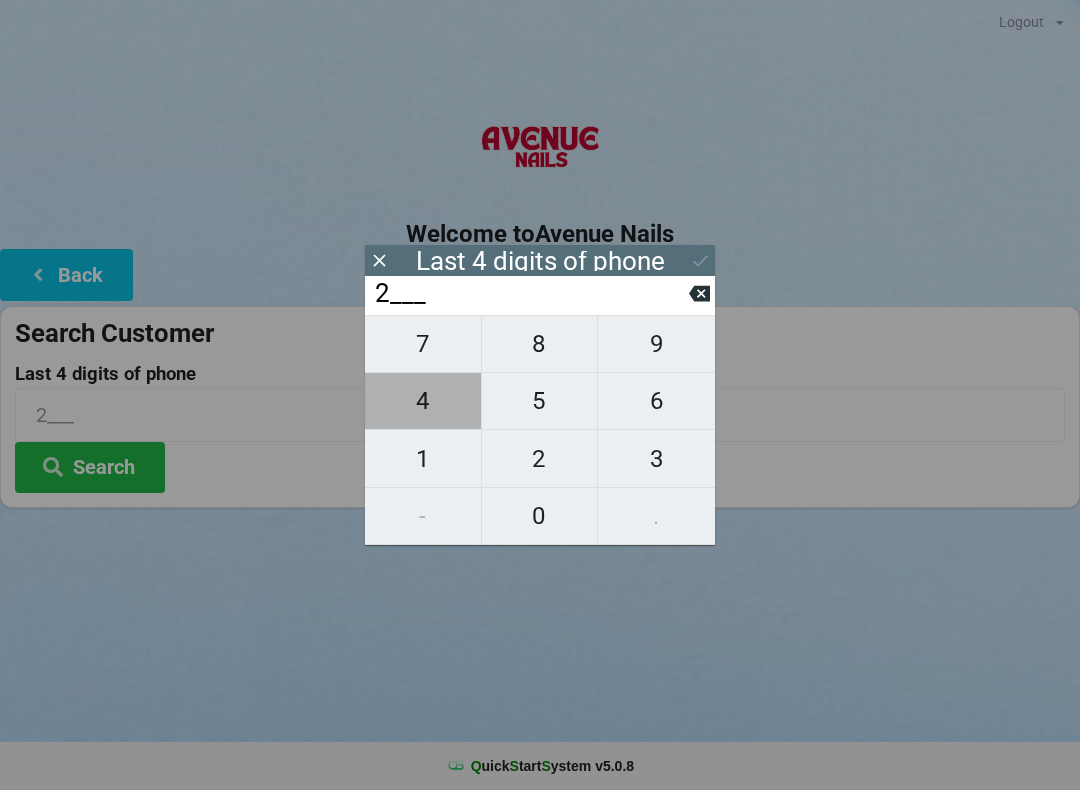 click on "4" at bounding box center (423, 401) 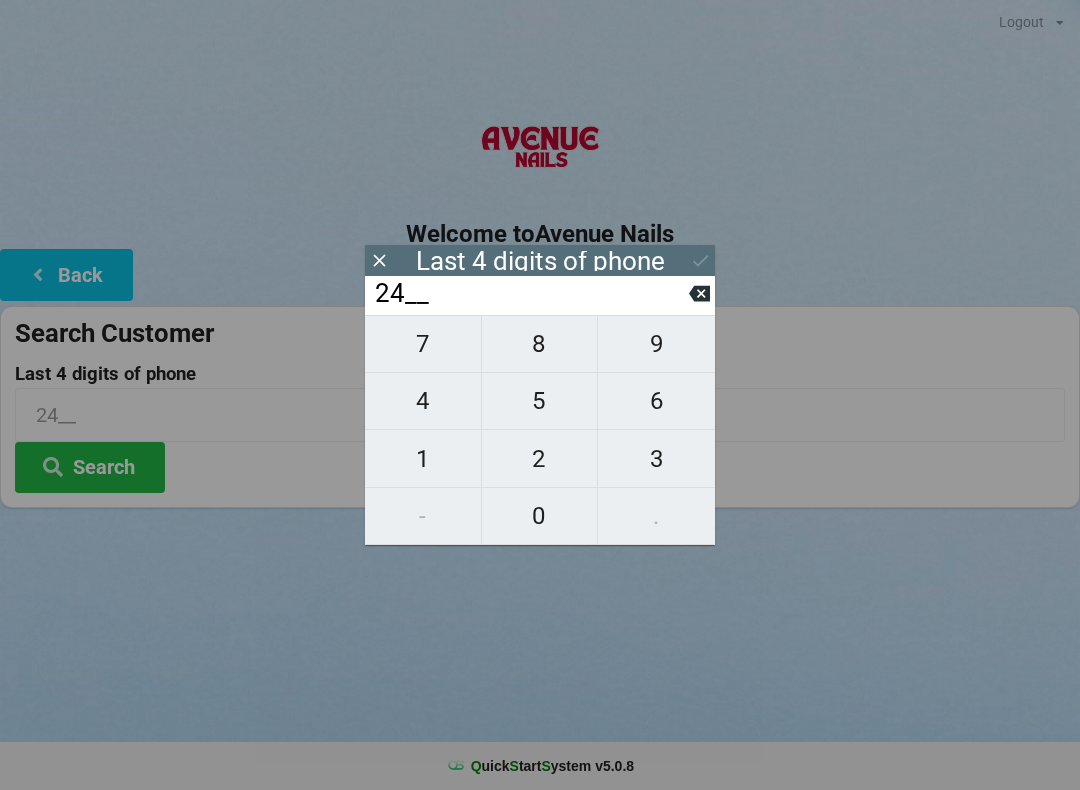 click on "5" at bounding box center [540, 401] 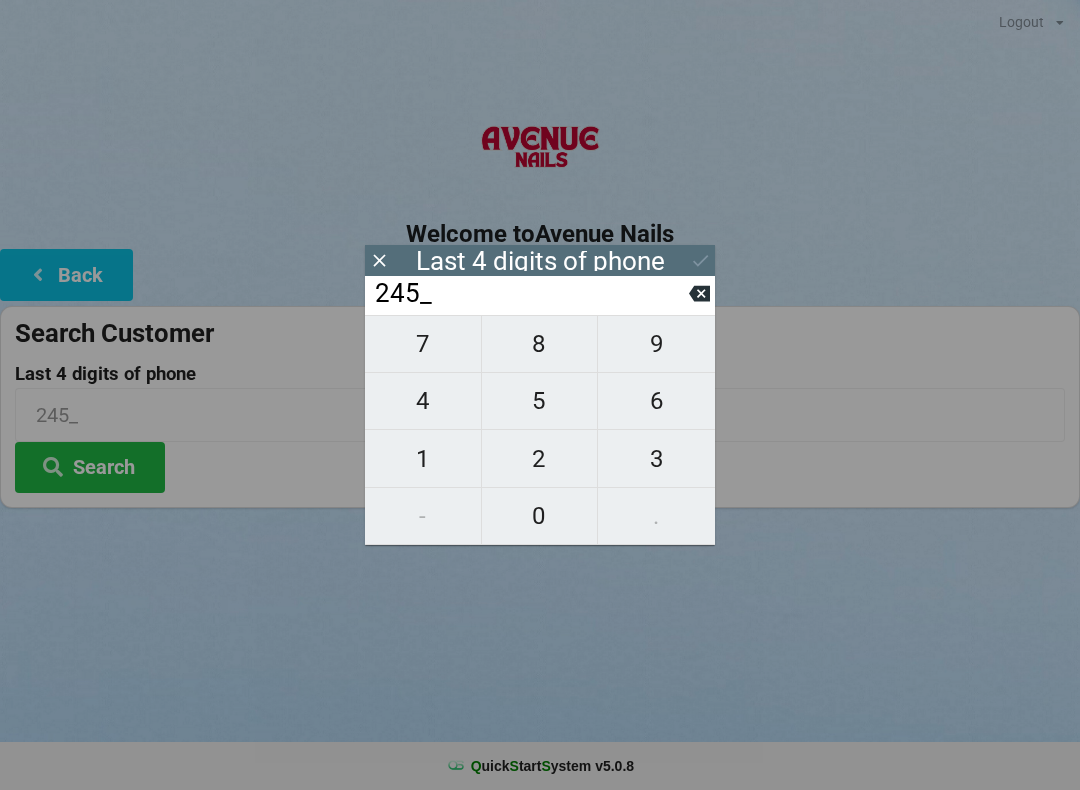 click on "Search" at bounding box center [90, 467] 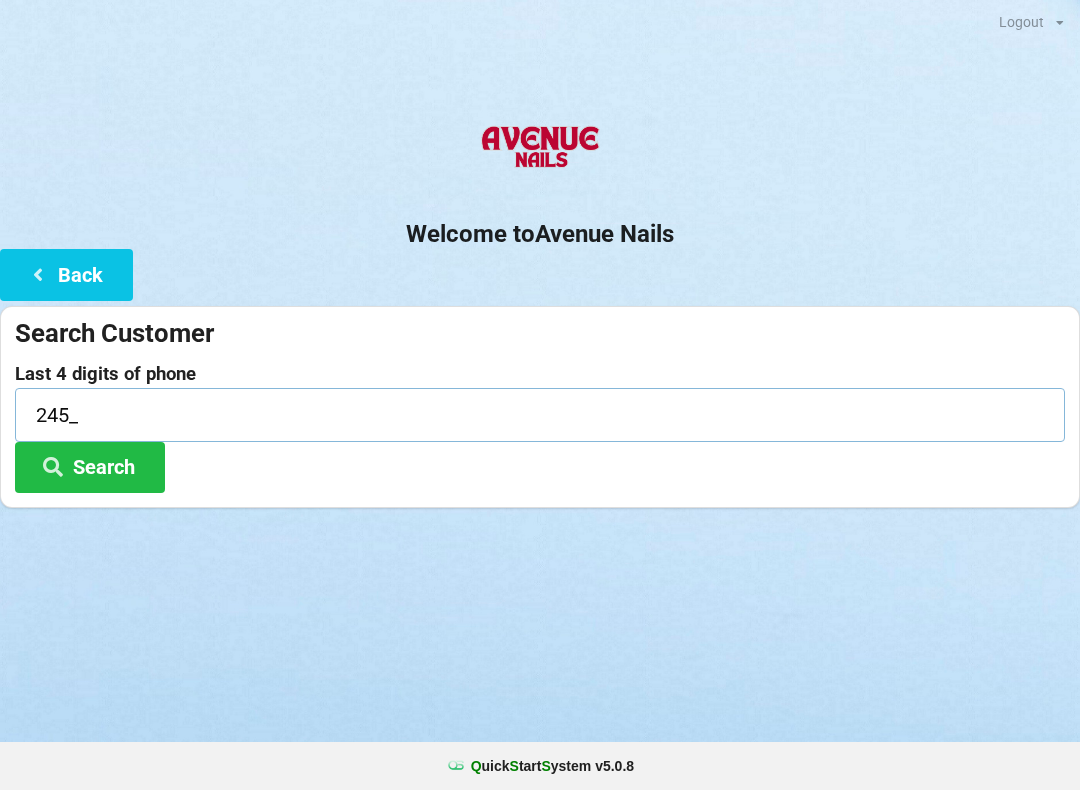 click on "245_" at bounding box center [540, 414] 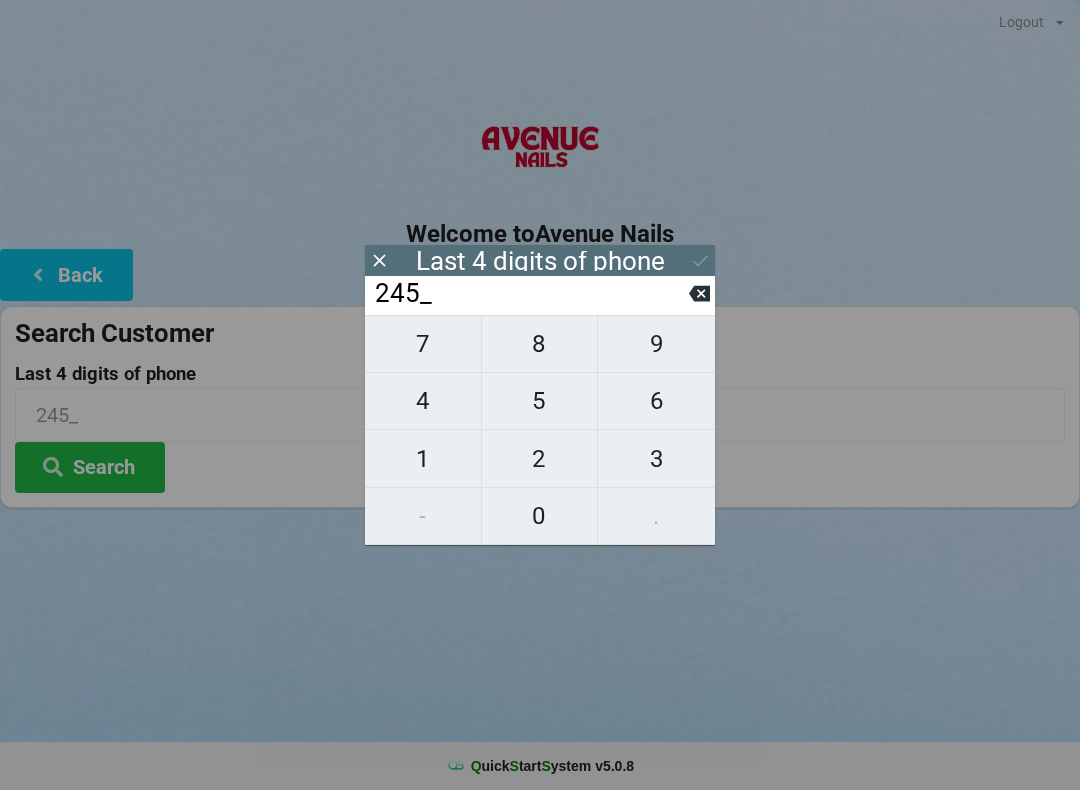 click on "245_" at bounding box center [531, 294] 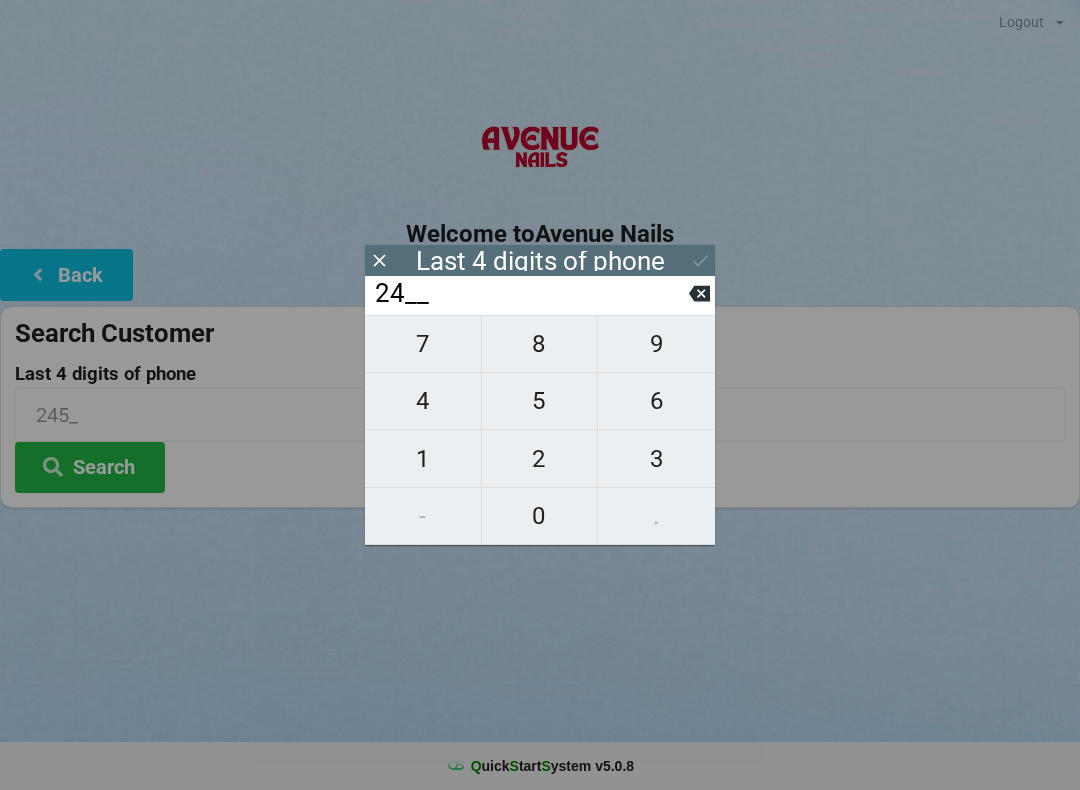 click on "4" at bounding box center [423, 401] 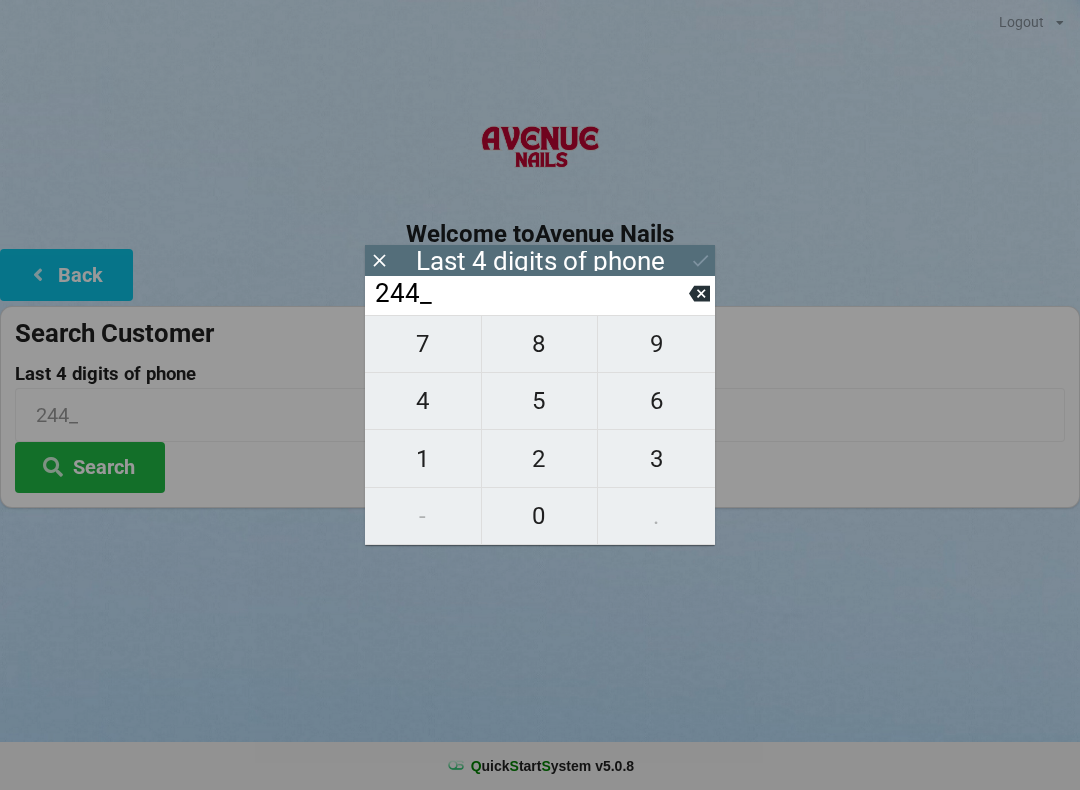 click on "5" at bounding box center [540, 401] 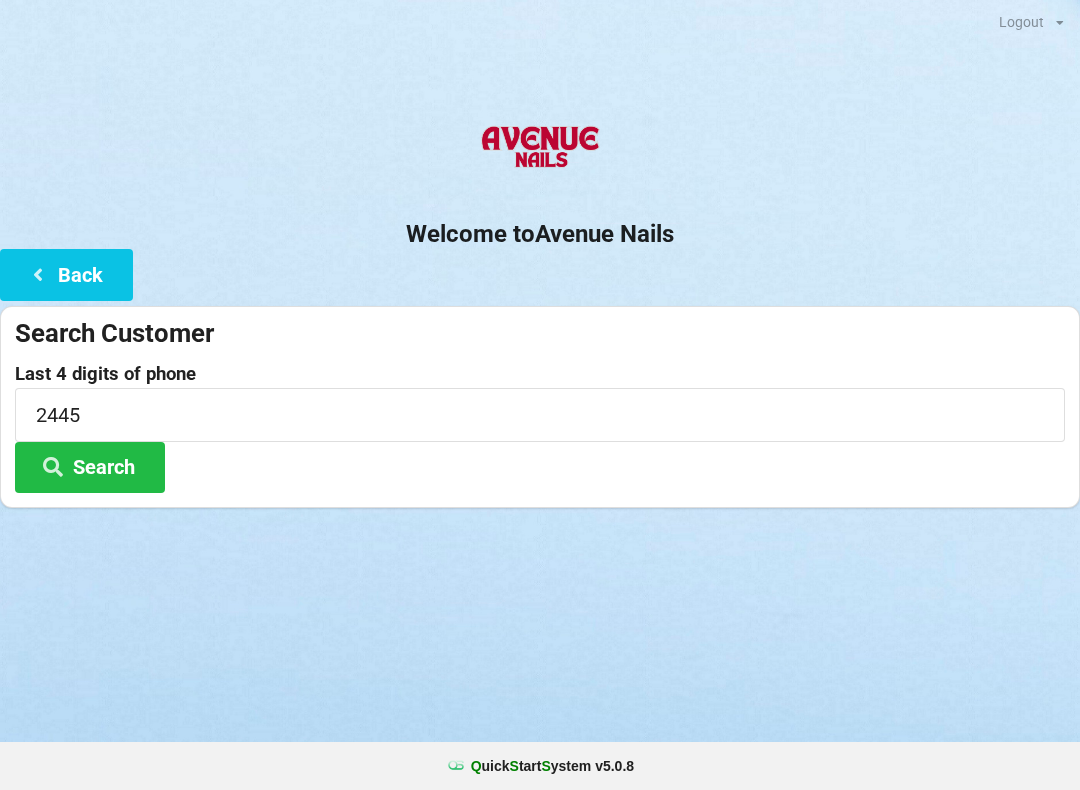 click on "Search" at bounding box center (90, 467) 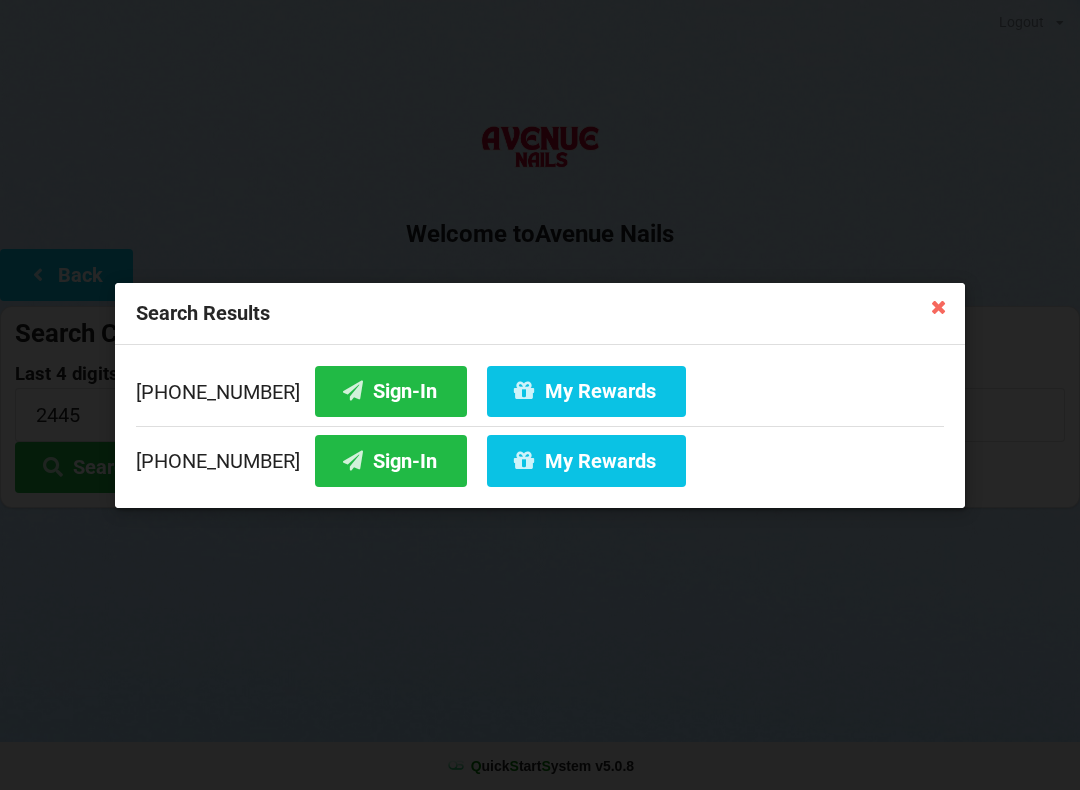 click on "Sign-In" at bounding box center [391, 460] 